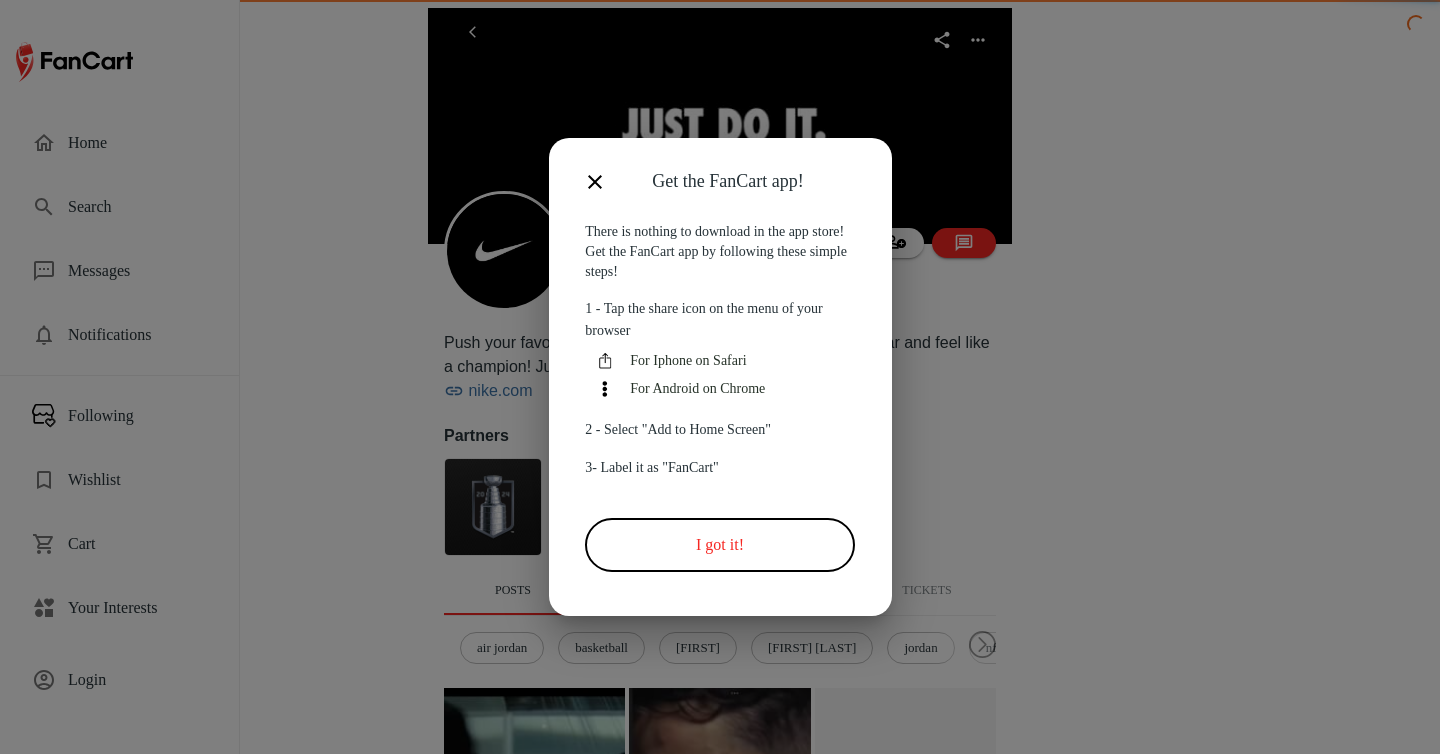 scroll, scrollTop: 0, scrollLeft: 0, axis: both 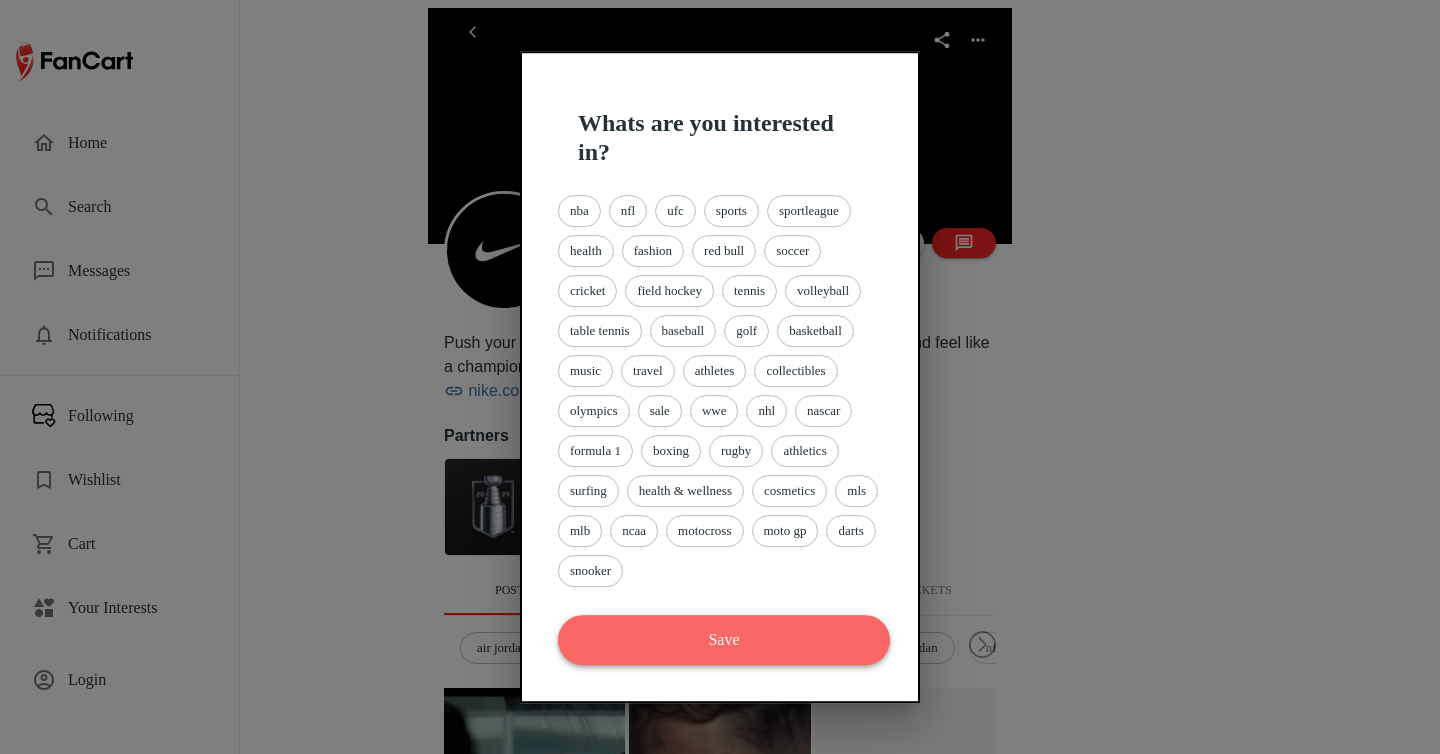 click on "Save" at bounding box center (724, 640) 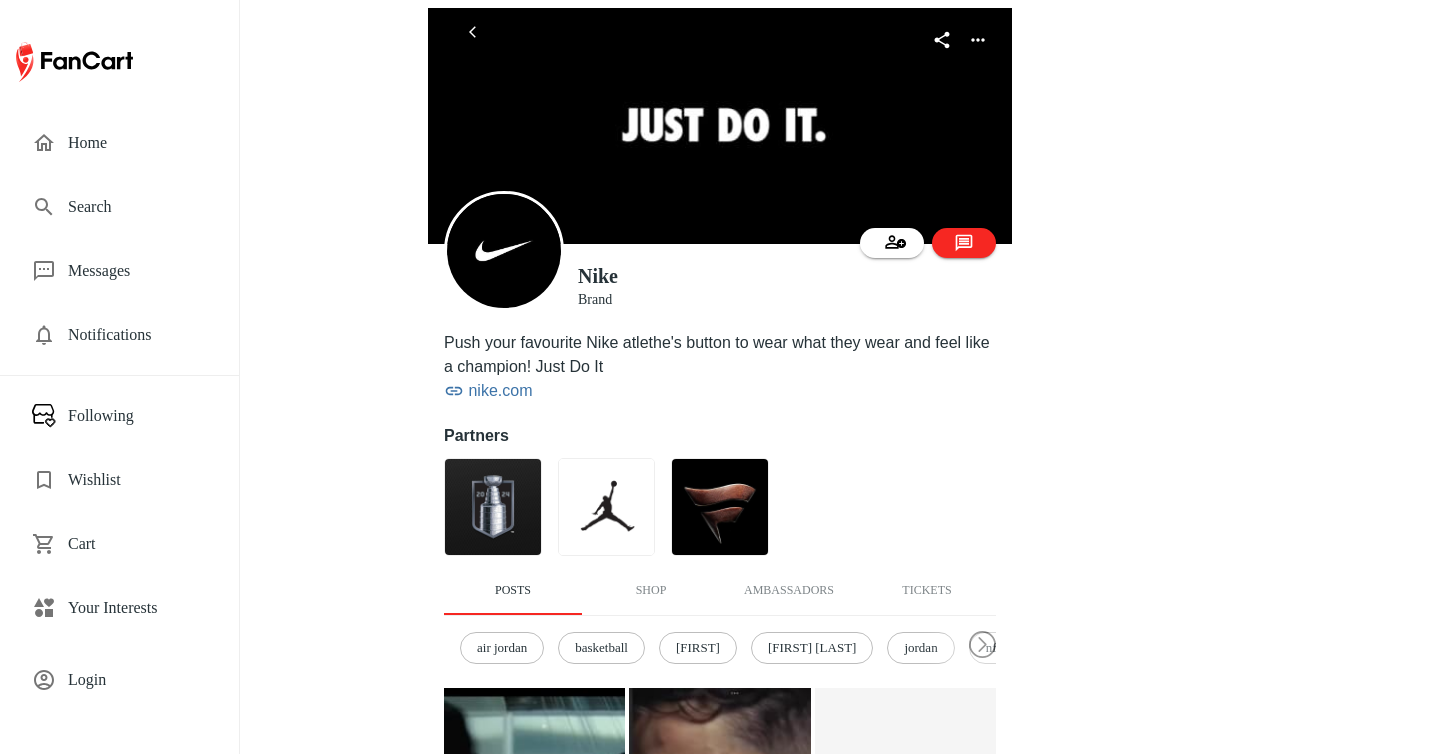 scroll, scrollTop: 0, scrollLeft: 0, axis: both 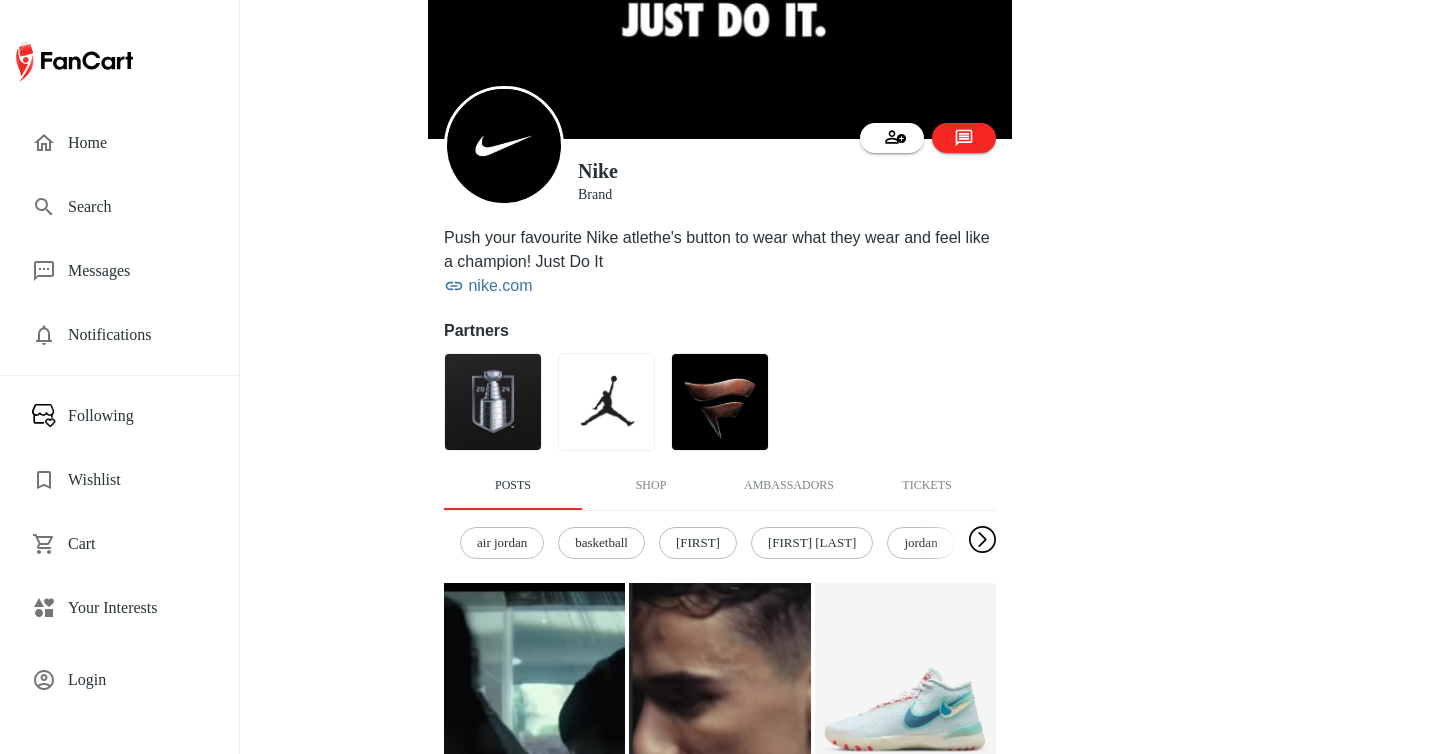 click at bounding box center (982, 540) 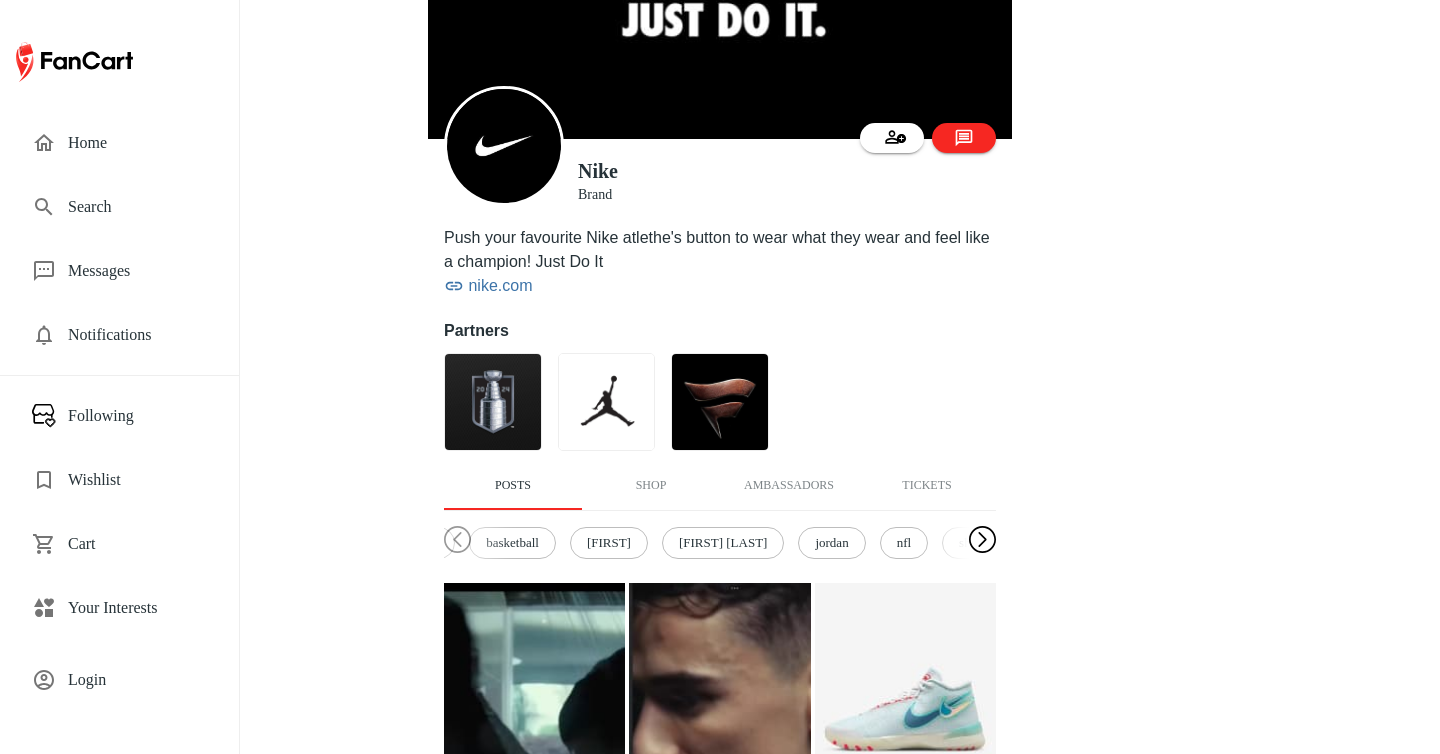 click at bounding box center [982, 540] 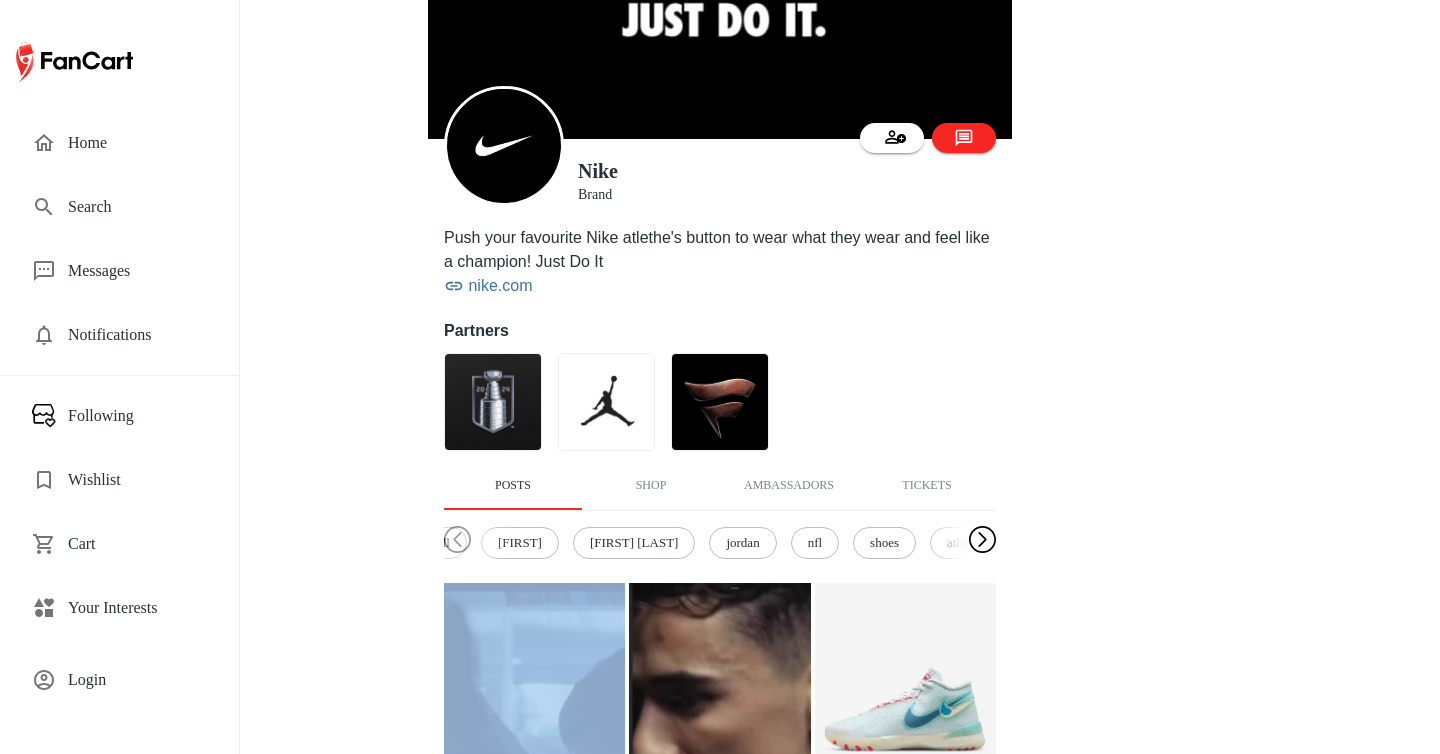 click at bounding box center (982, 540) 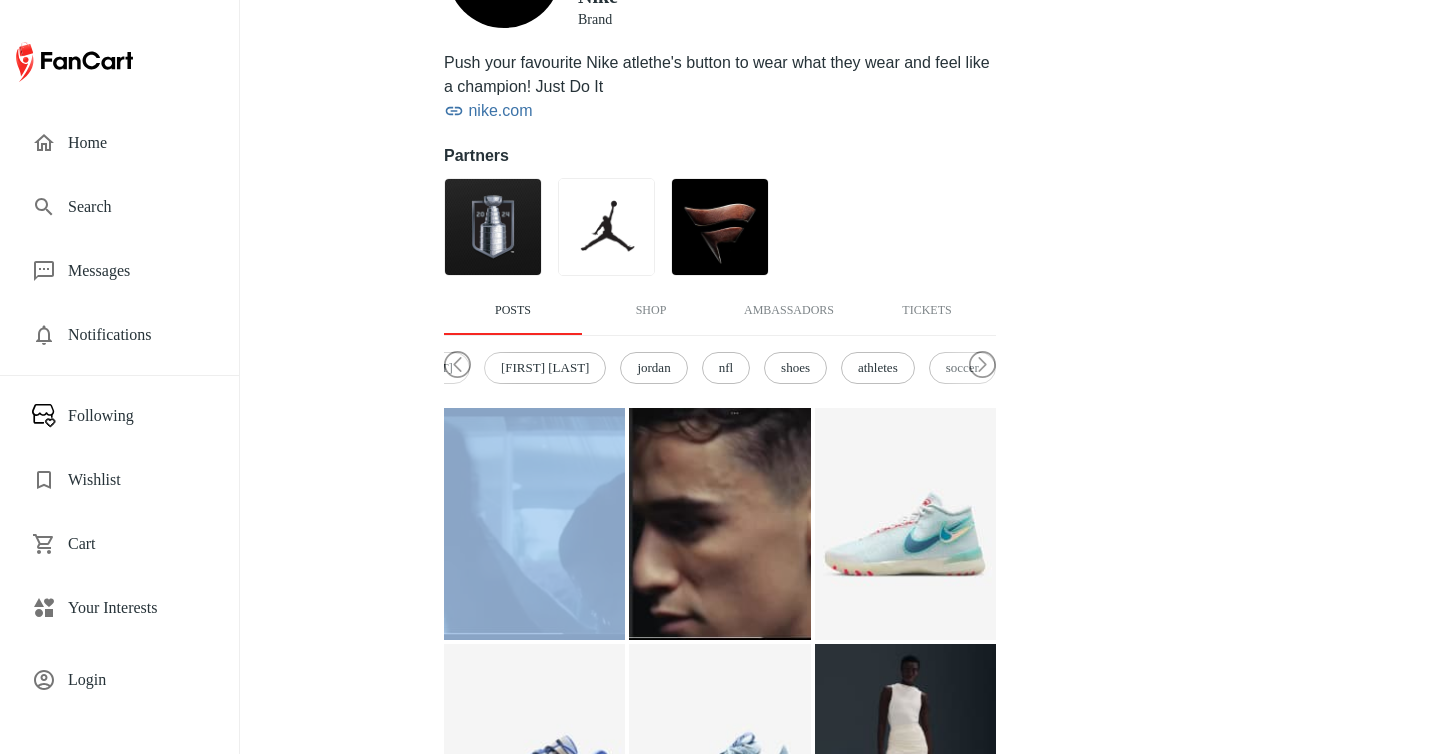 scroll, scrollTop: 297, scrollLeft: 0, axis: vertical 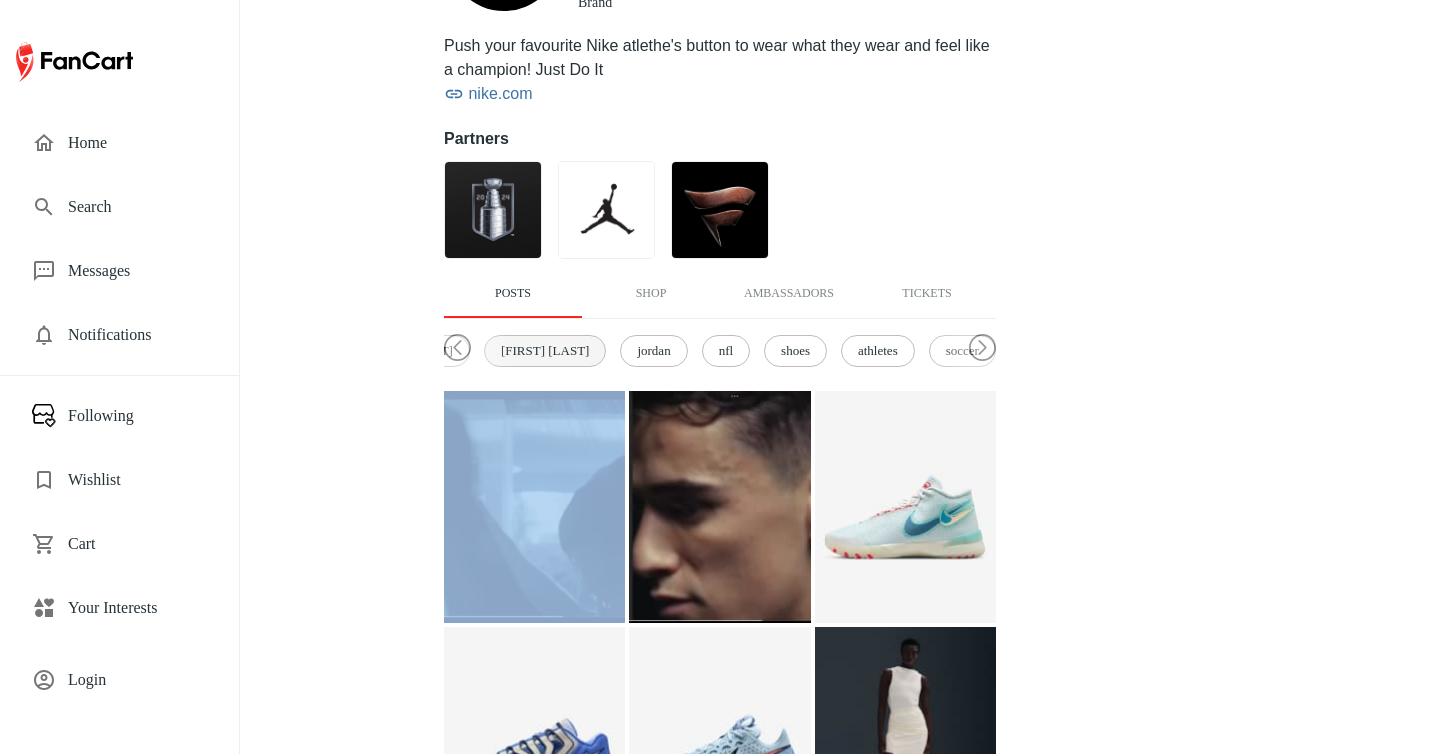click on "[FIRST] [LAST]" at bounding box center [545, 351] 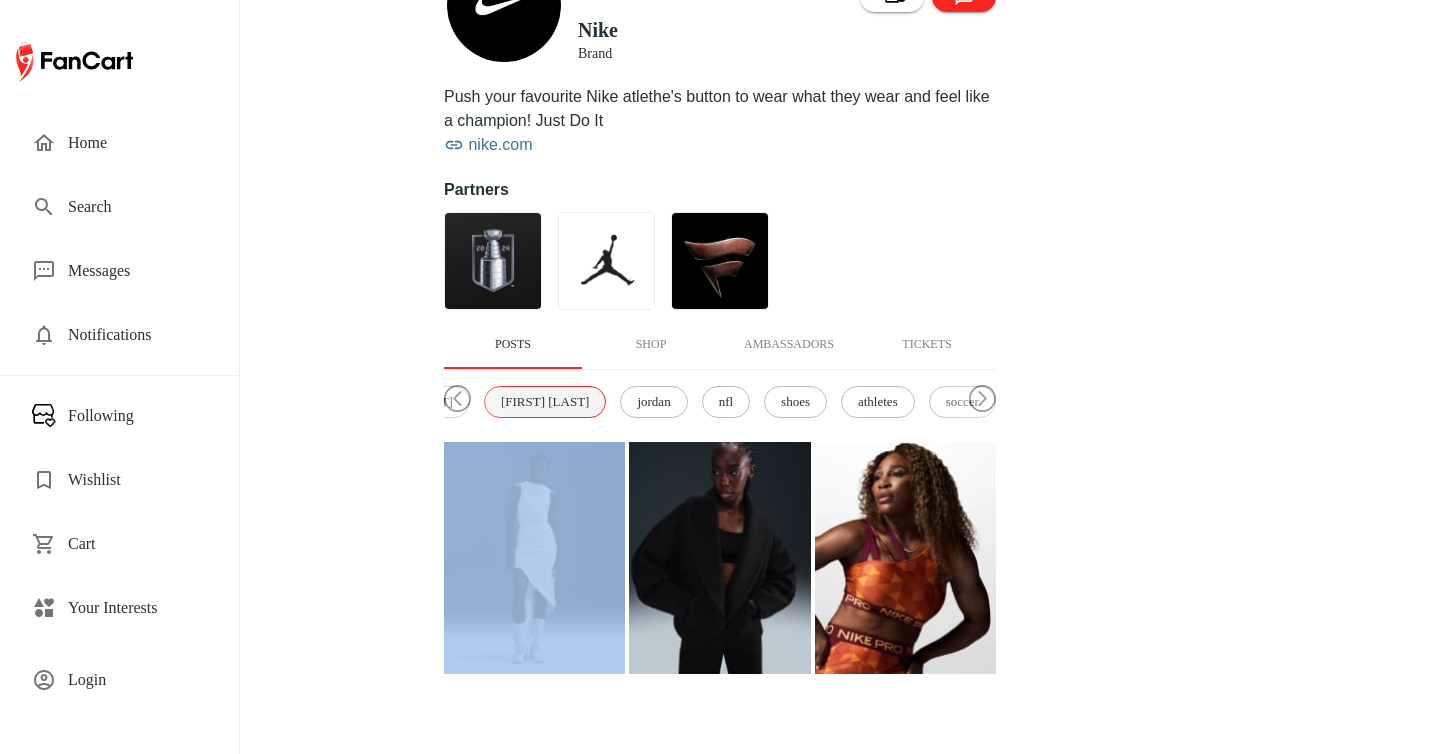 scroll, scrollTop: 245, scrollLeft: 0, axis: vertical 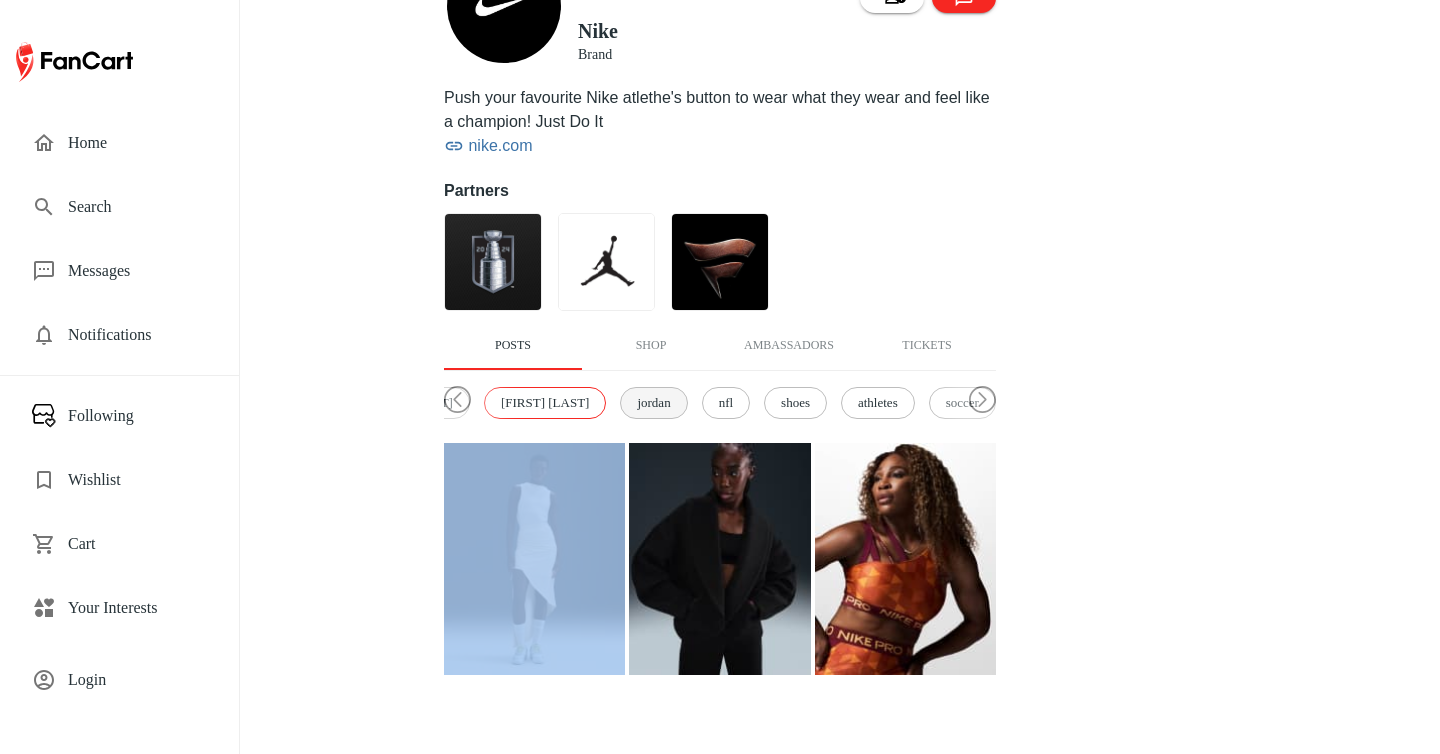 click on "jordan" at bounding box center (653, 403) 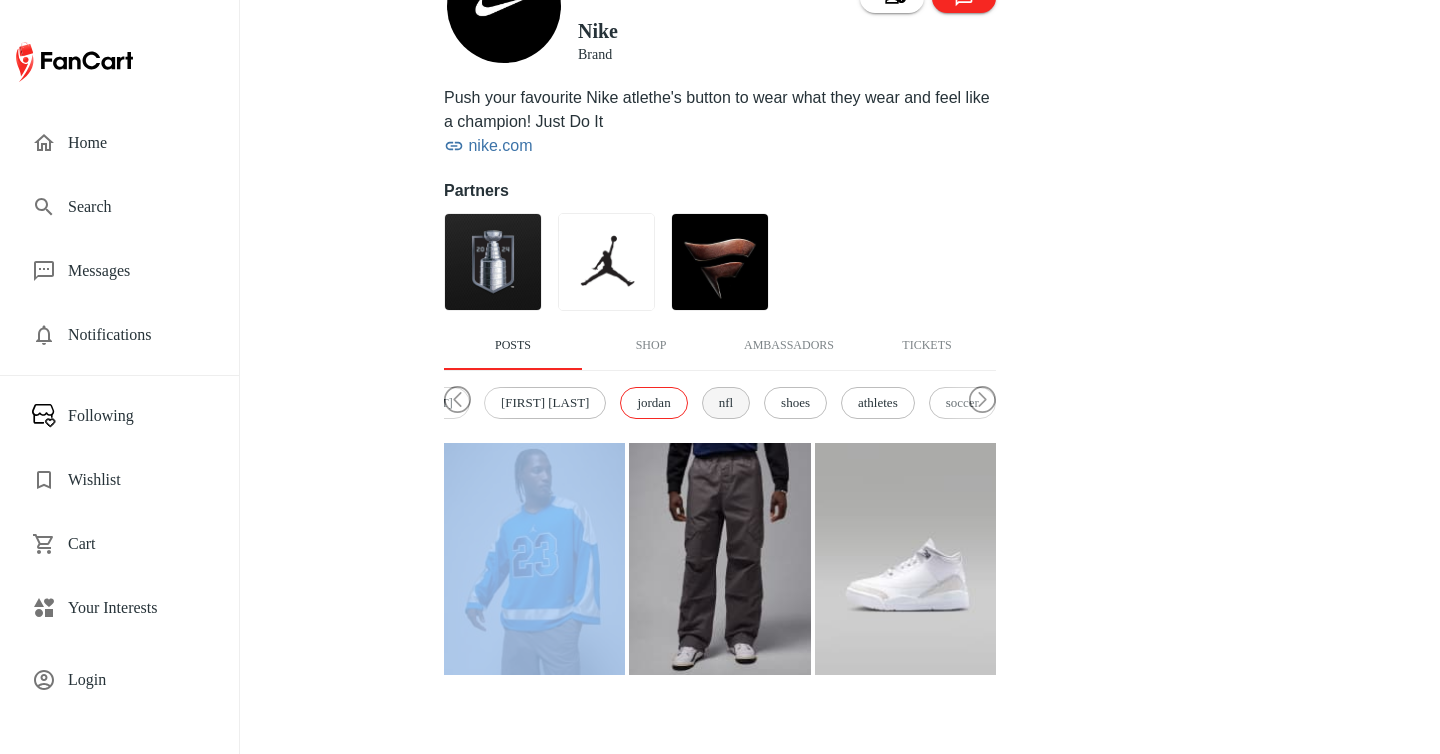 click on "nfl" at bounding box center (726, 403) 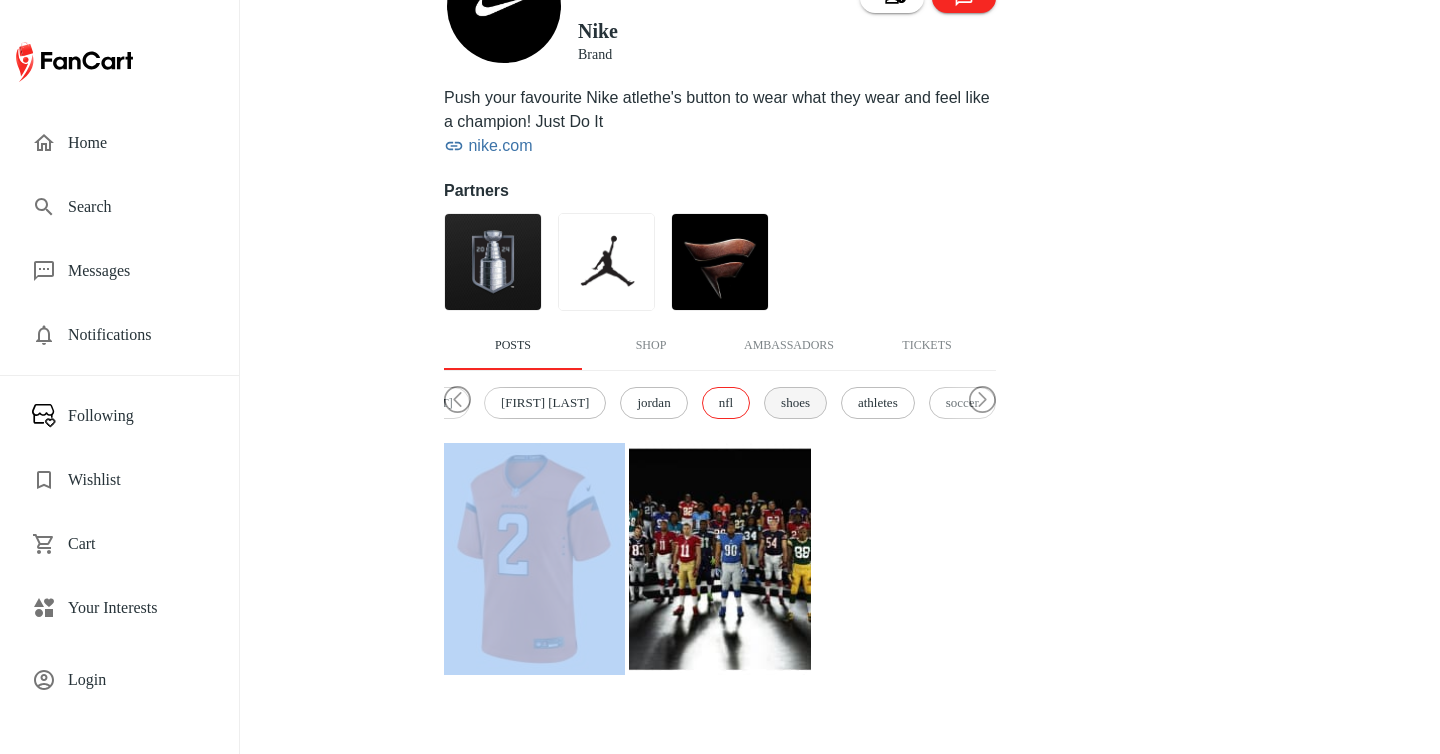 click on "shoes" at bounding box center [795, 403] 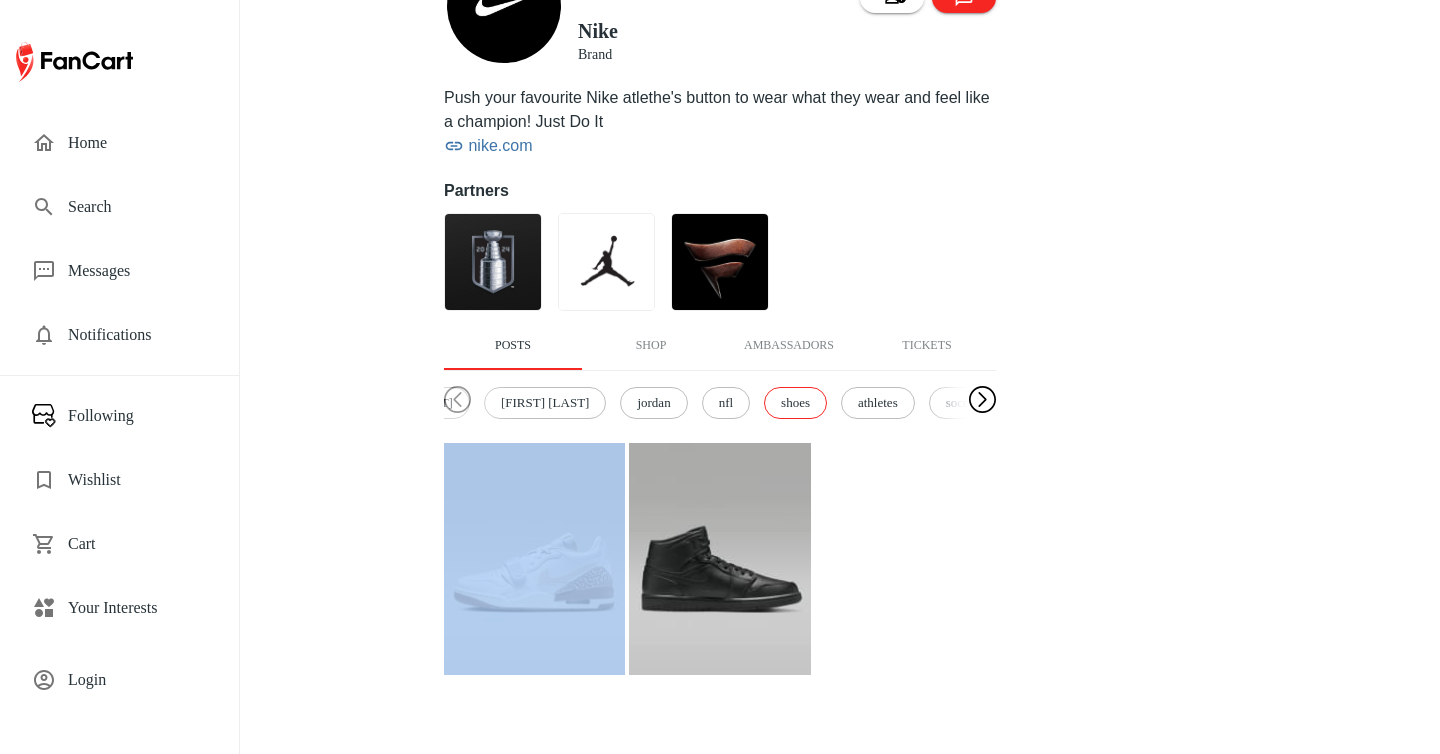 click at bounding box center (982, 400) 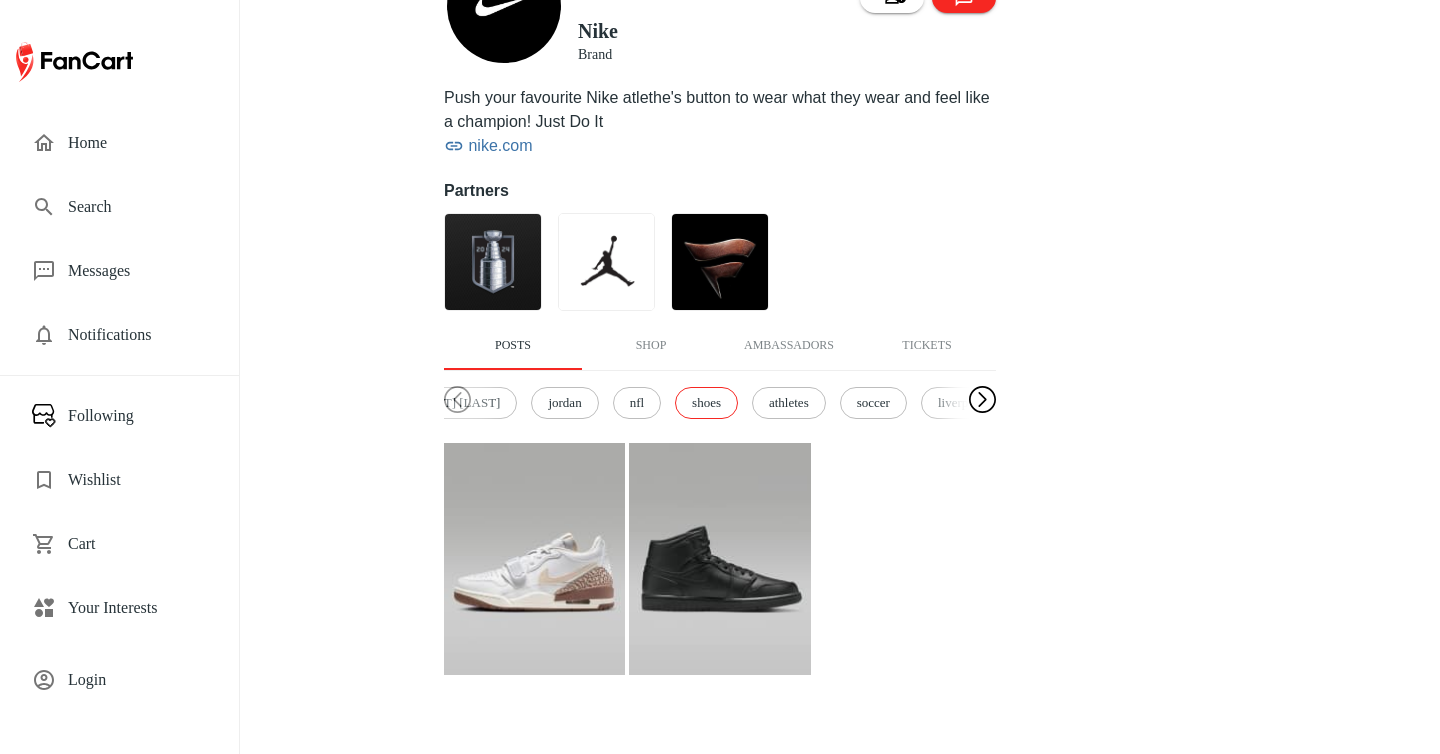 click at bounding box center [982, 400] 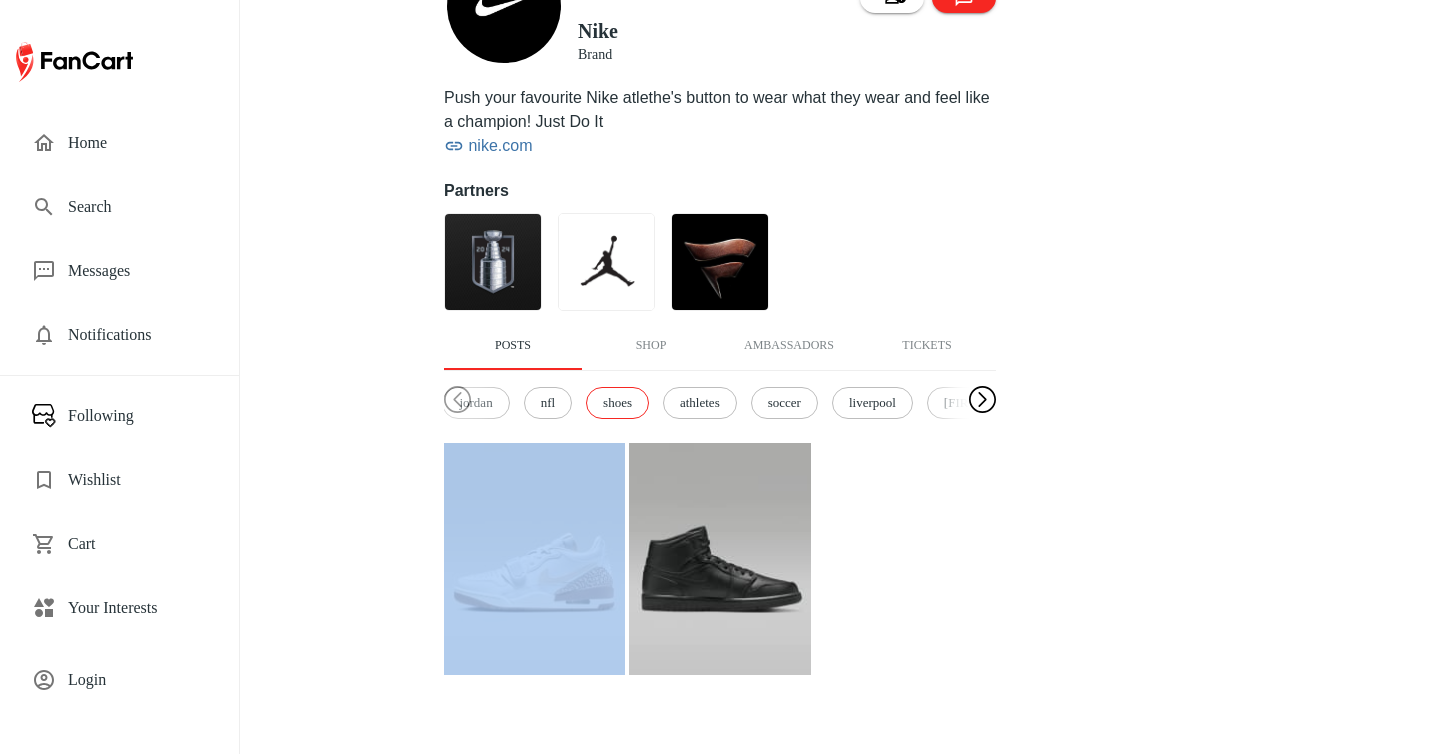 click at bounding box center [982, 400] 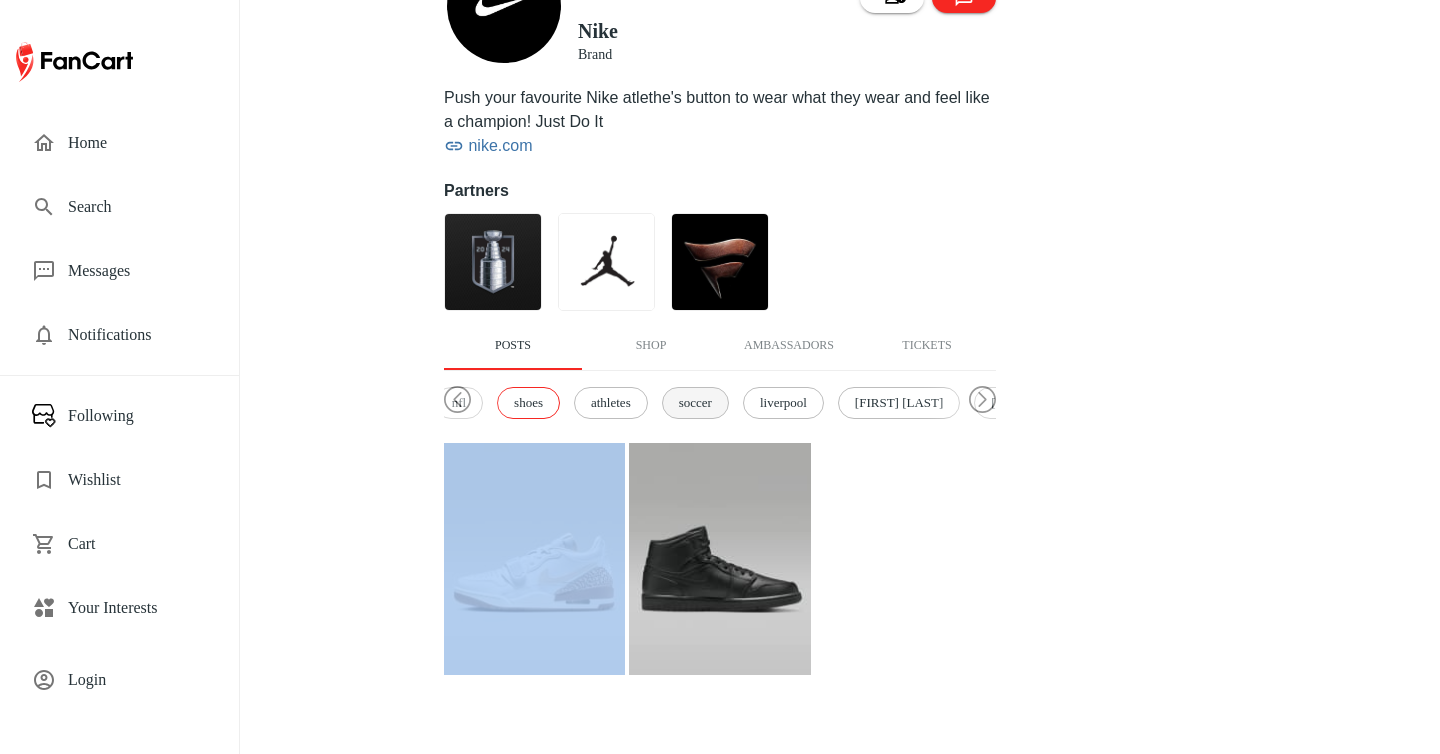 click on "soccer" at bounding box center [695, 403] 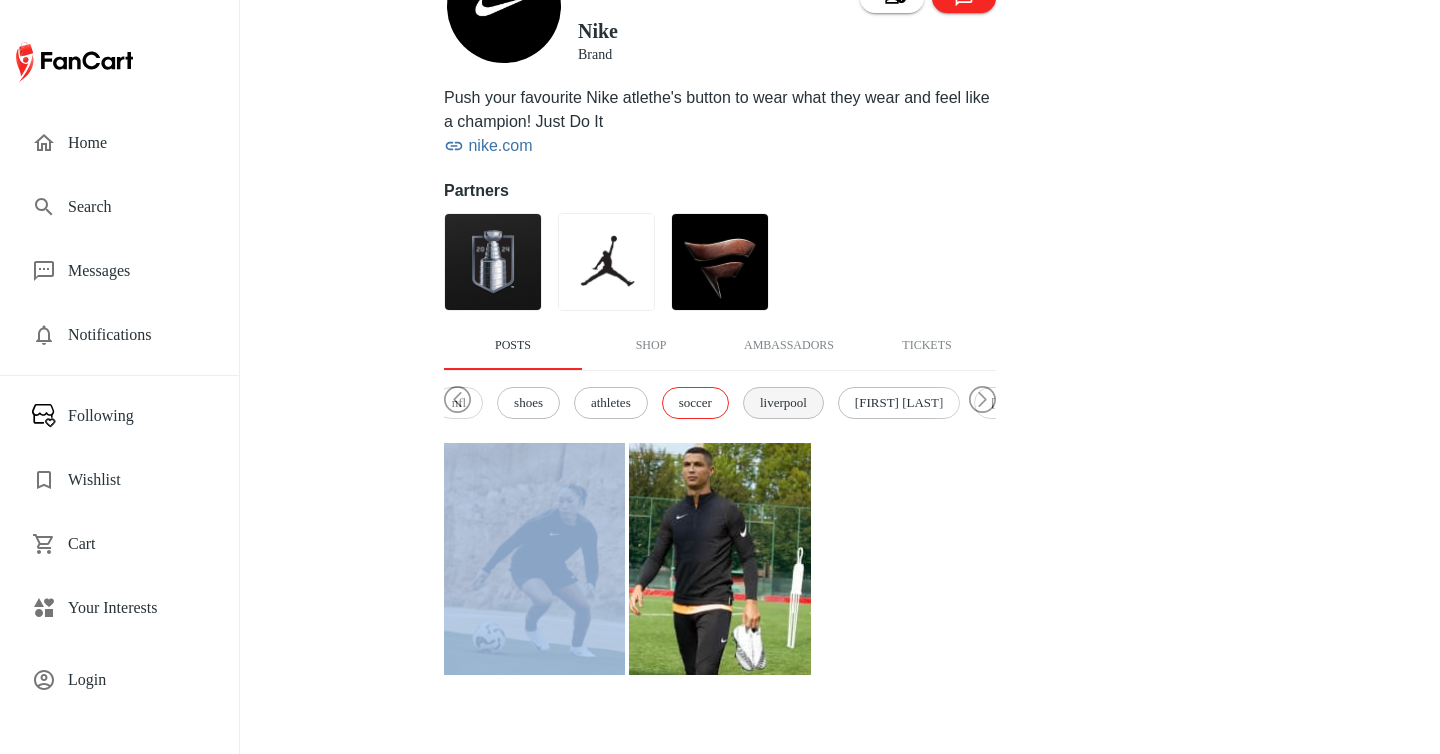 click on "liverpool" at bounding box center [783, 403] 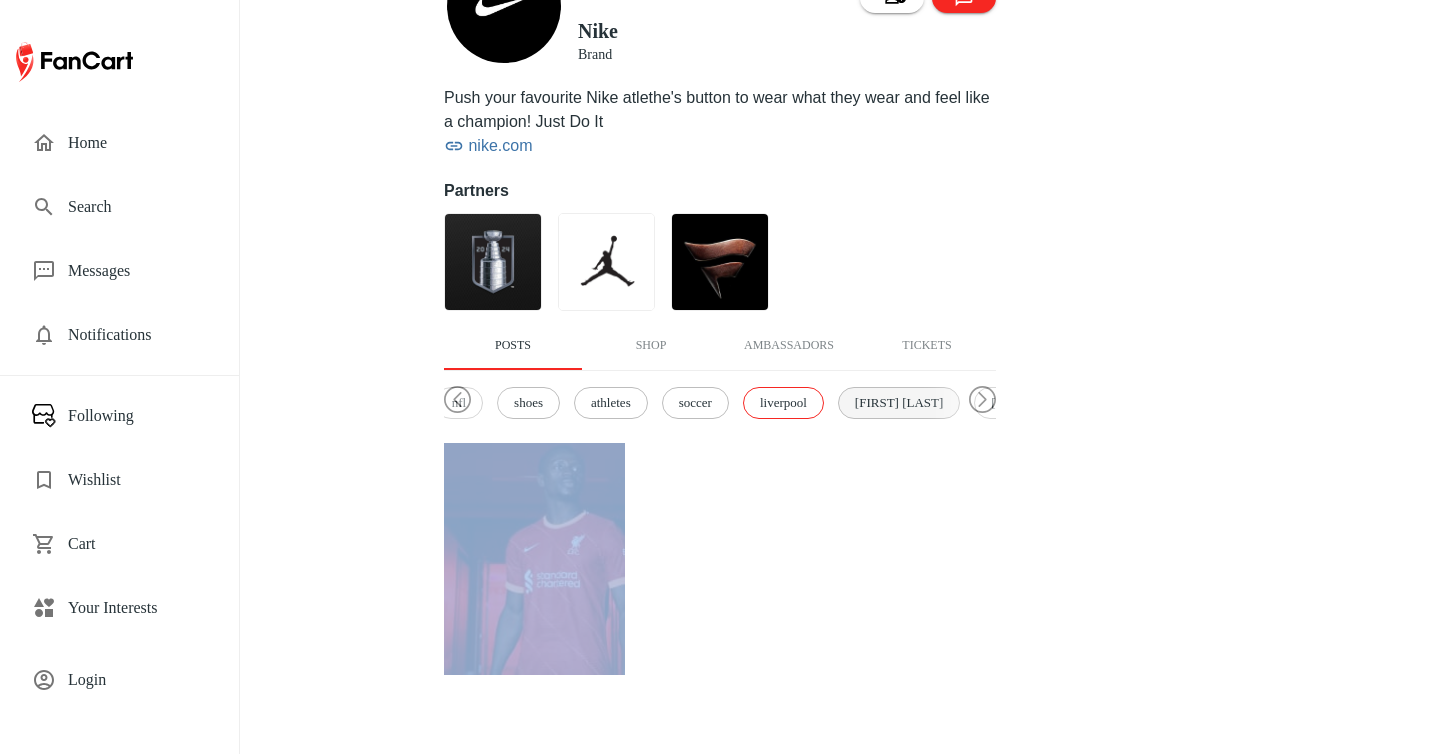 click on "[FIRST] [LAST]" at bounding box center [899, 403] 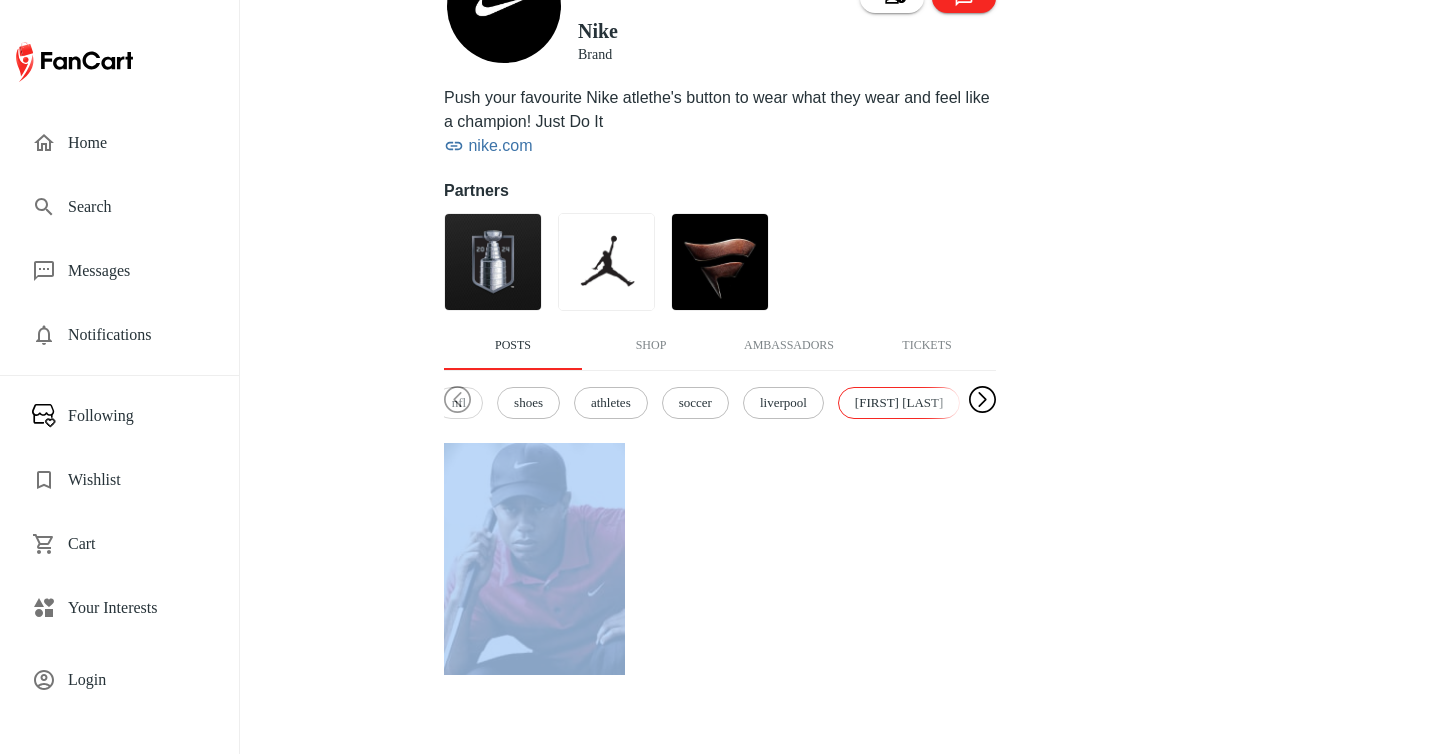 click at bounding box center (982, 400) 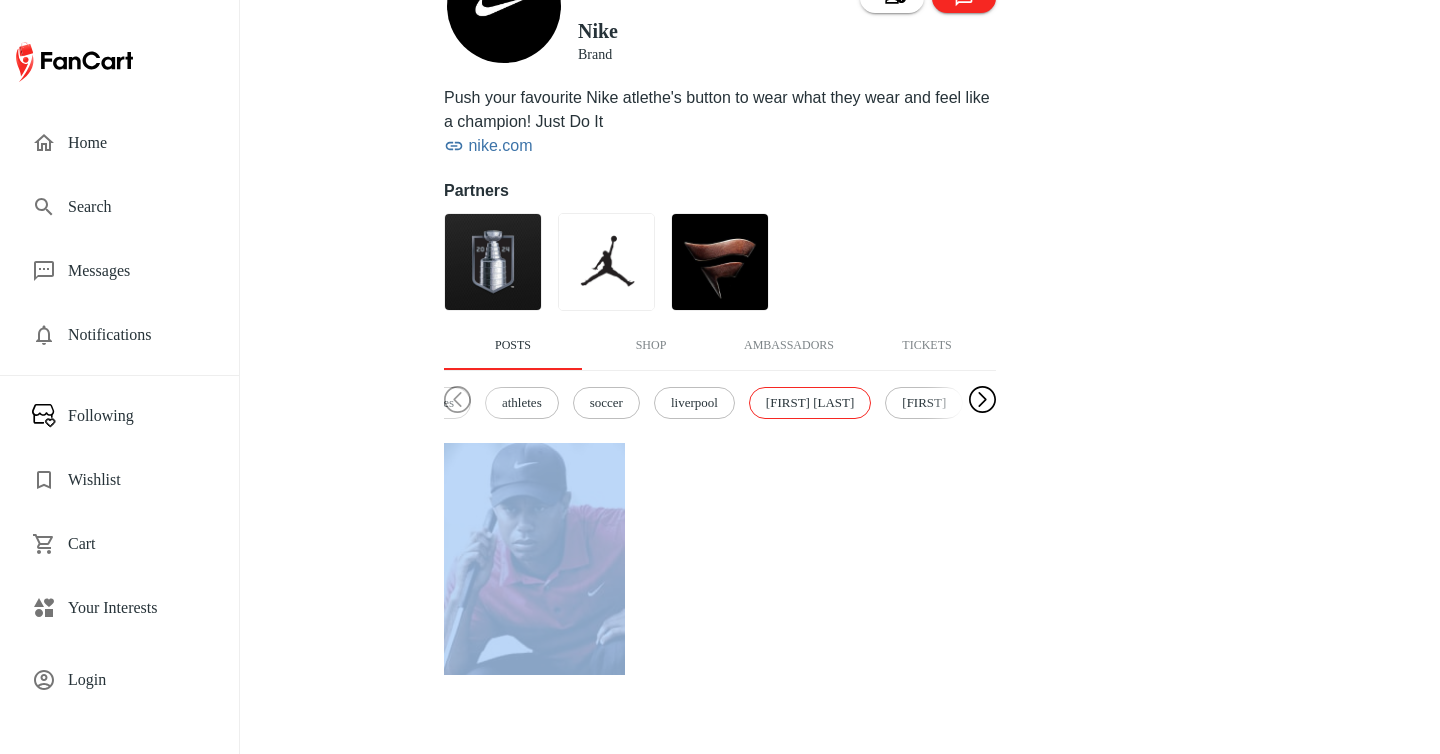 click at bounding box center (982, 400) 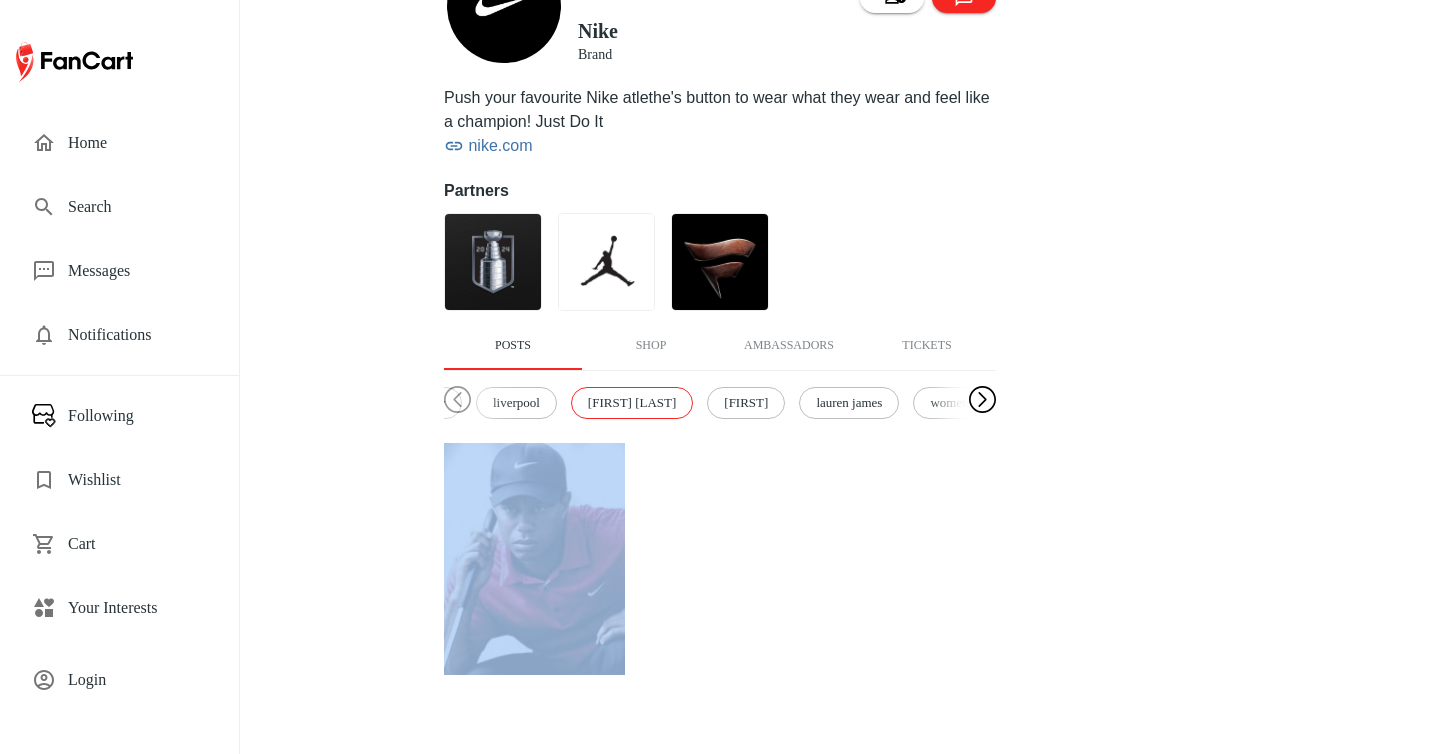 click at bounding box center (982, 400) 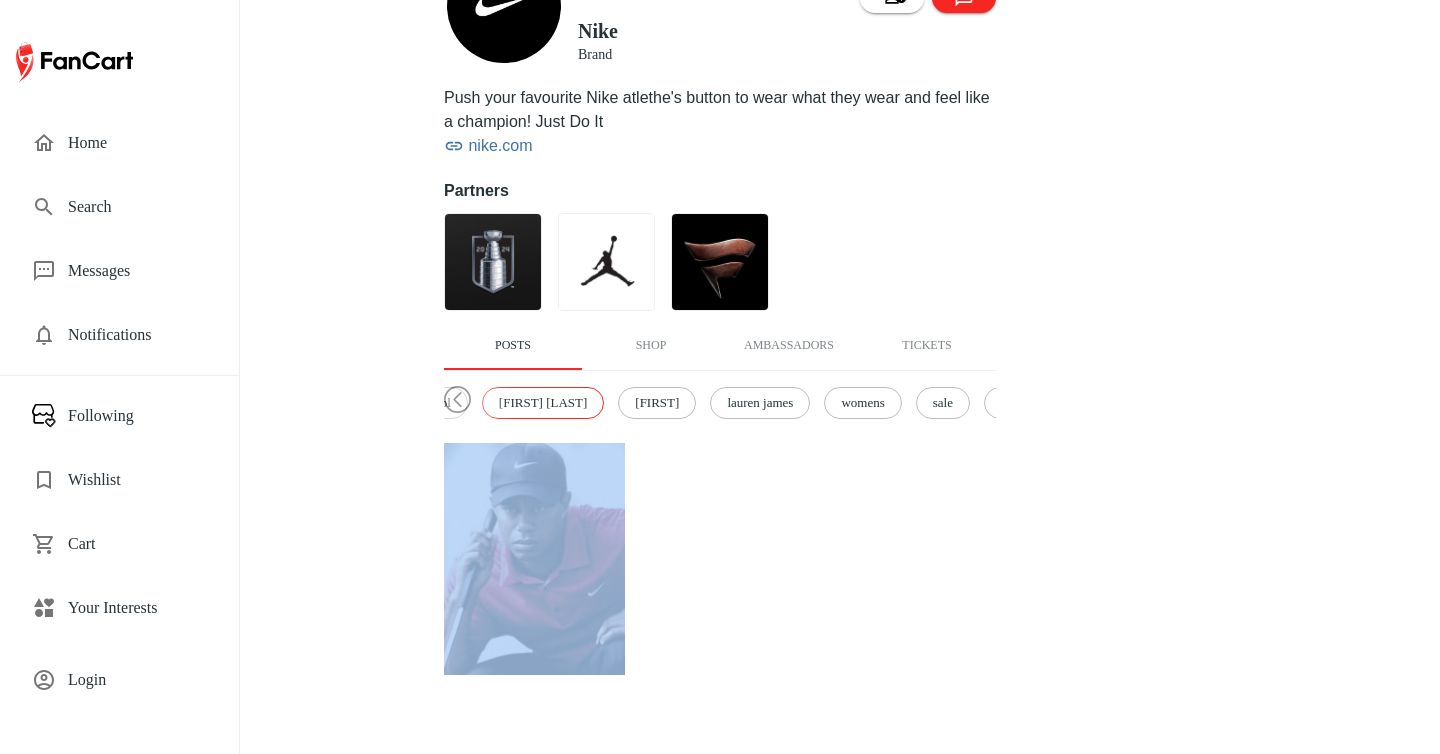 click on "sale" at bounding box center [943, 403] 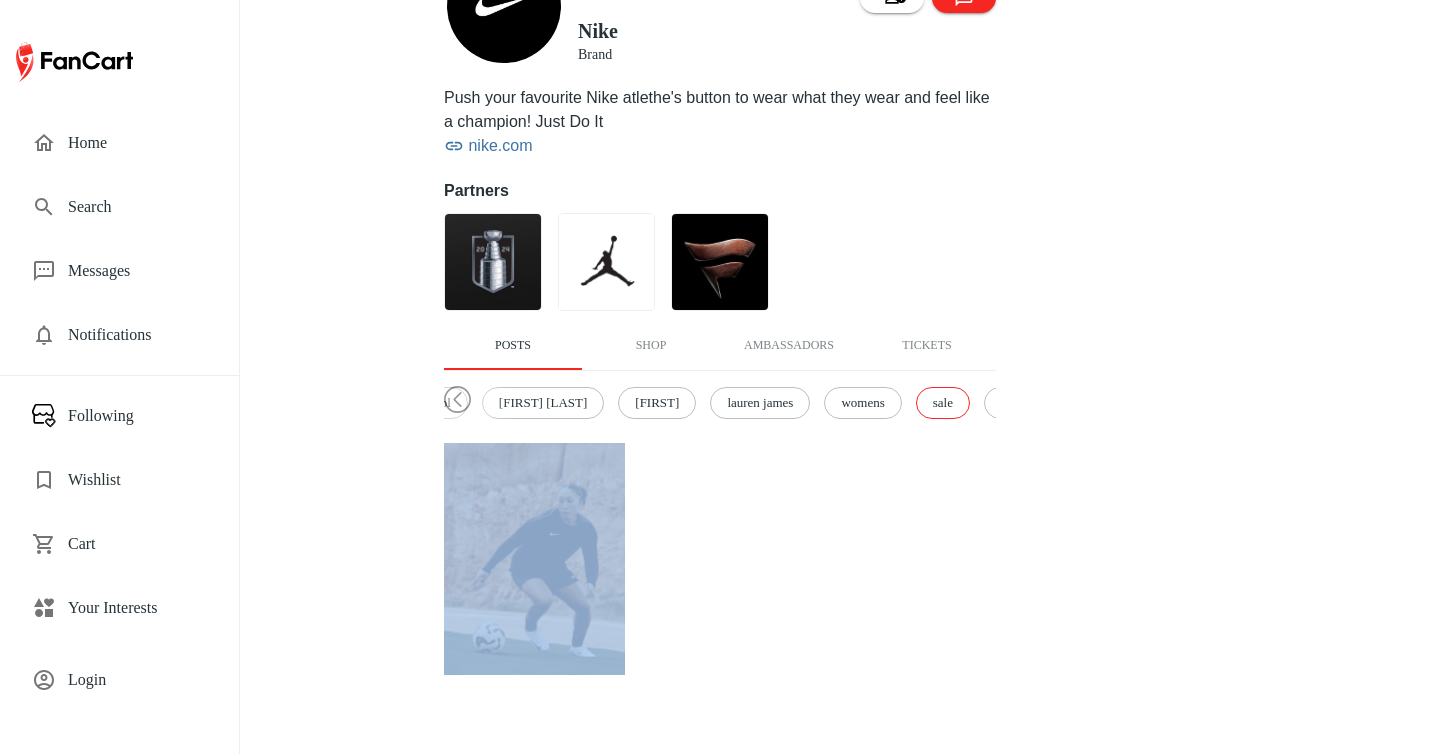 click on "sale" at bounding box center [943, 403] 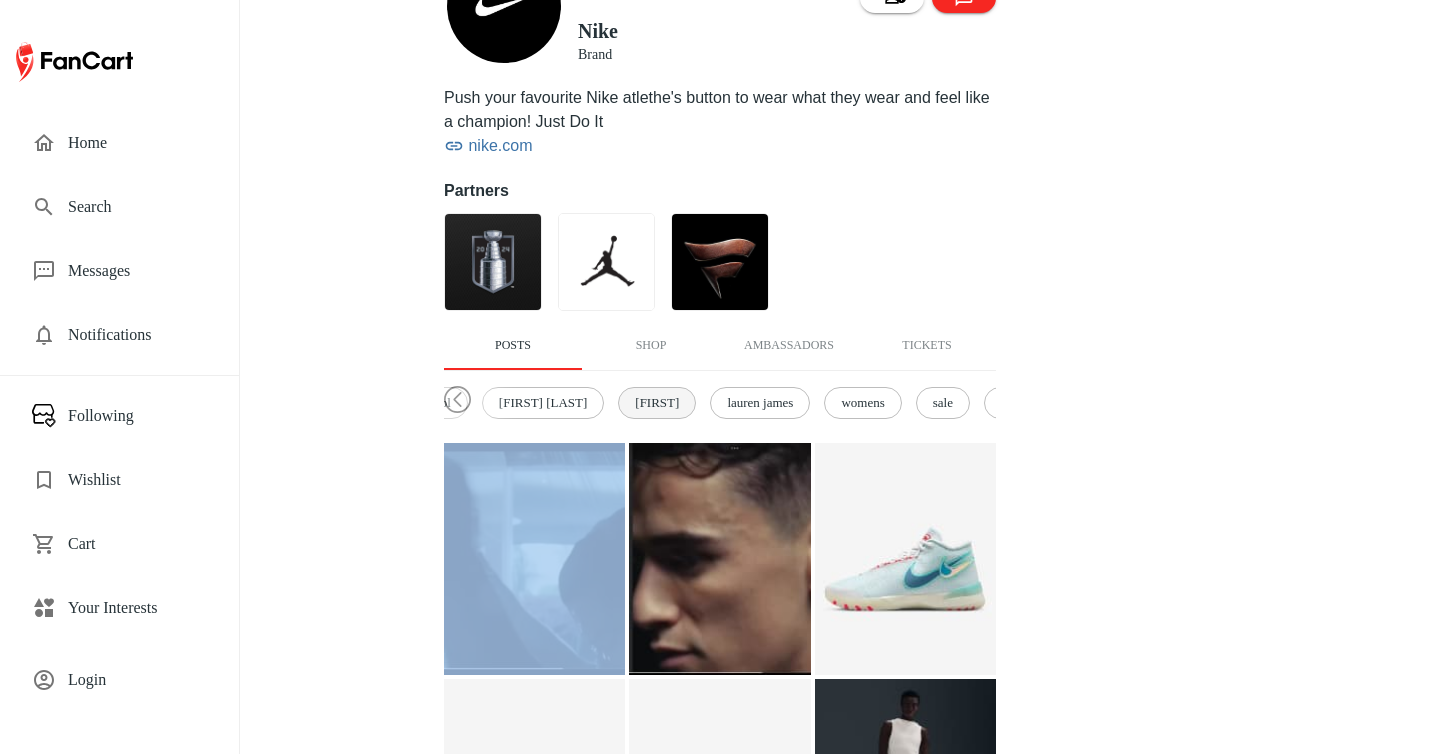 click on "[FIRST]" at bounding box center (657, 403) 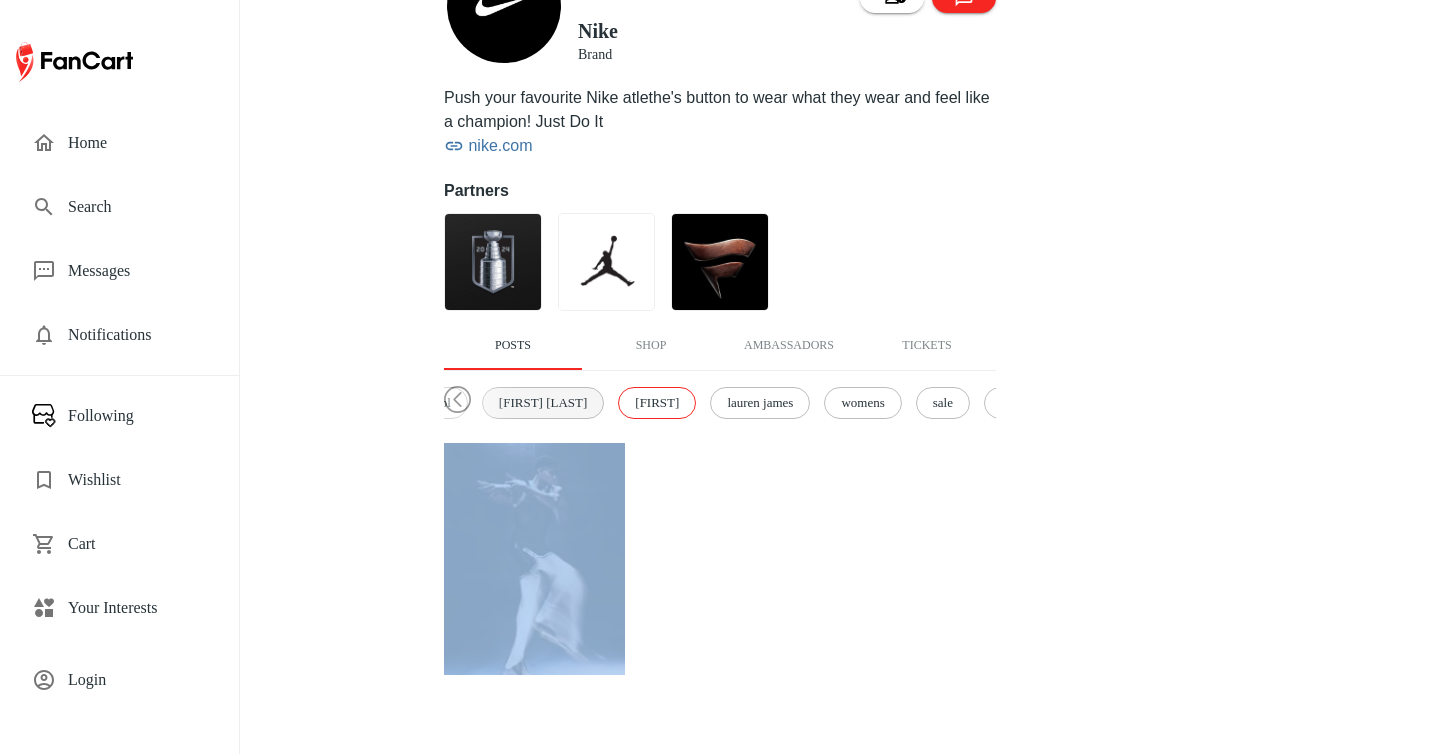 click on "[FIRST] [LAST]" at bounding box center (543, 403) 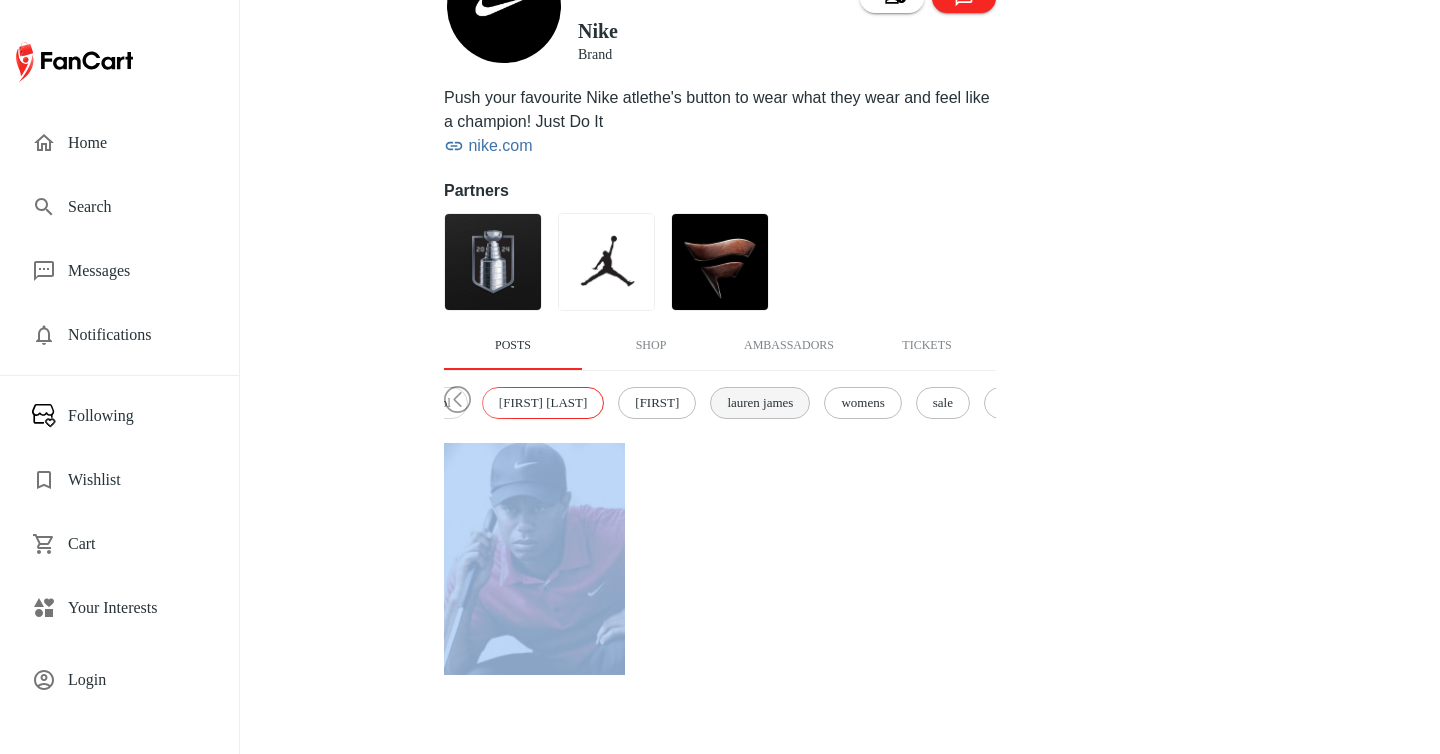 click on "lauren james" at bounding box center (760, 403) 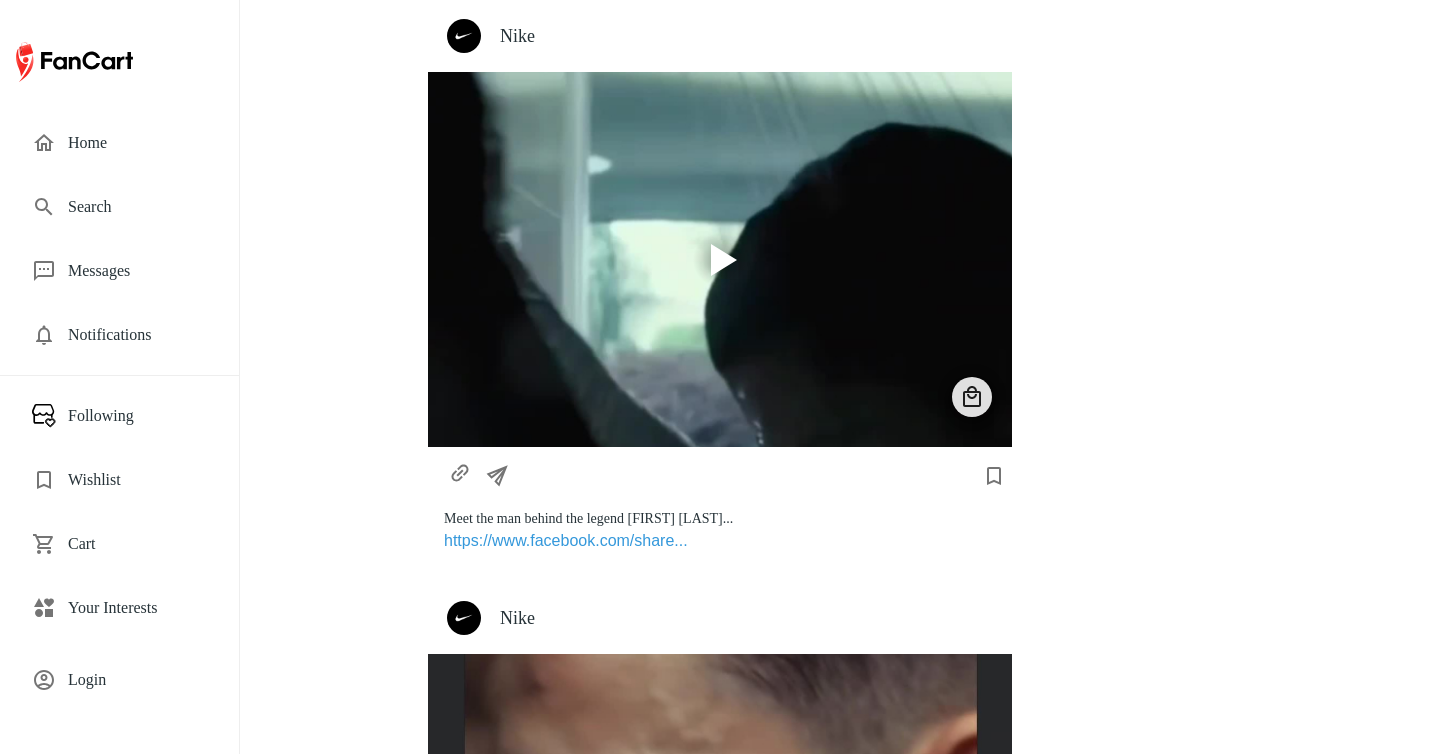 scroll, scrollTop: 0, scrollLeft: 0, axis: both 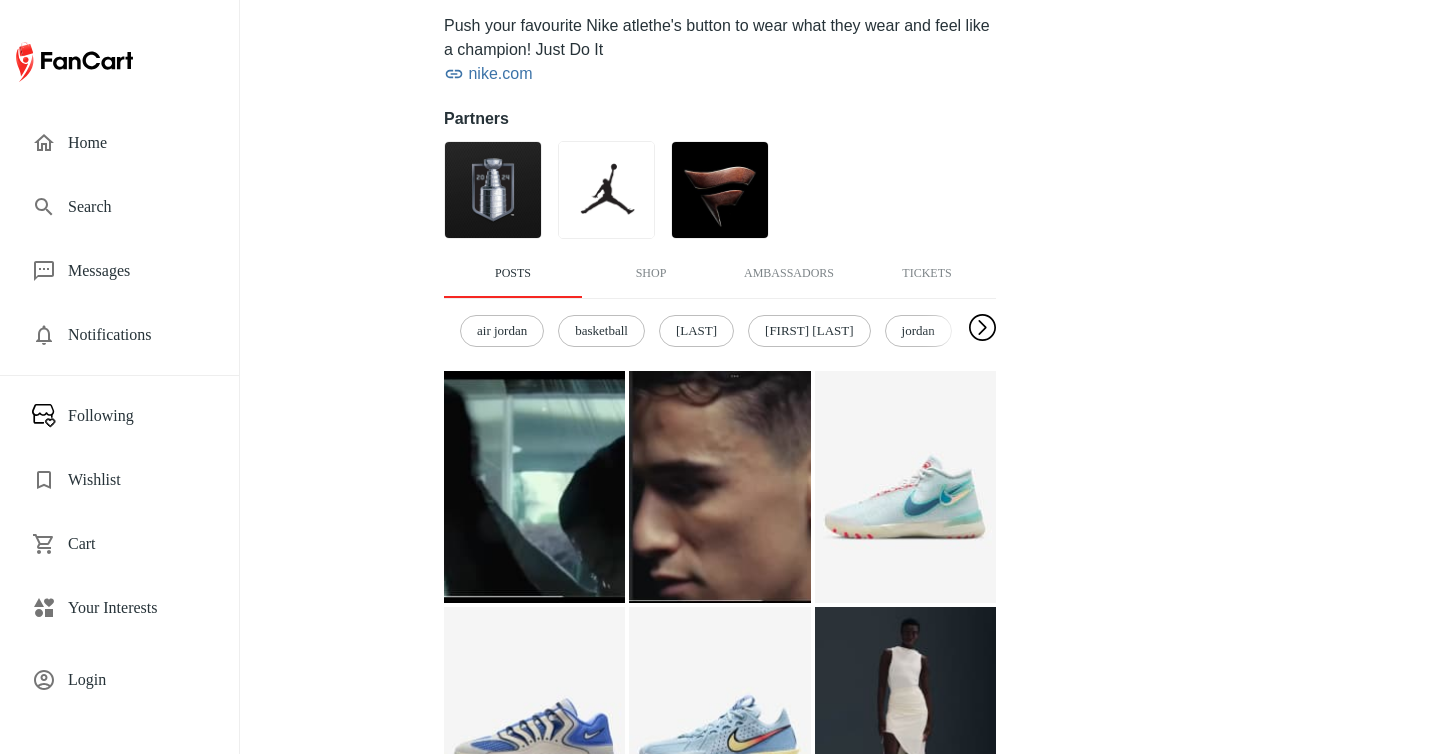 click at bounding box center [982, 328] 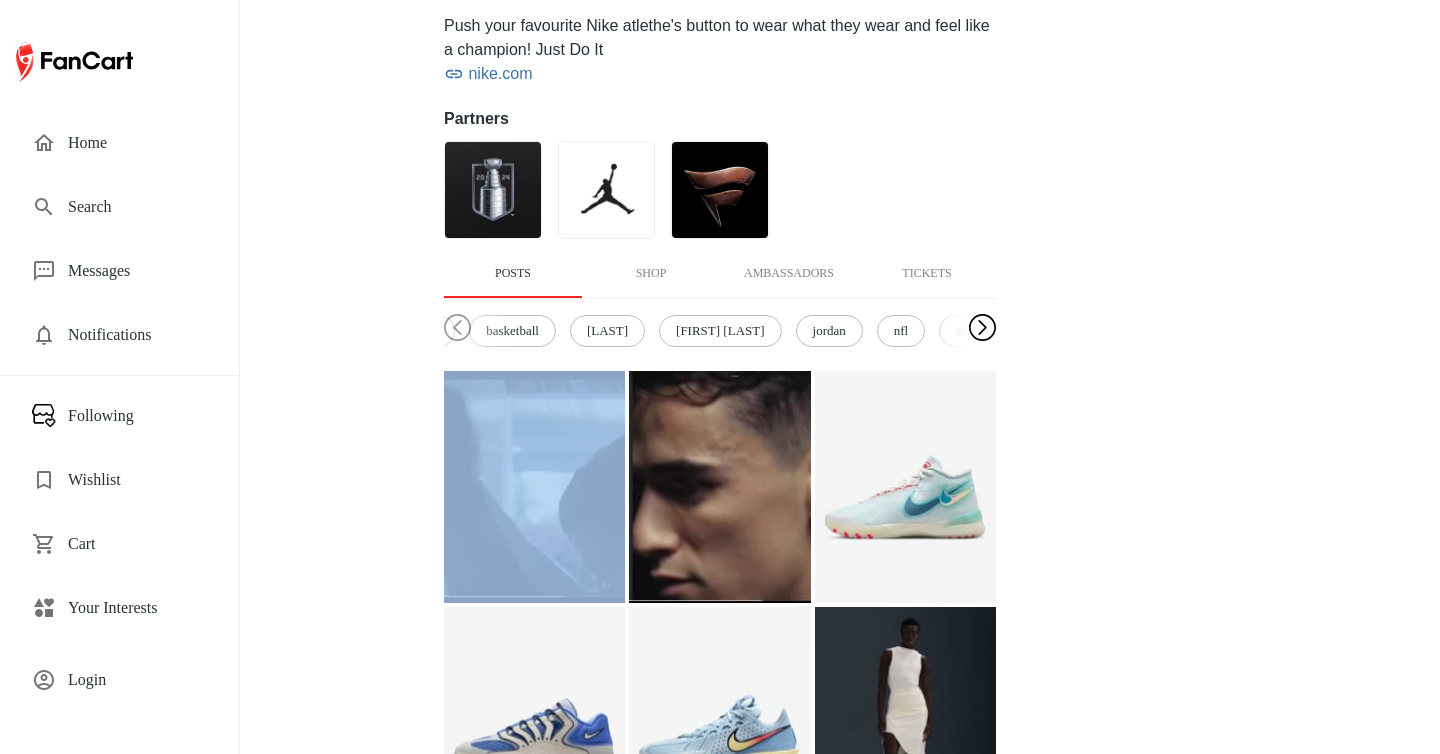 click at bounding box center [982, 328] 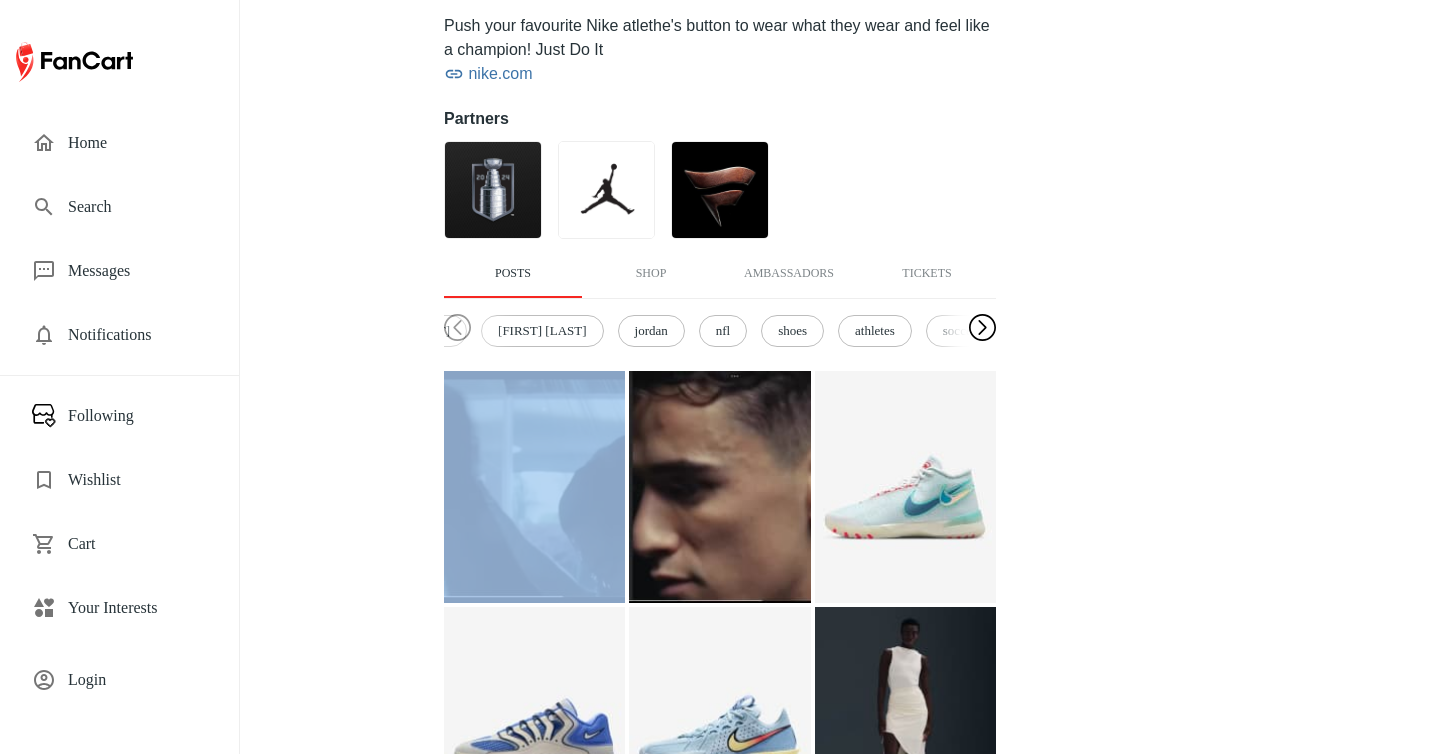 click at bounding box center [982, 328] 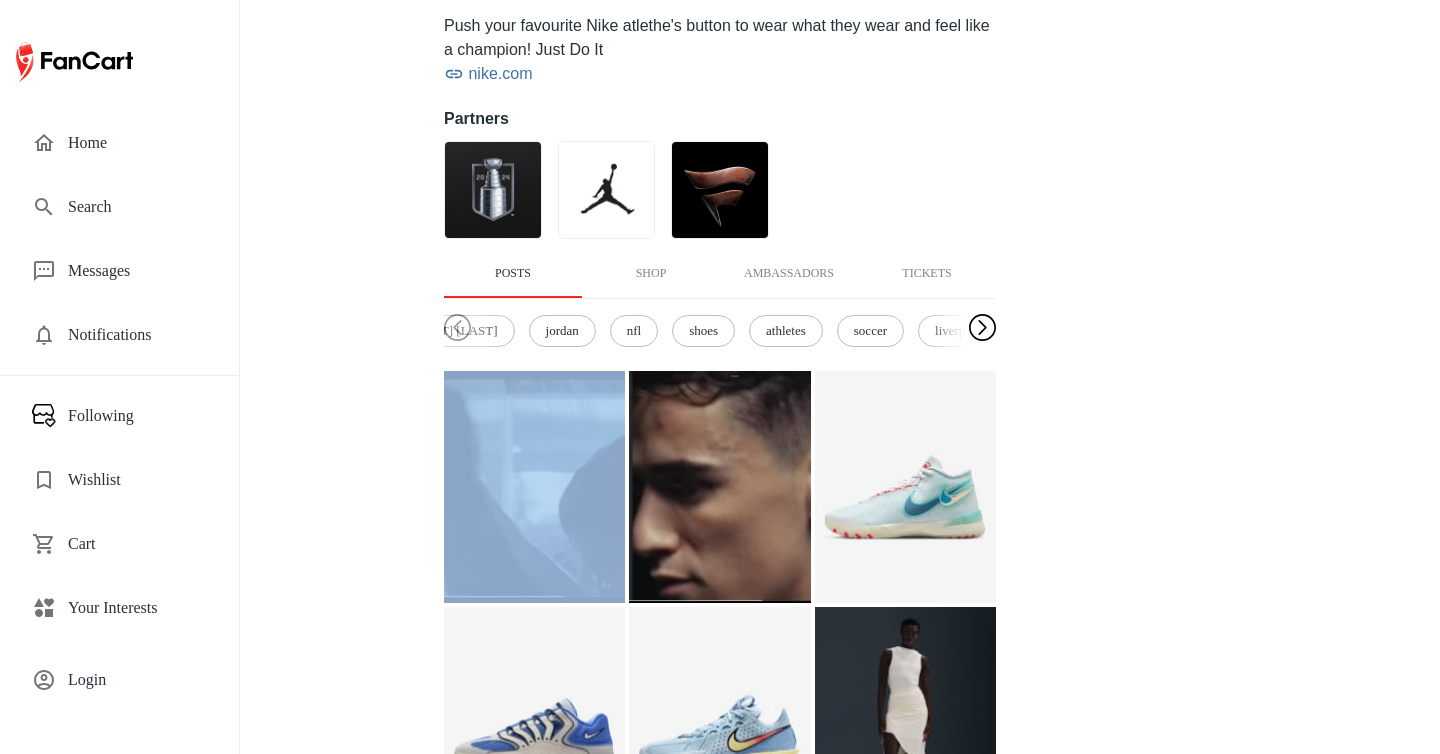click at bounding box center (982, 328) 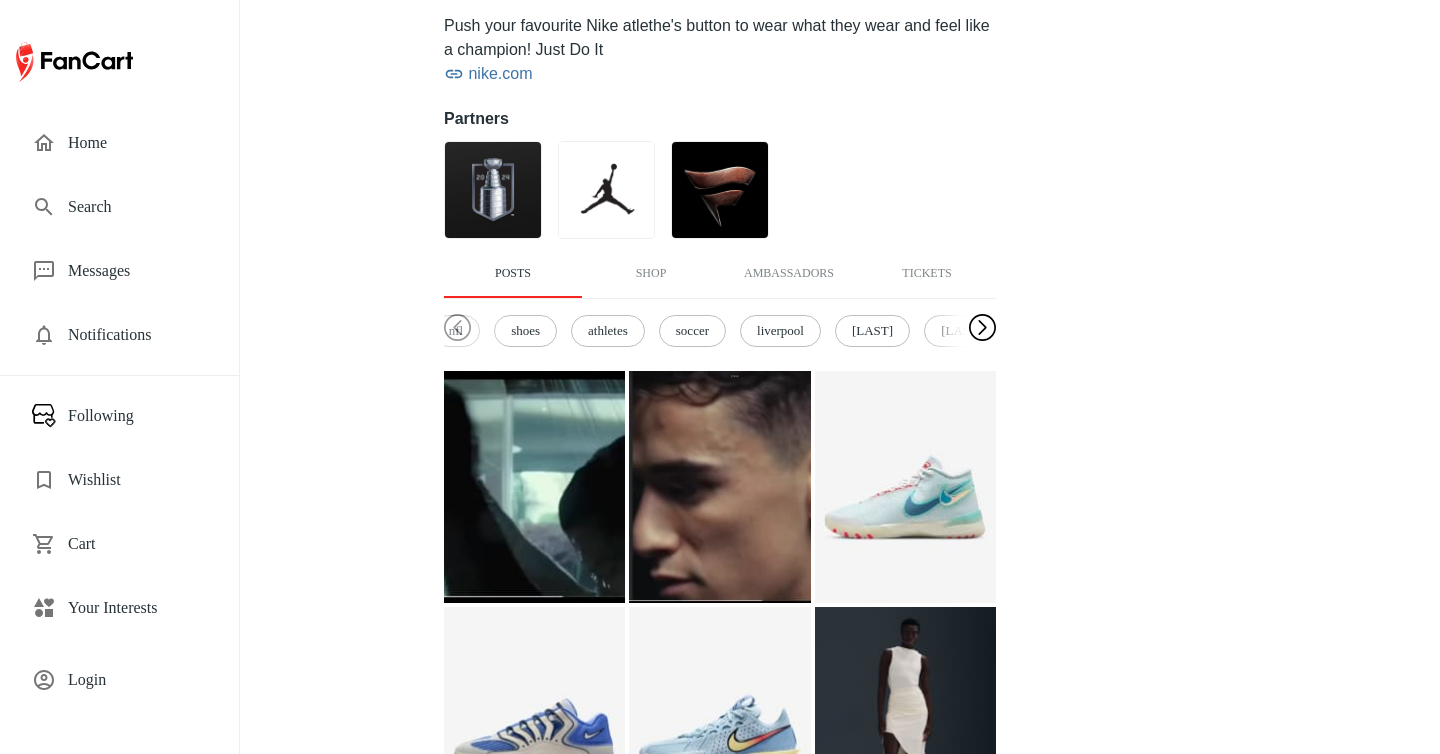 click at bounding box center [982, 328] 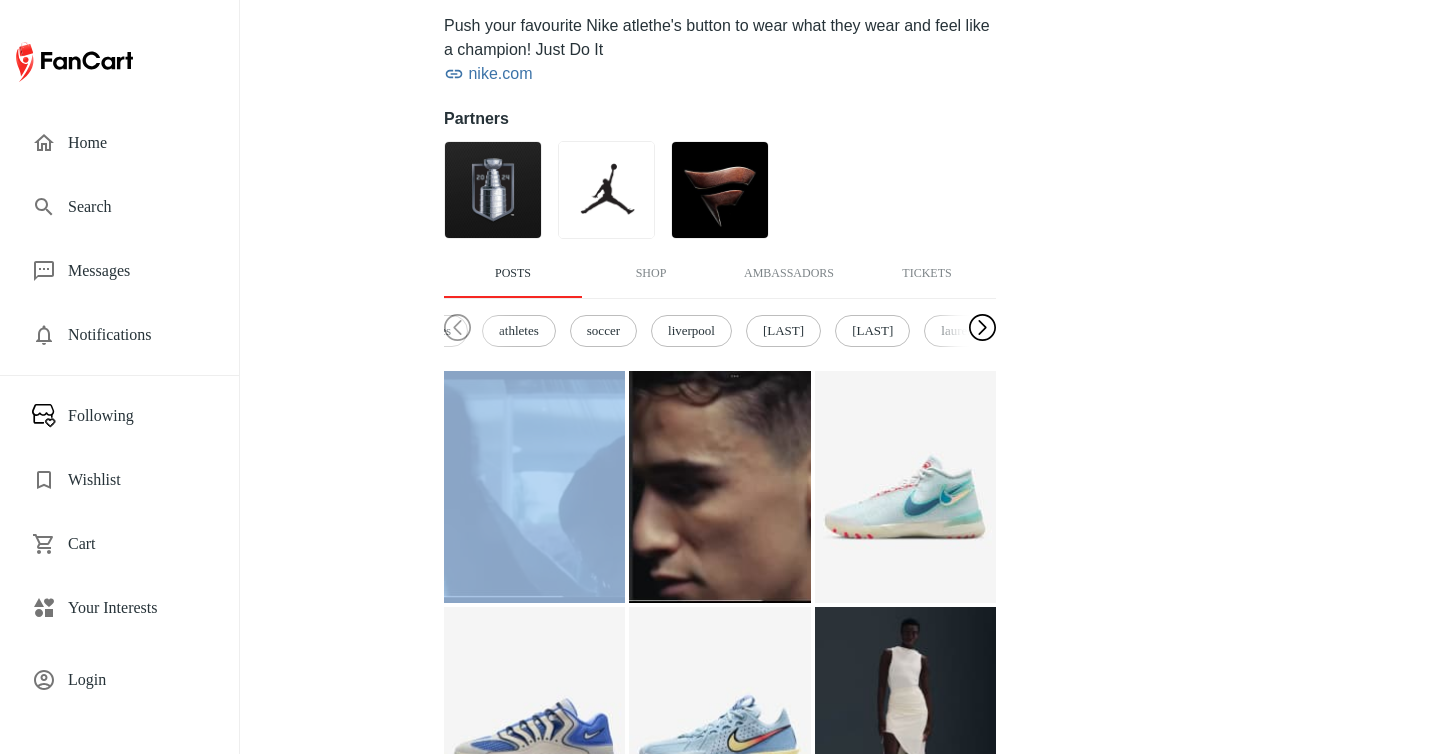 click at bounding box center (982, 328) 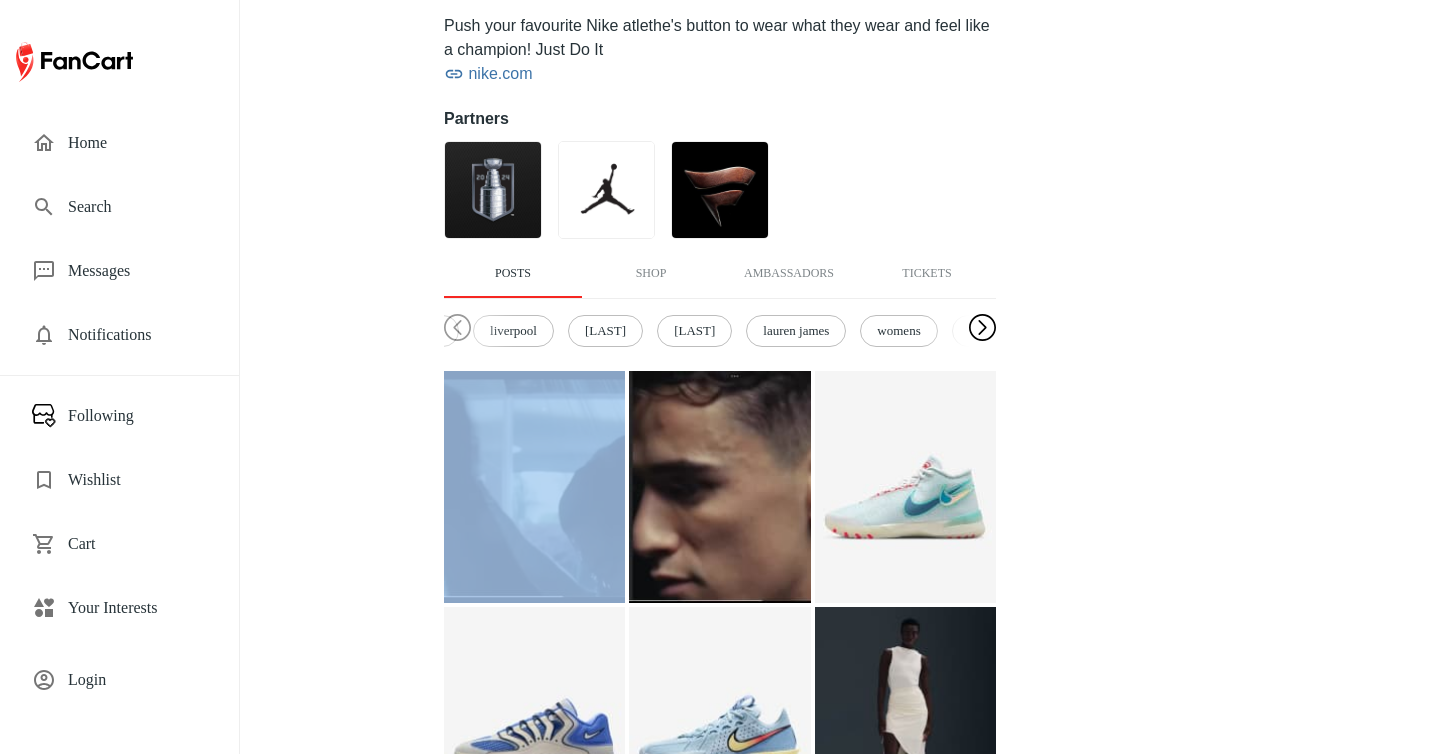 click at bounding box center (982, 328) 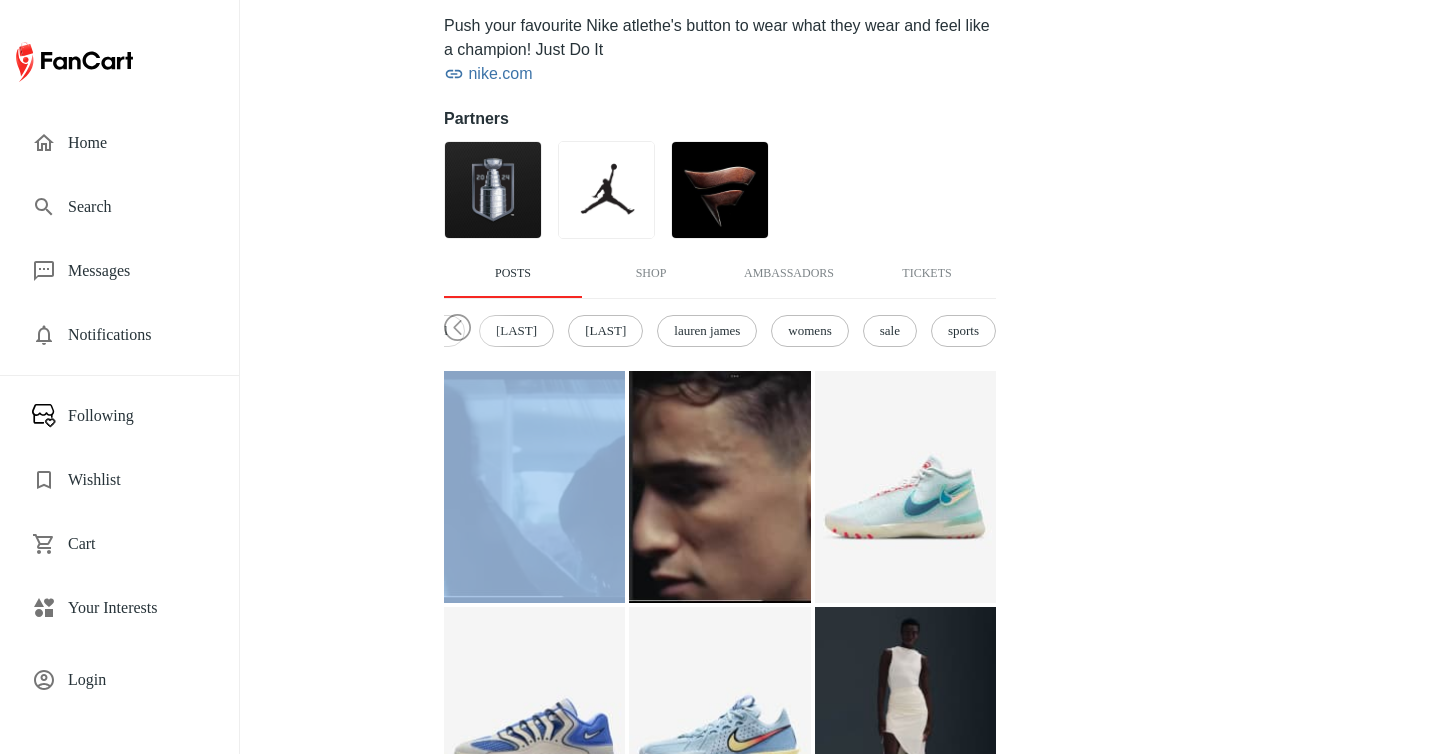 click on "air jordan basketball ronaldo serena williams jordan nfl shoes athletes soccer liverpool tiger woods giannis lauren james womens sale sports" at bounding box center [-170, 331] 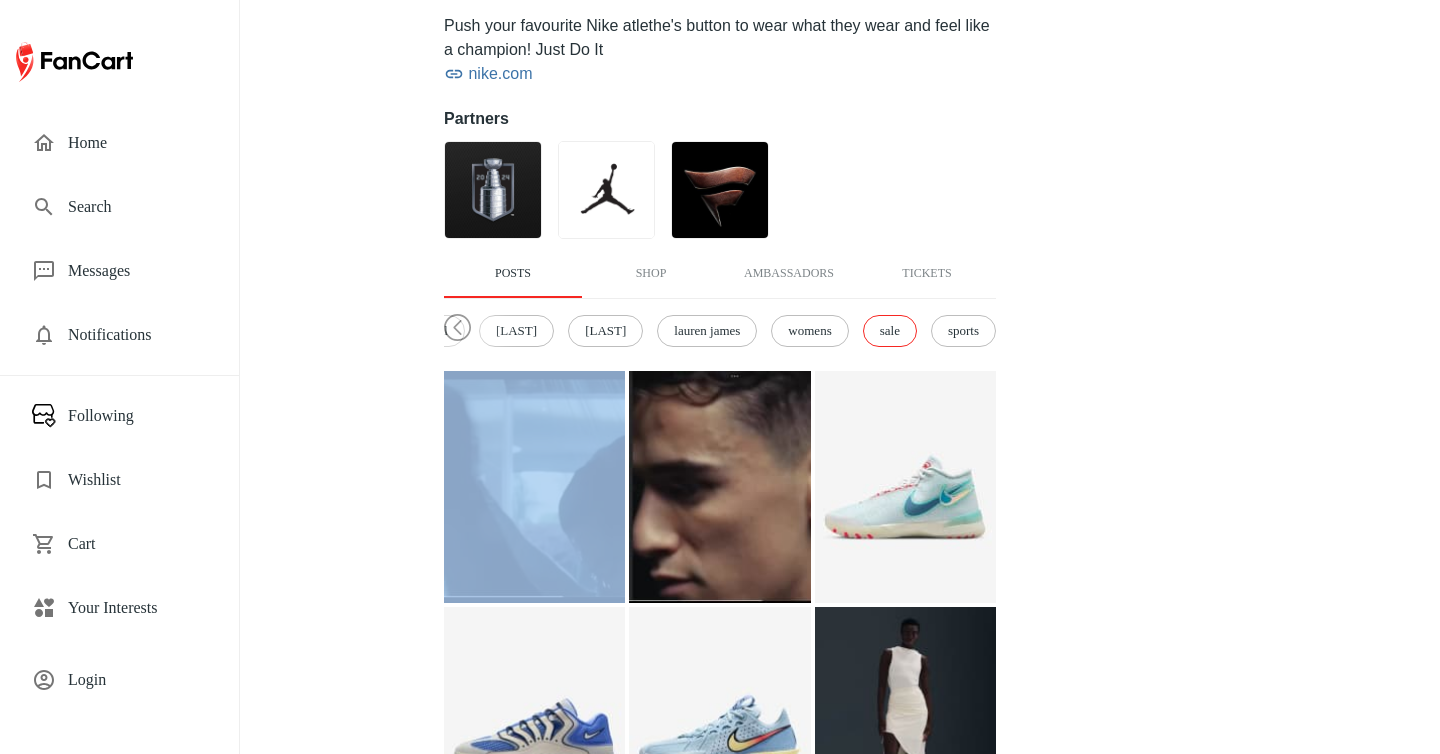scroll, scrollTop: 245, scrollLeft: 0, axis: vertical 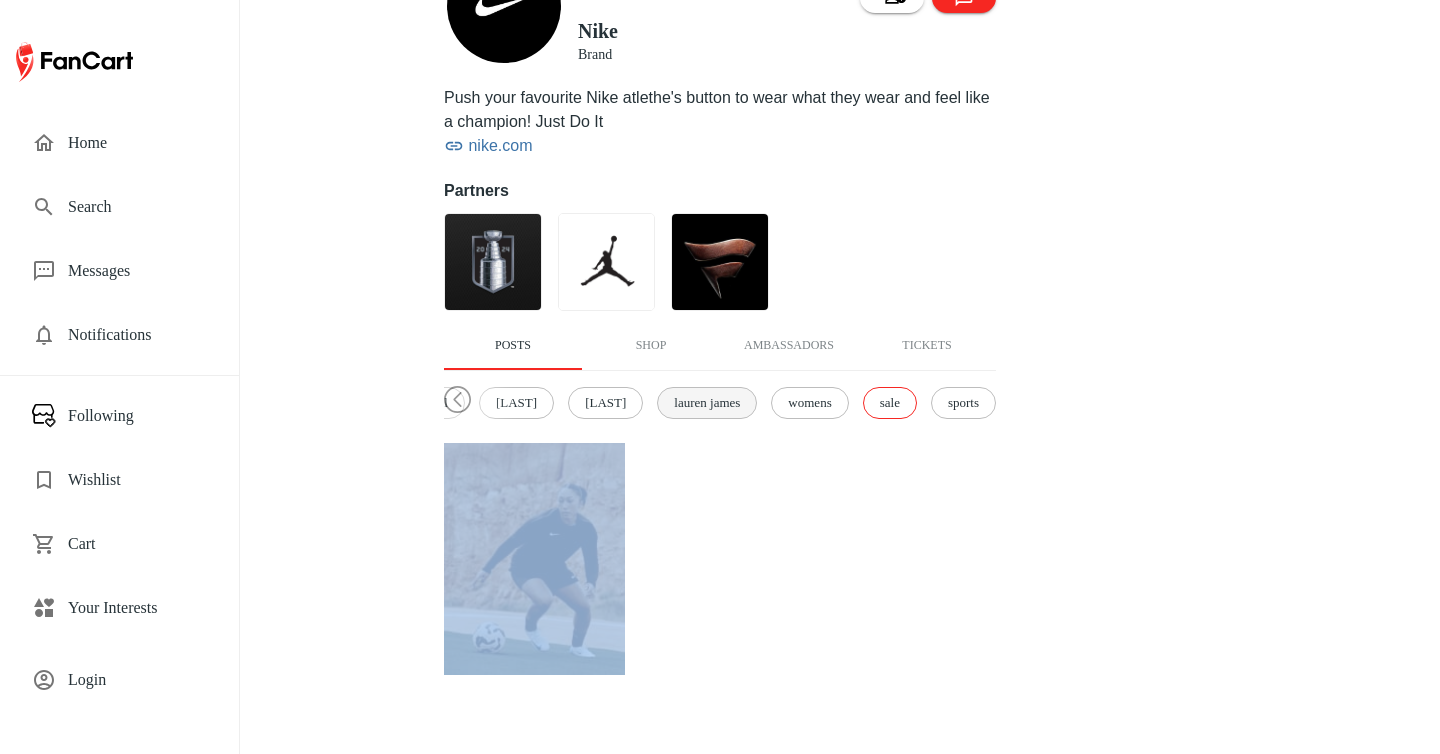 click on "lauren james" at bounding box center [707, 403] 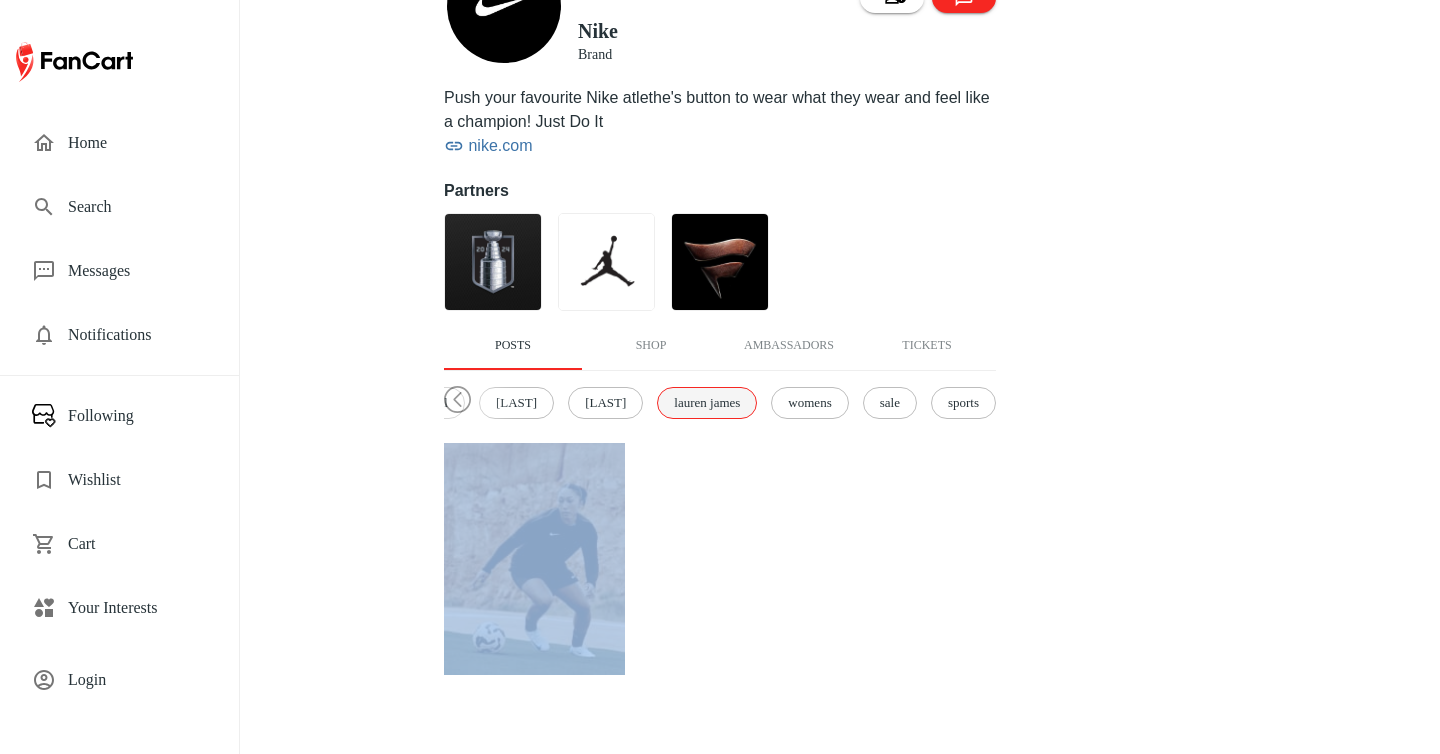 click on "lauren james" at bounding box center [707, 403] 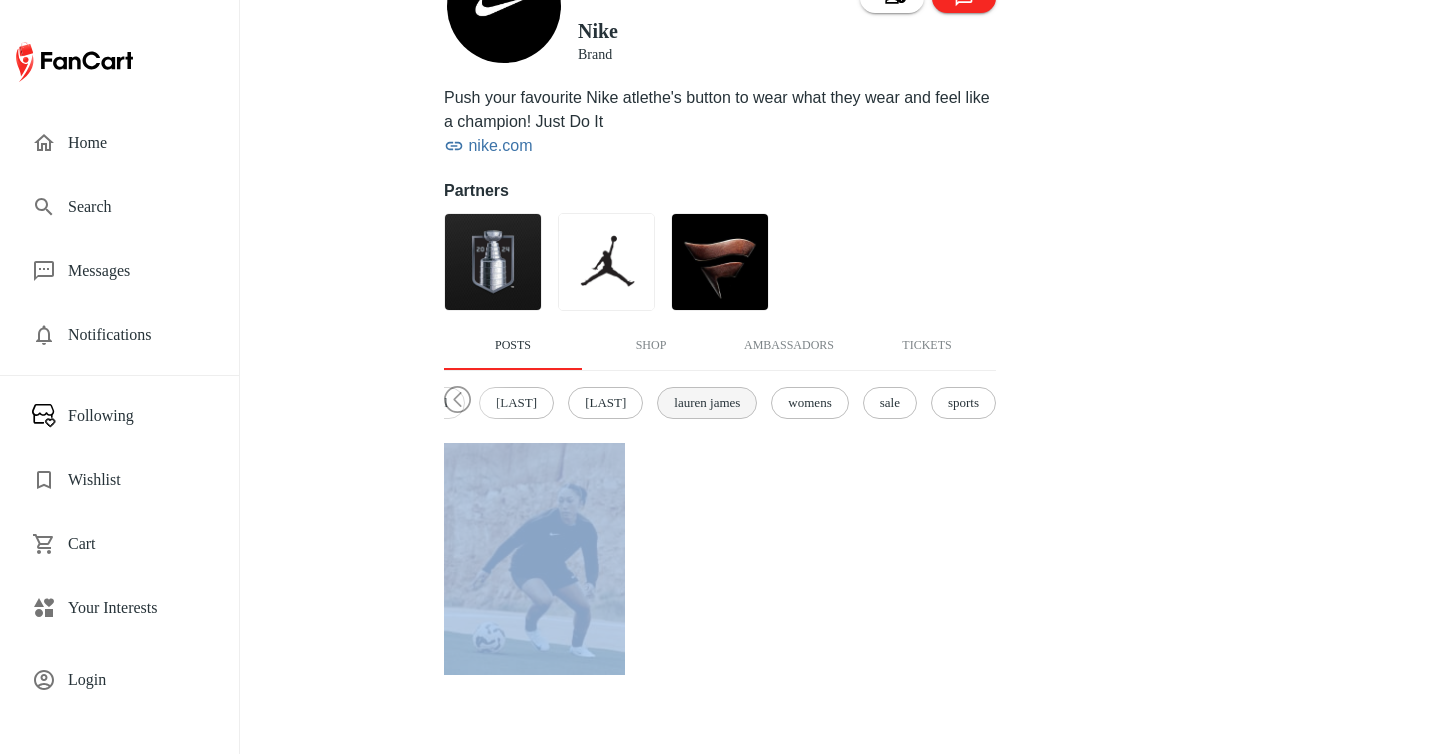 scroll, scrollTop: 317, scrollLeft: 0, axis: vertical 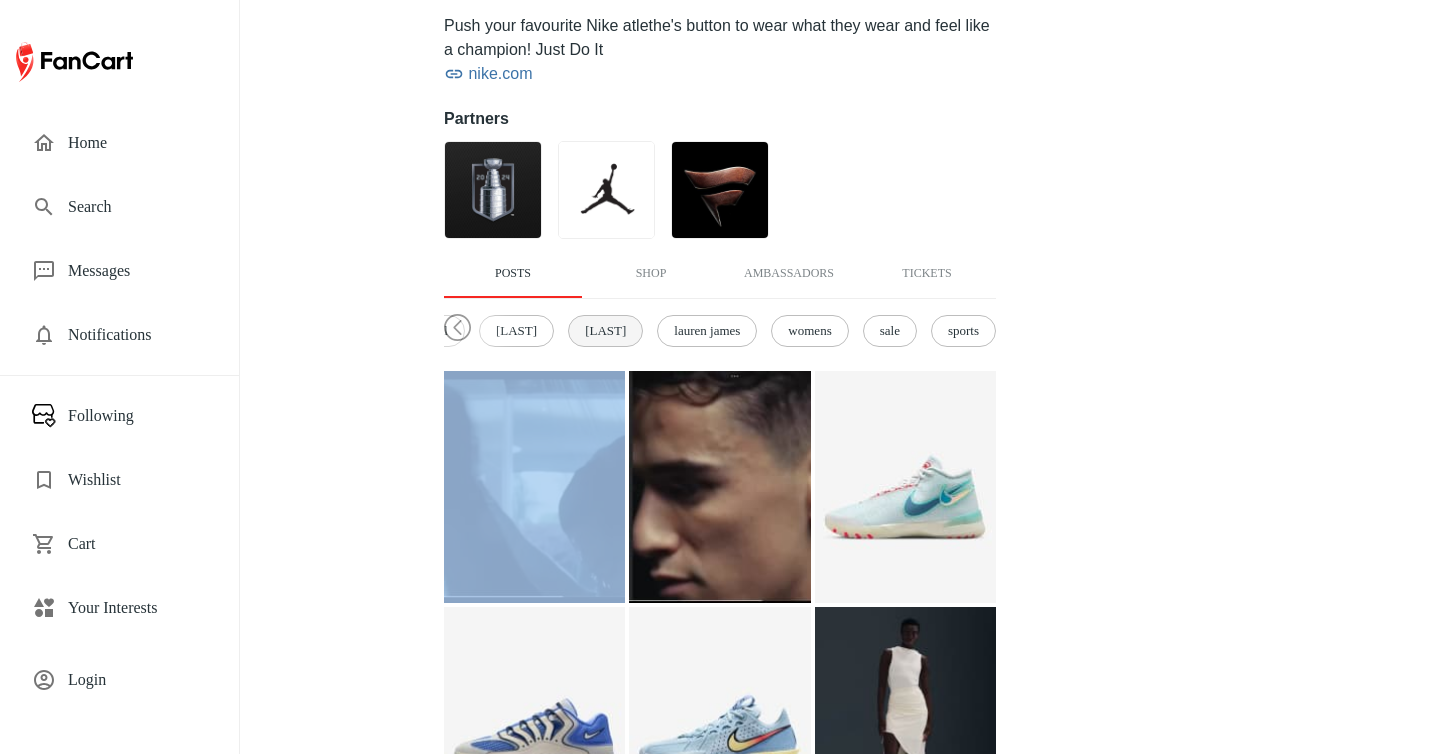 click on "[FIRST]" at bounding box center (605, 331) 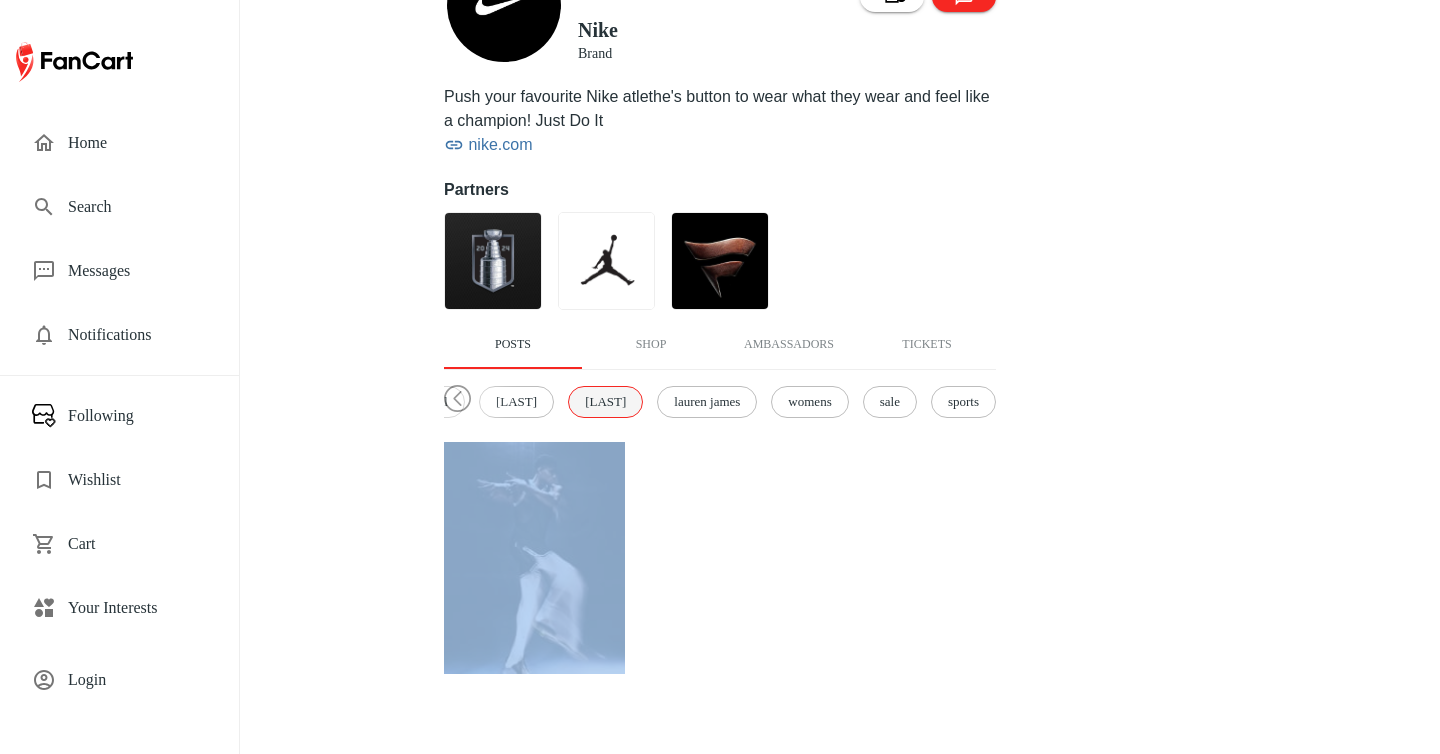 scroll, scrollTop: 245, scrollLeft: 0, axis: vertical 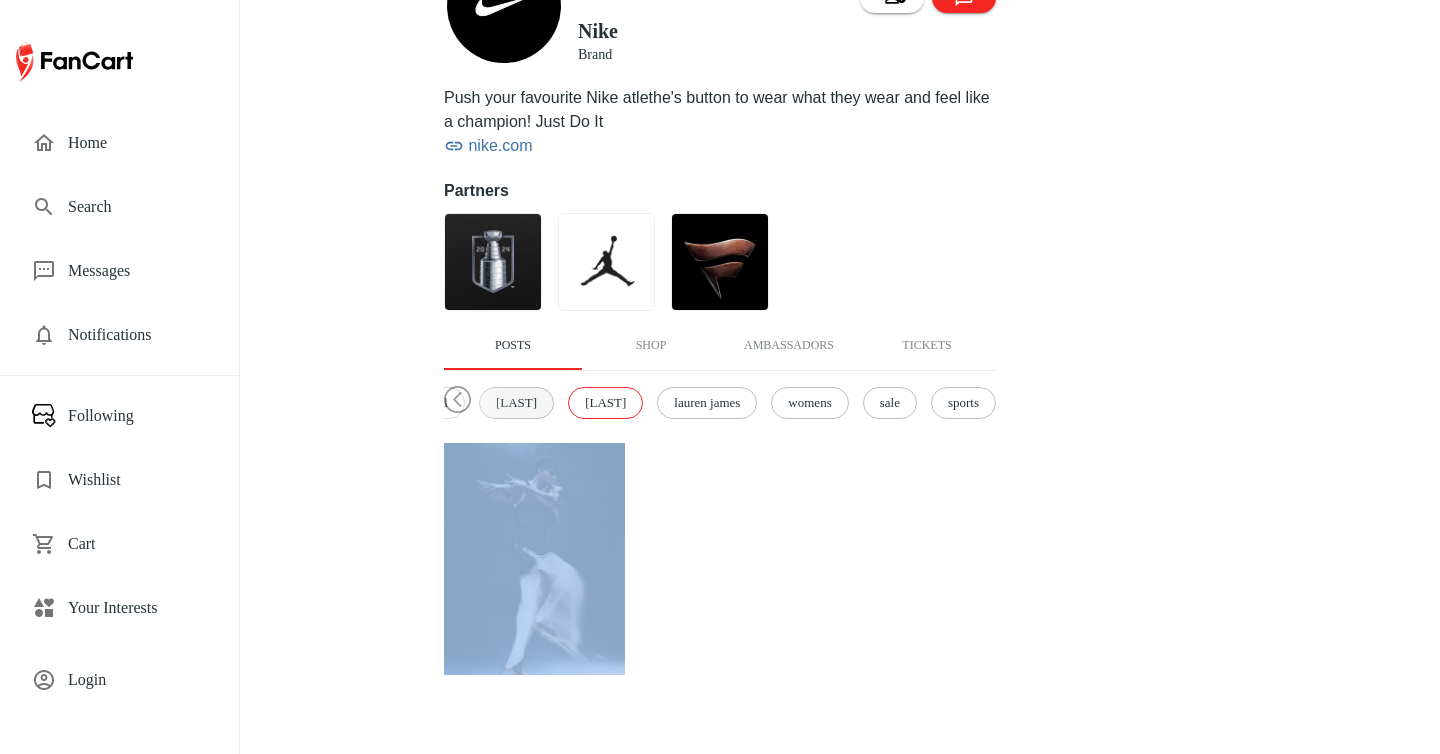 click on "[FIRST] [LAST]" at bounding box center [516, 403] 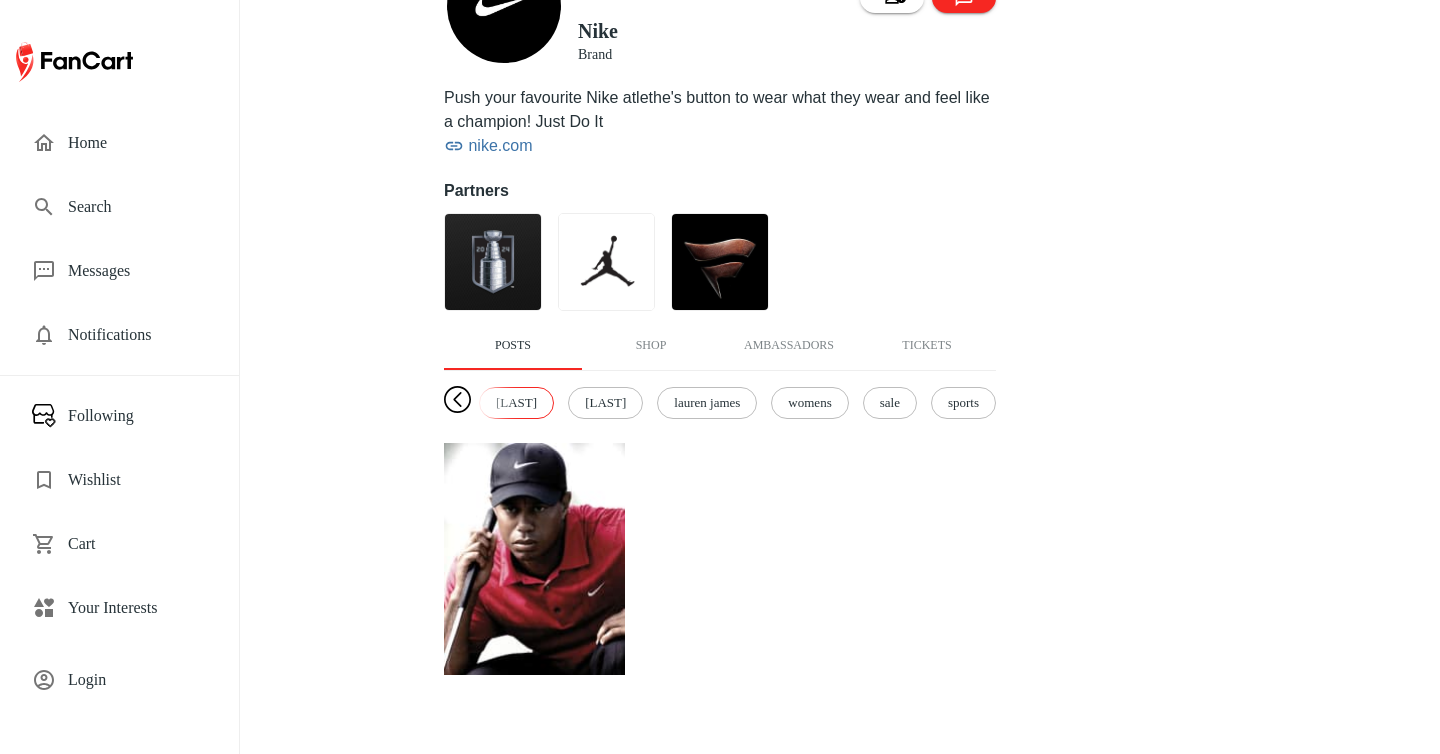 click at bounding box center (457, 400) 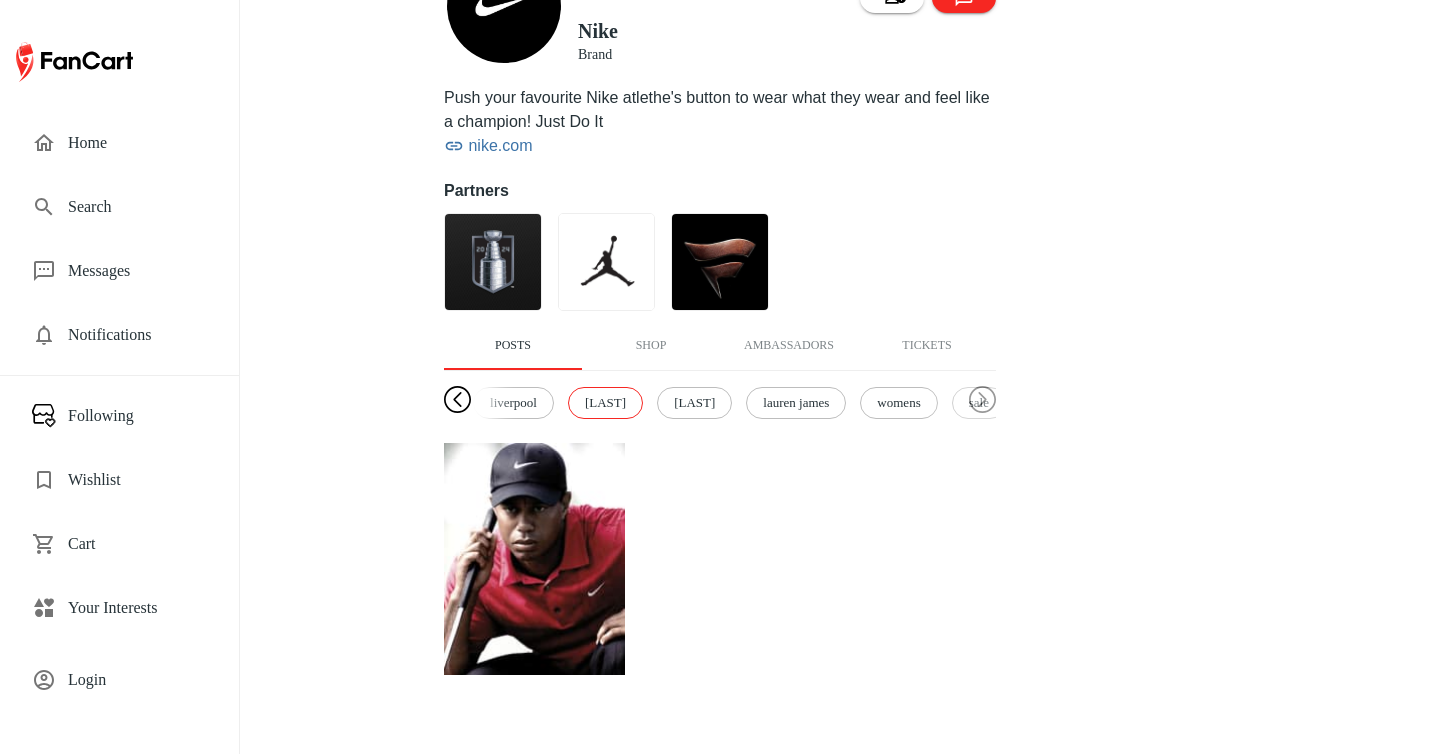 click at bounding box center [457, 400] 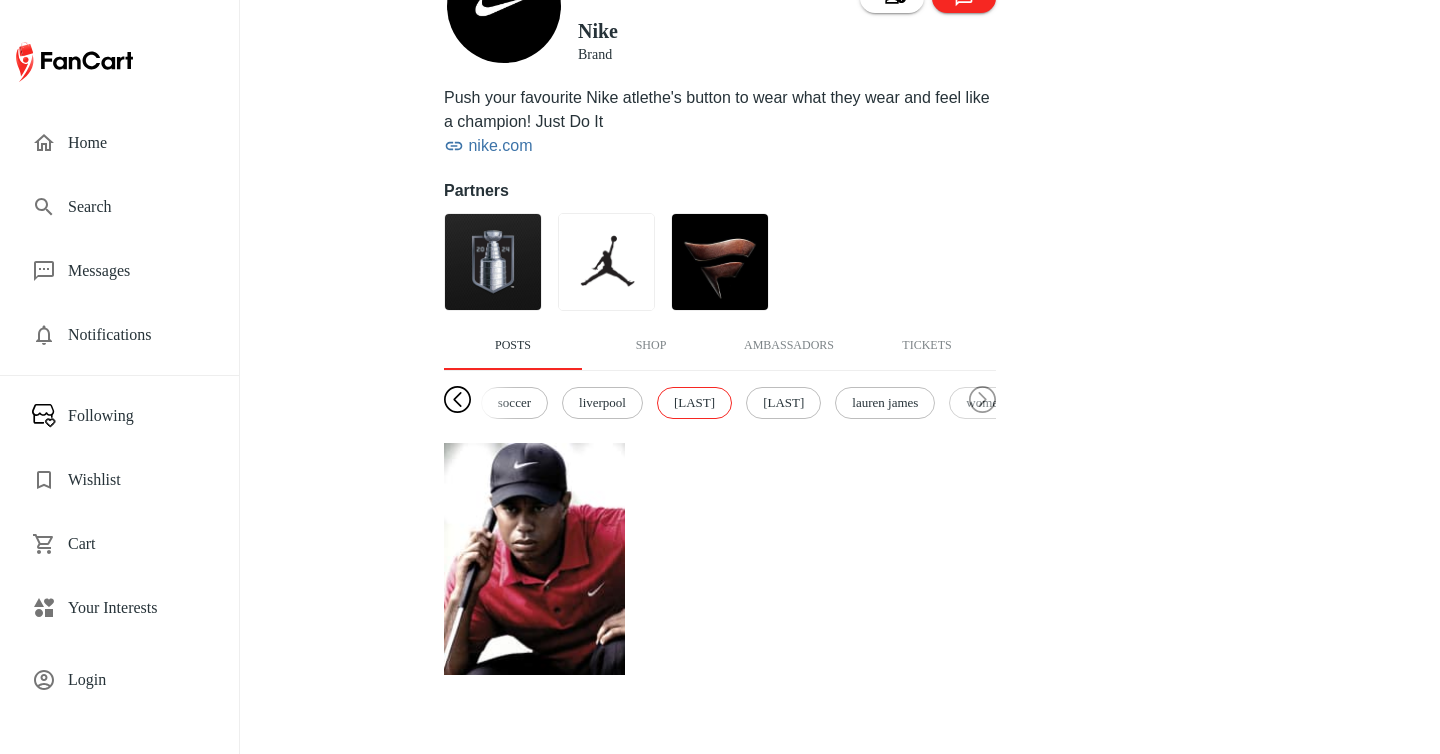click at bounding box center (457, 400) 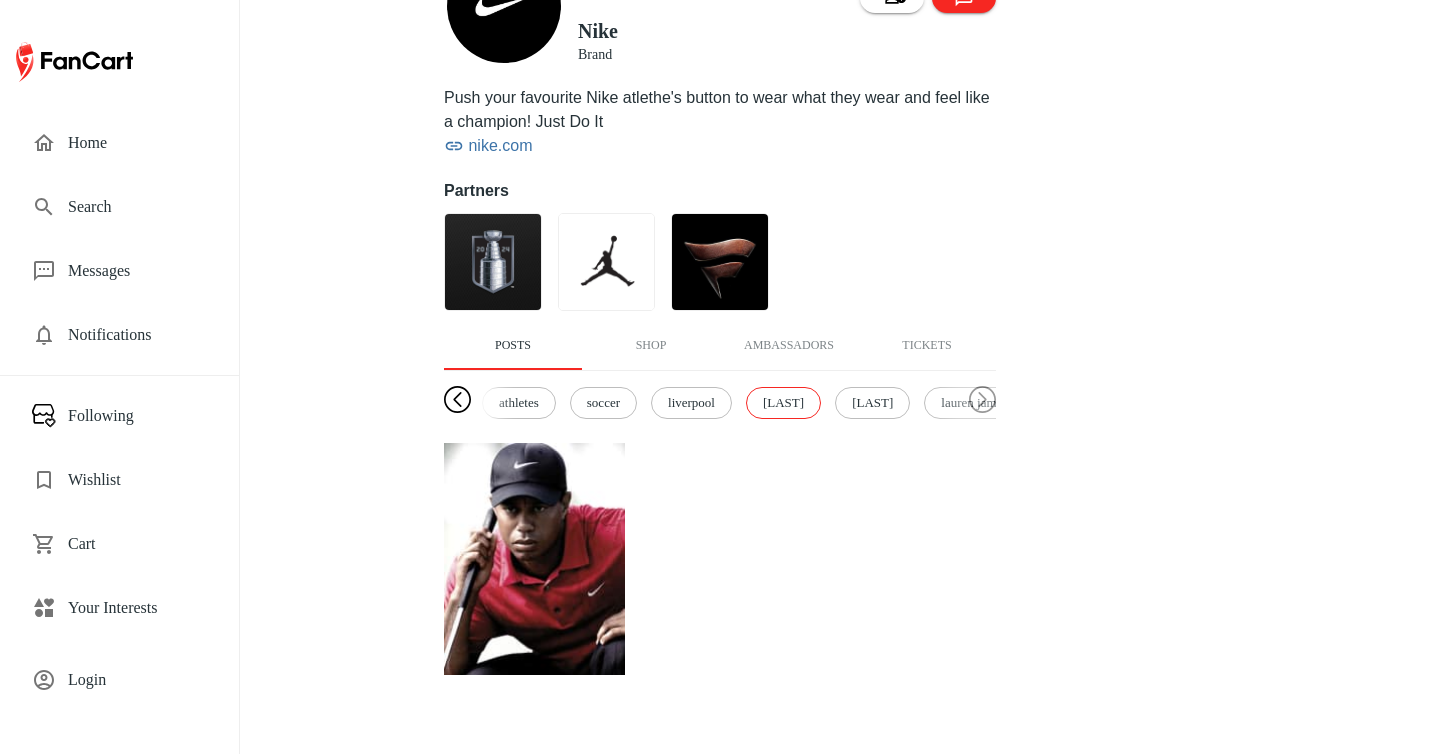 click at bounding box center (457, 400) 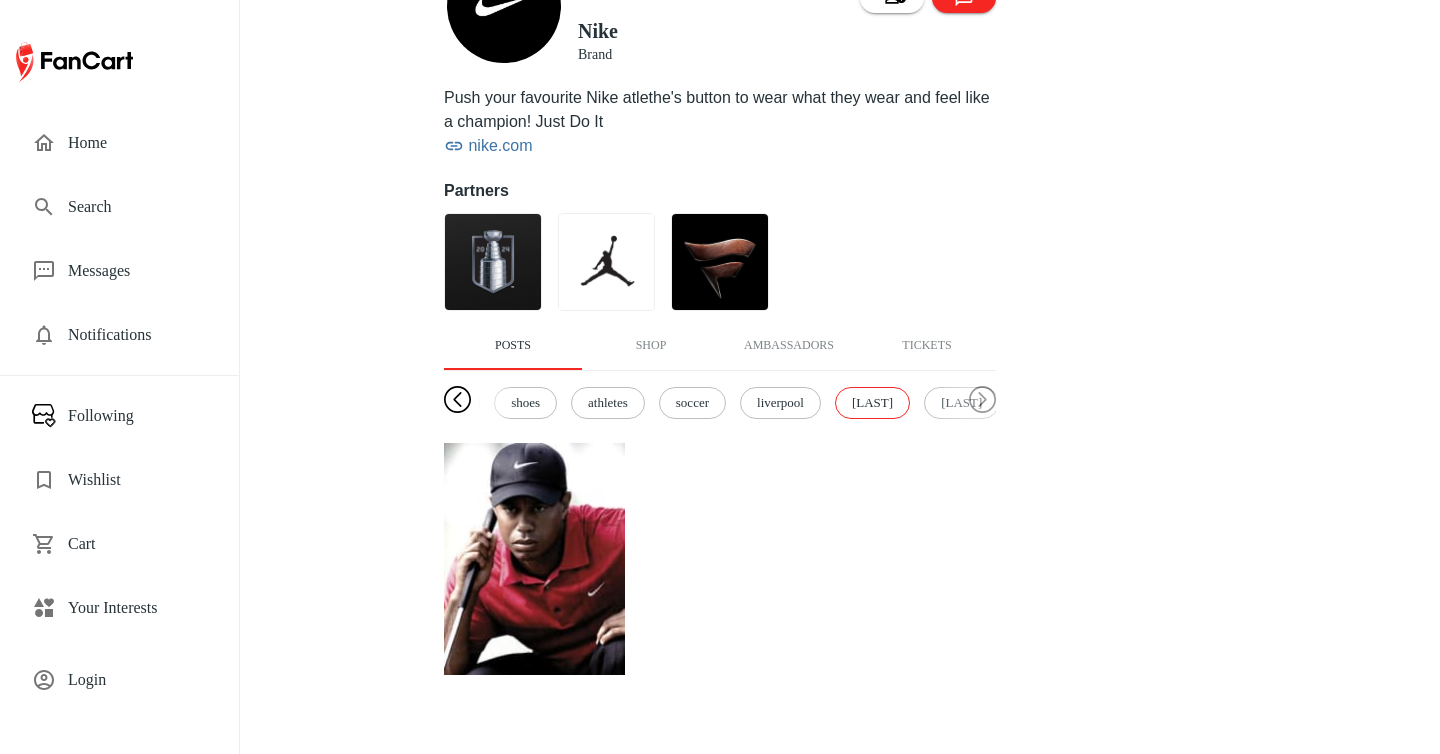 click at bounding box center (457, 400) 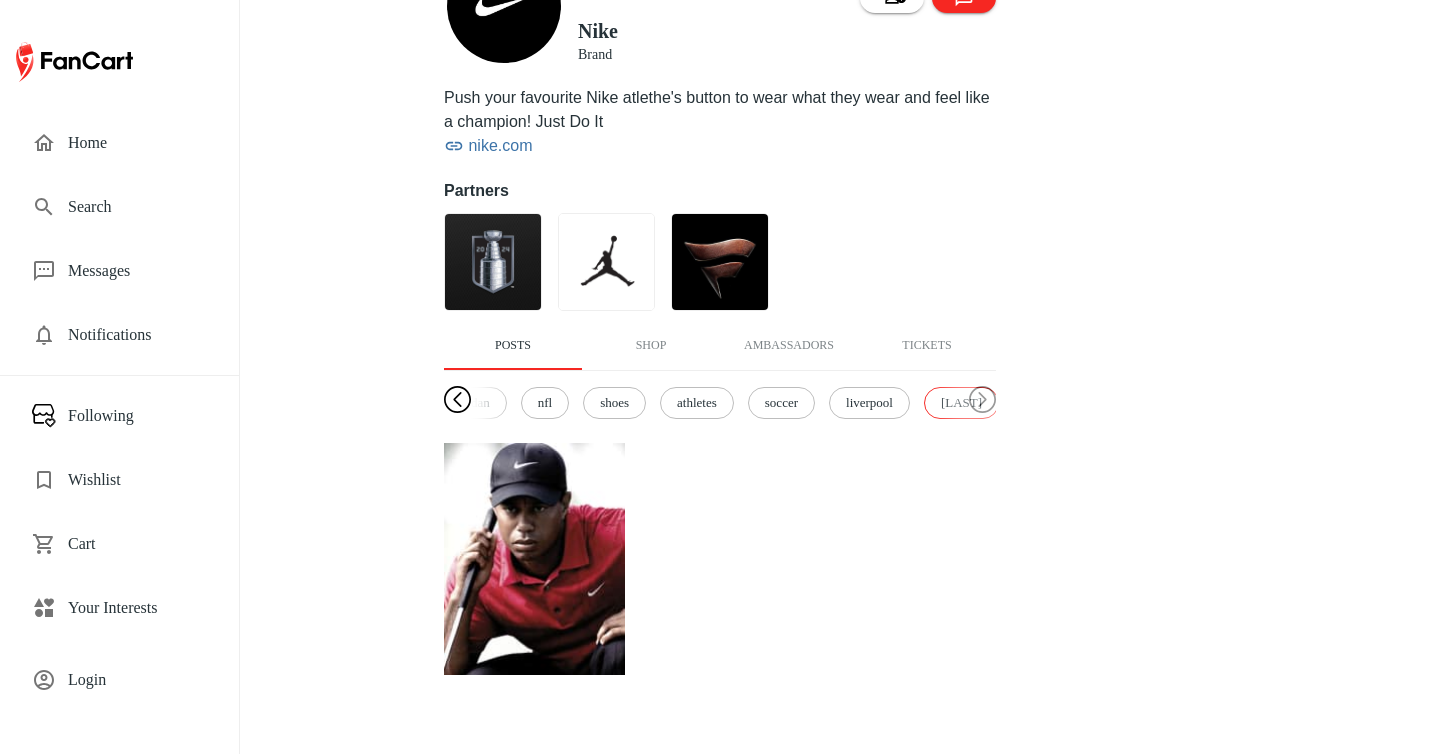 click at bounding box center [457, 400] 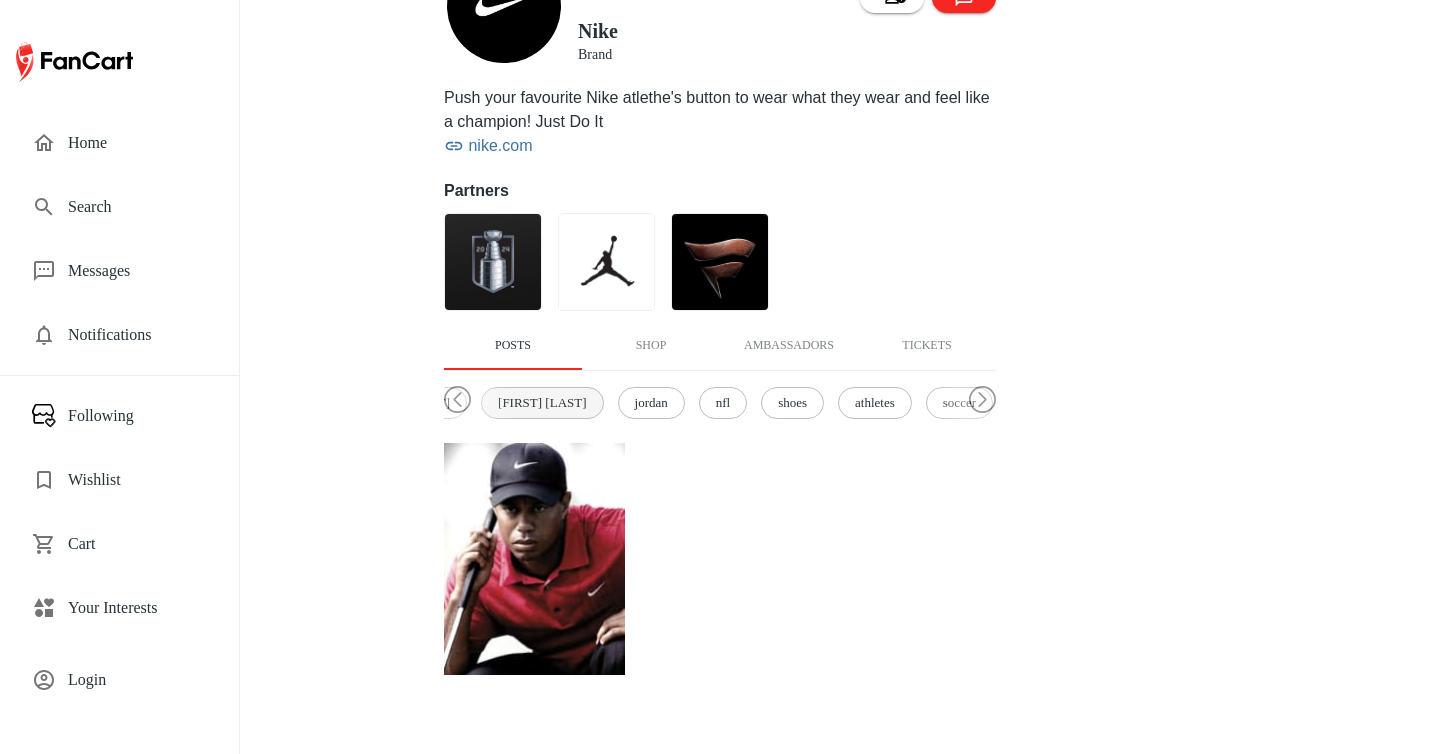 click on "[FIRST] [LAST]" at bounding box center (542, 403) 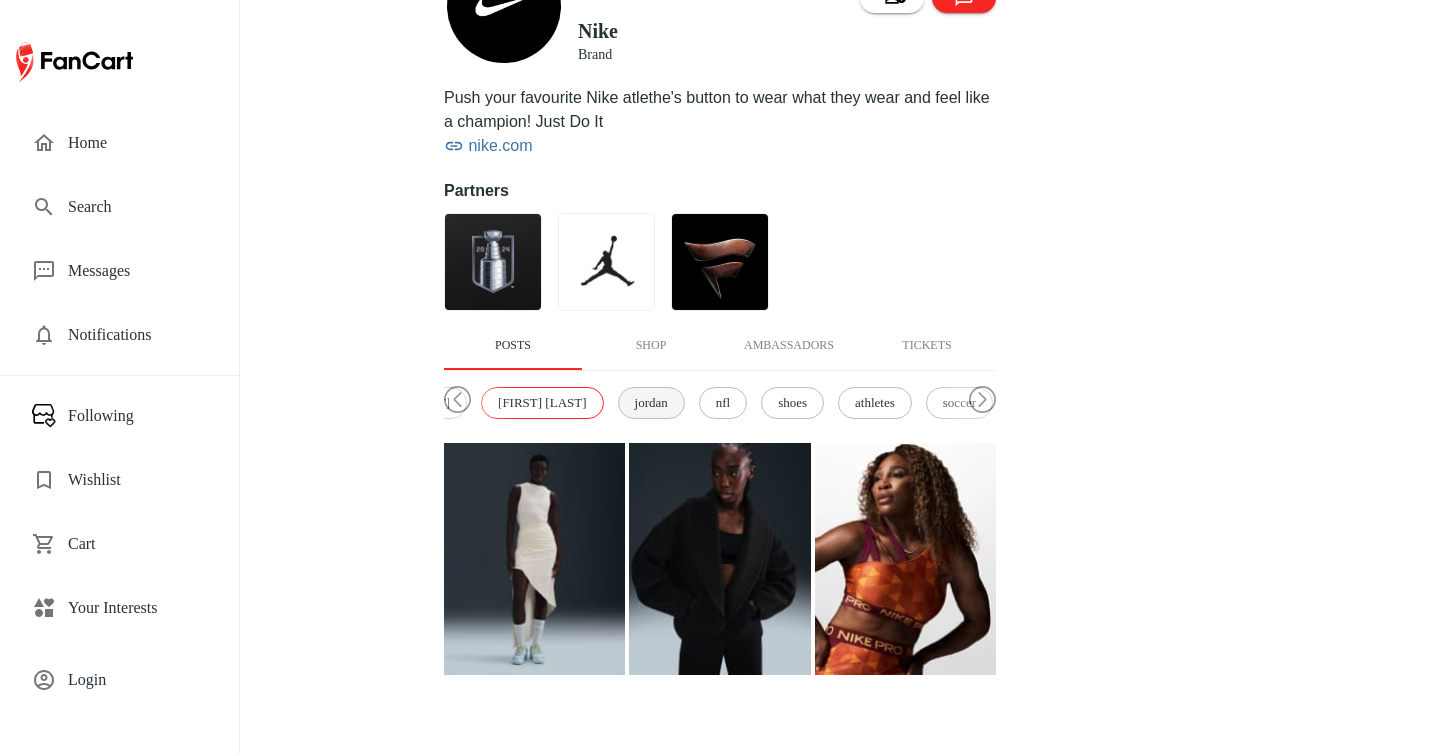 click on "jordan" at bounding box center [651, 403] 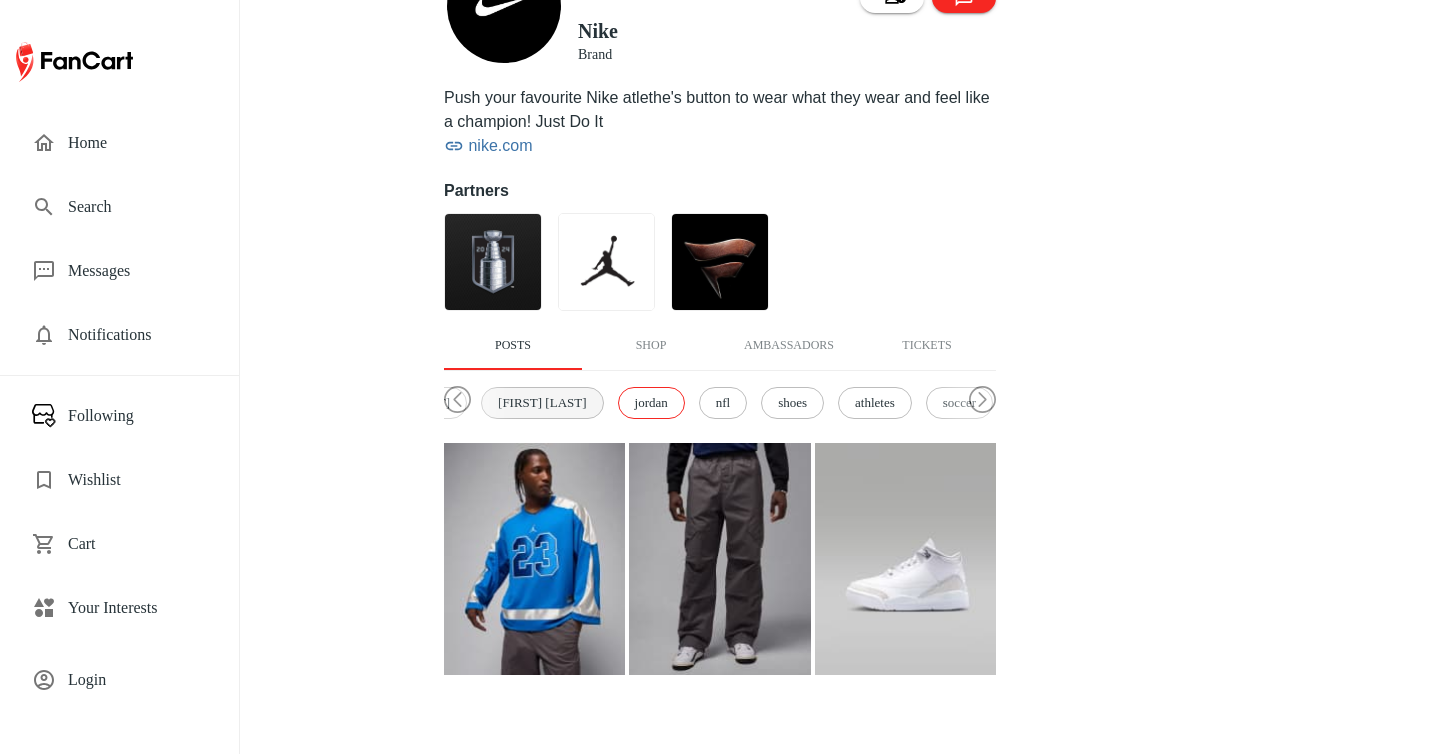 click on "[FIRST] [LAST]" at bounding box center [542, 403] 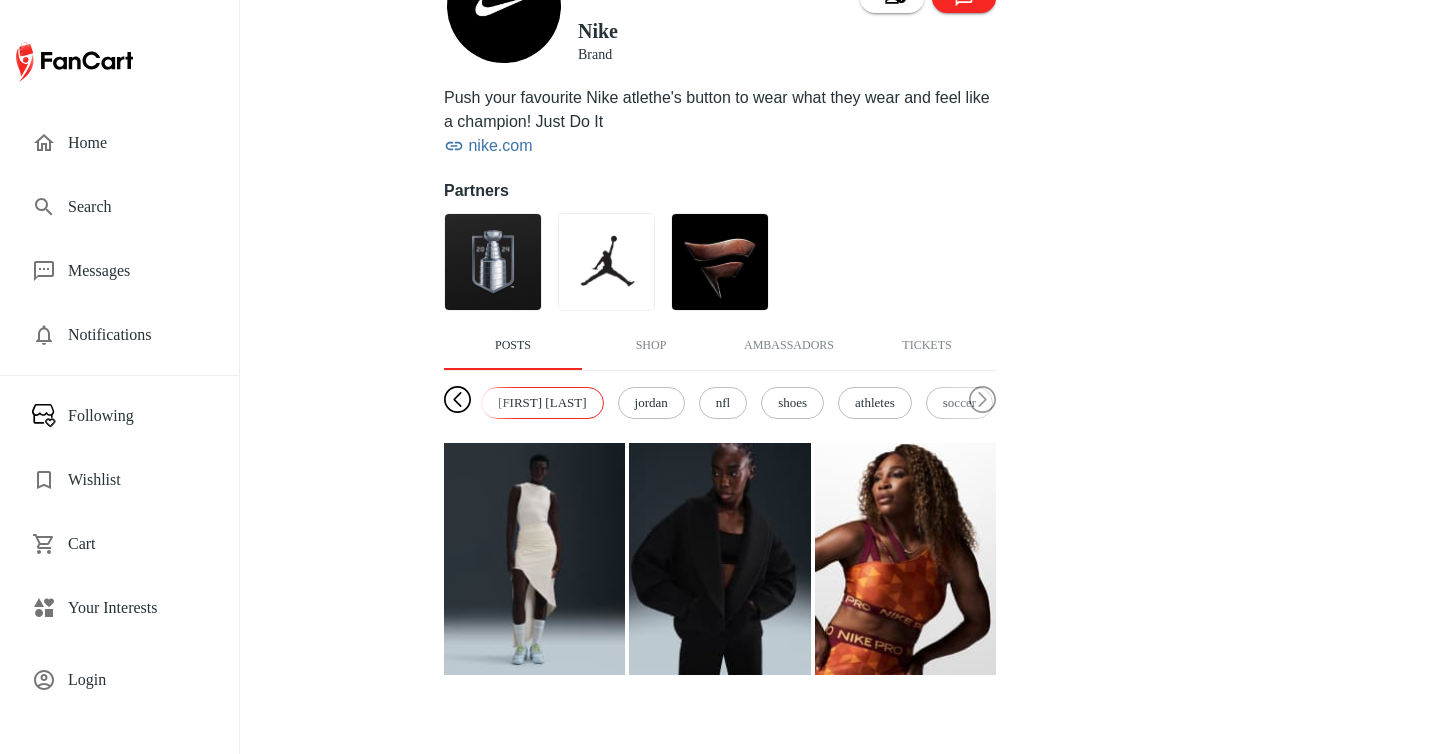 click at bounding box center [457, 400] 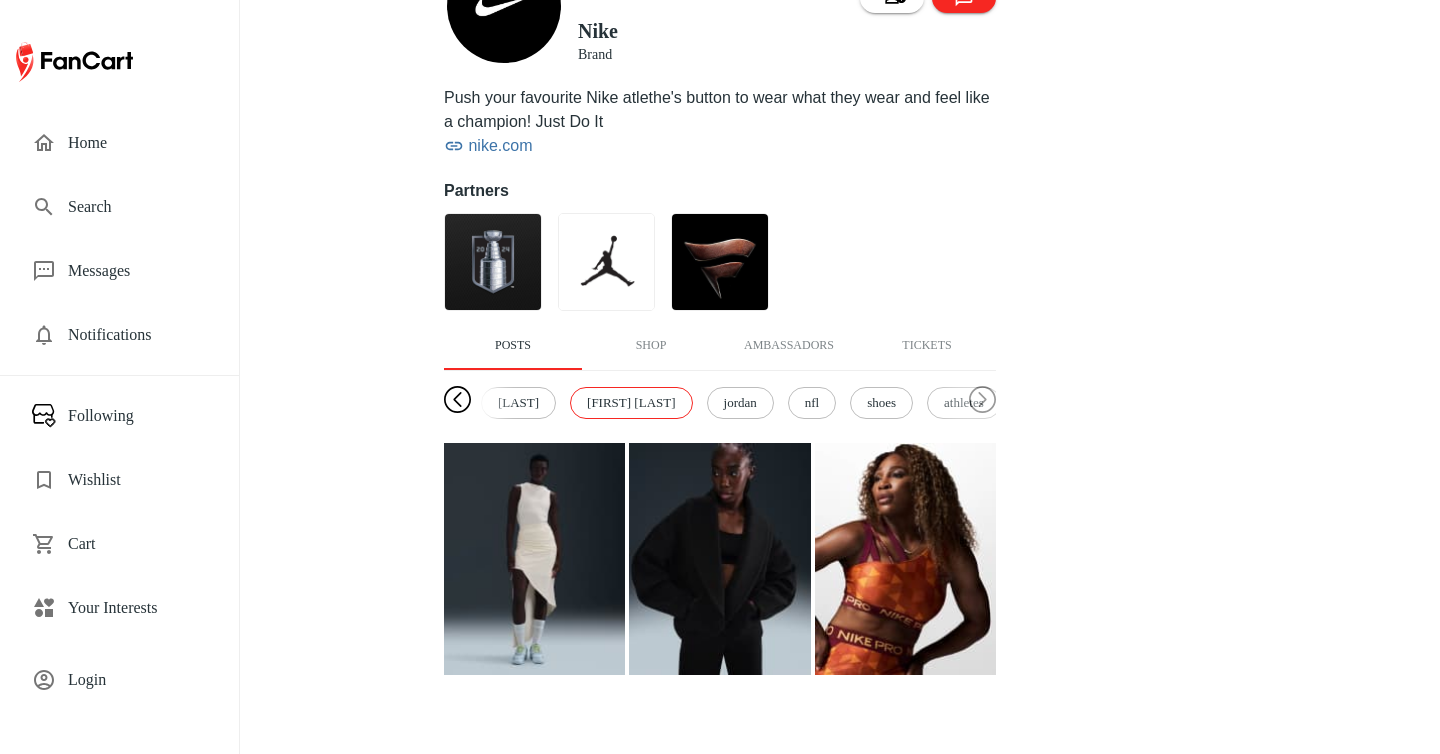 click at bounding box center [457, 400] 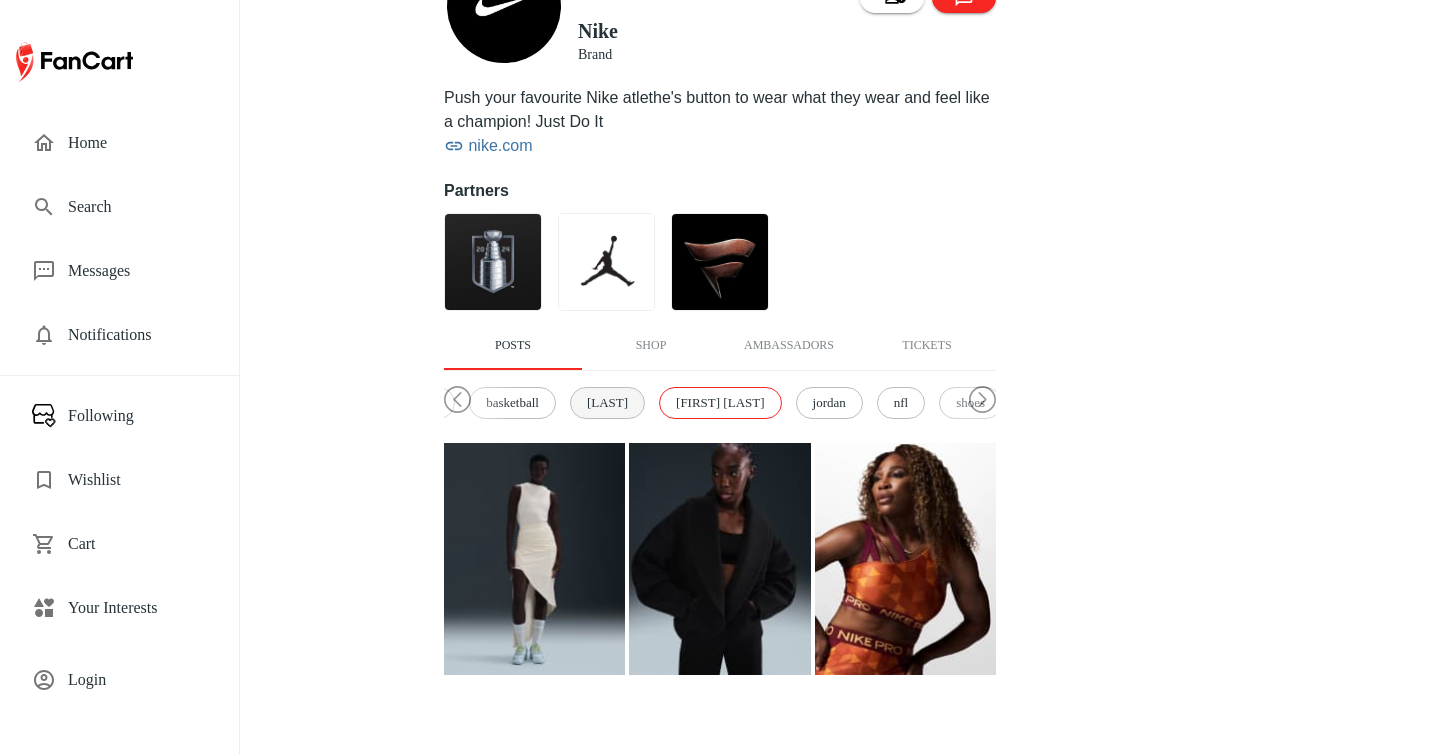 click on "[FIRST]" at bounding box center (607, 403) 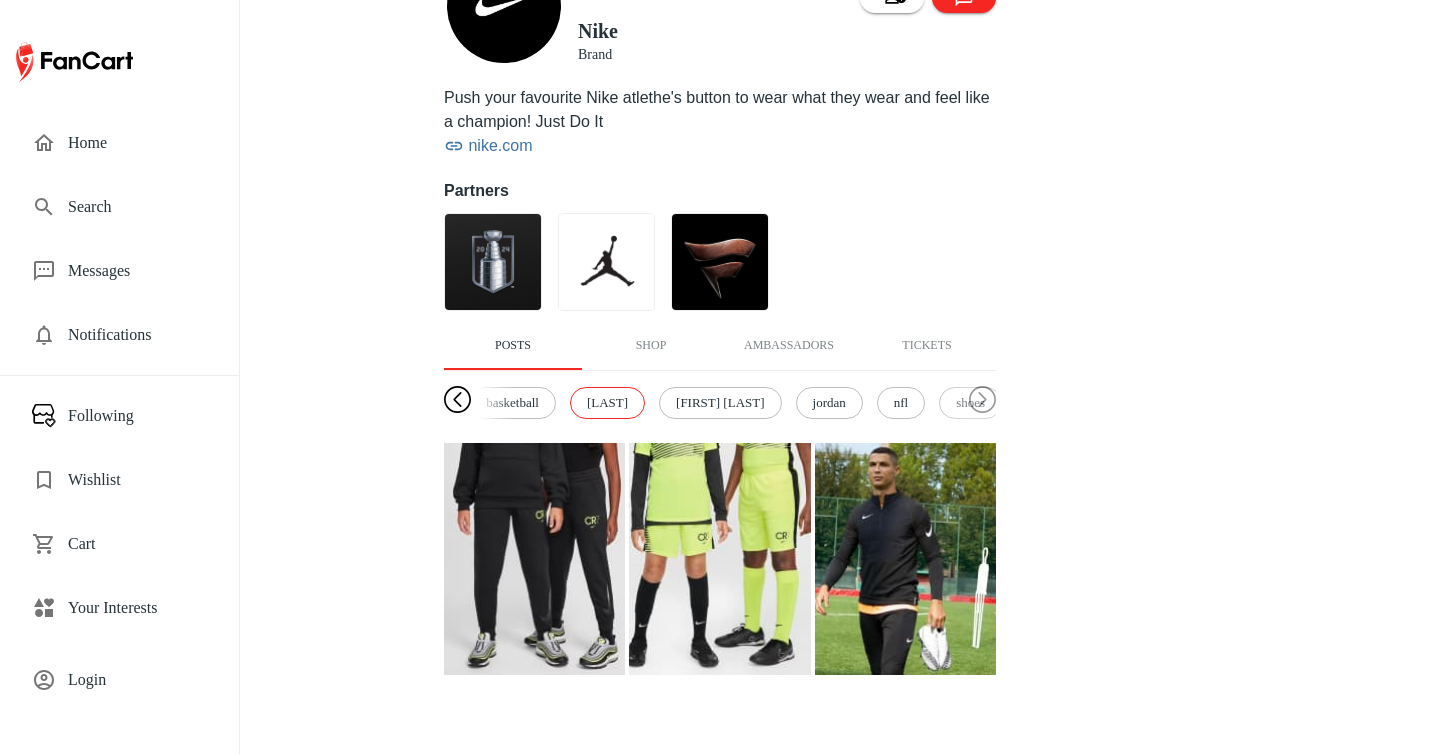click at bounding box center (457, 400) 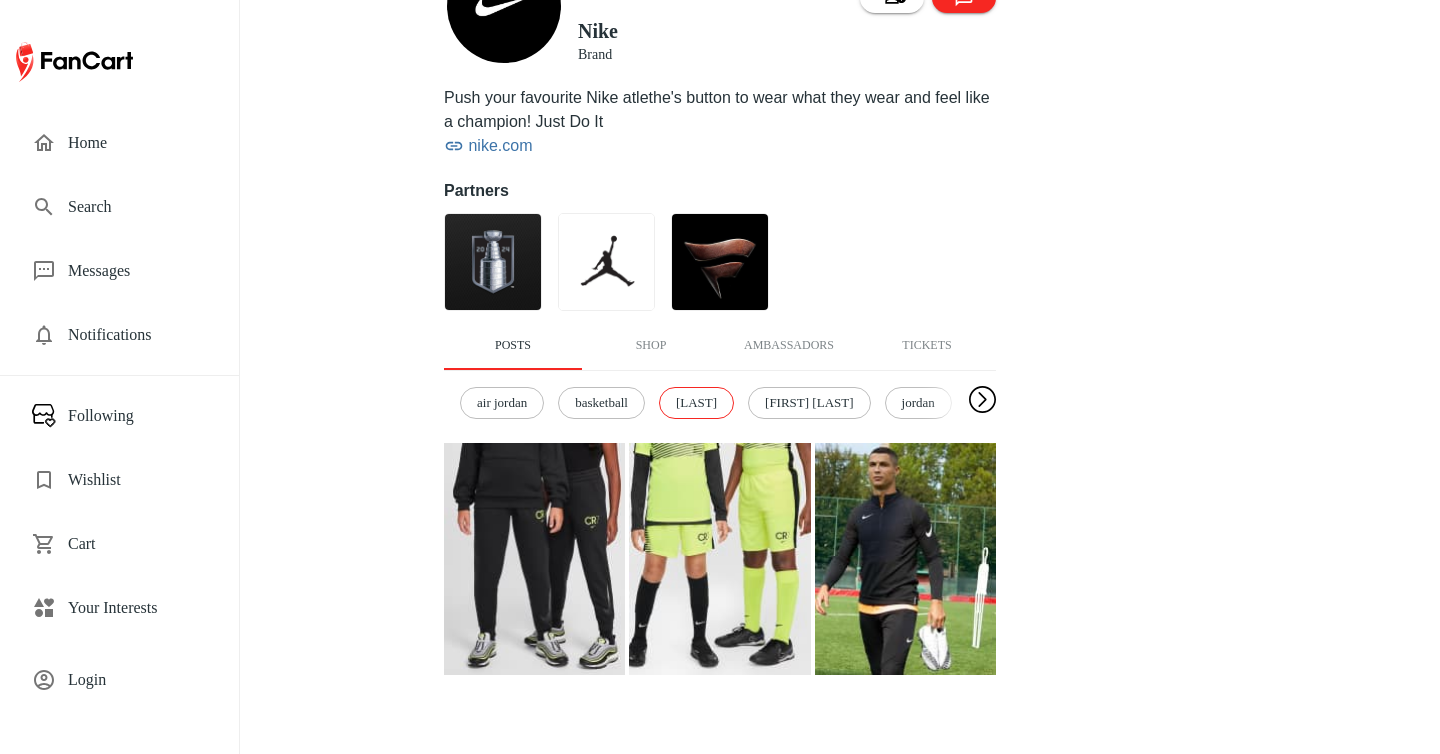 click at bounding box center [982, 400] 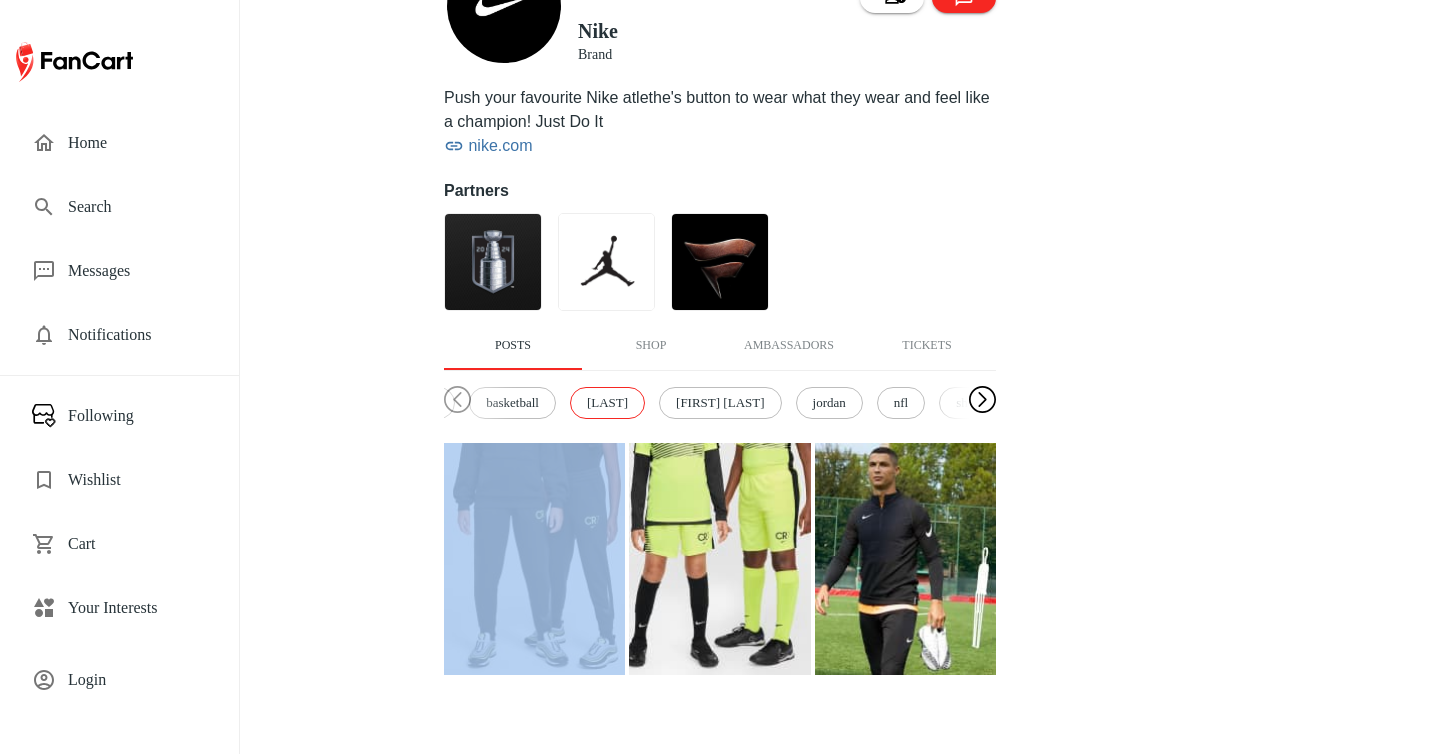 click at bounding box center [982, 400] 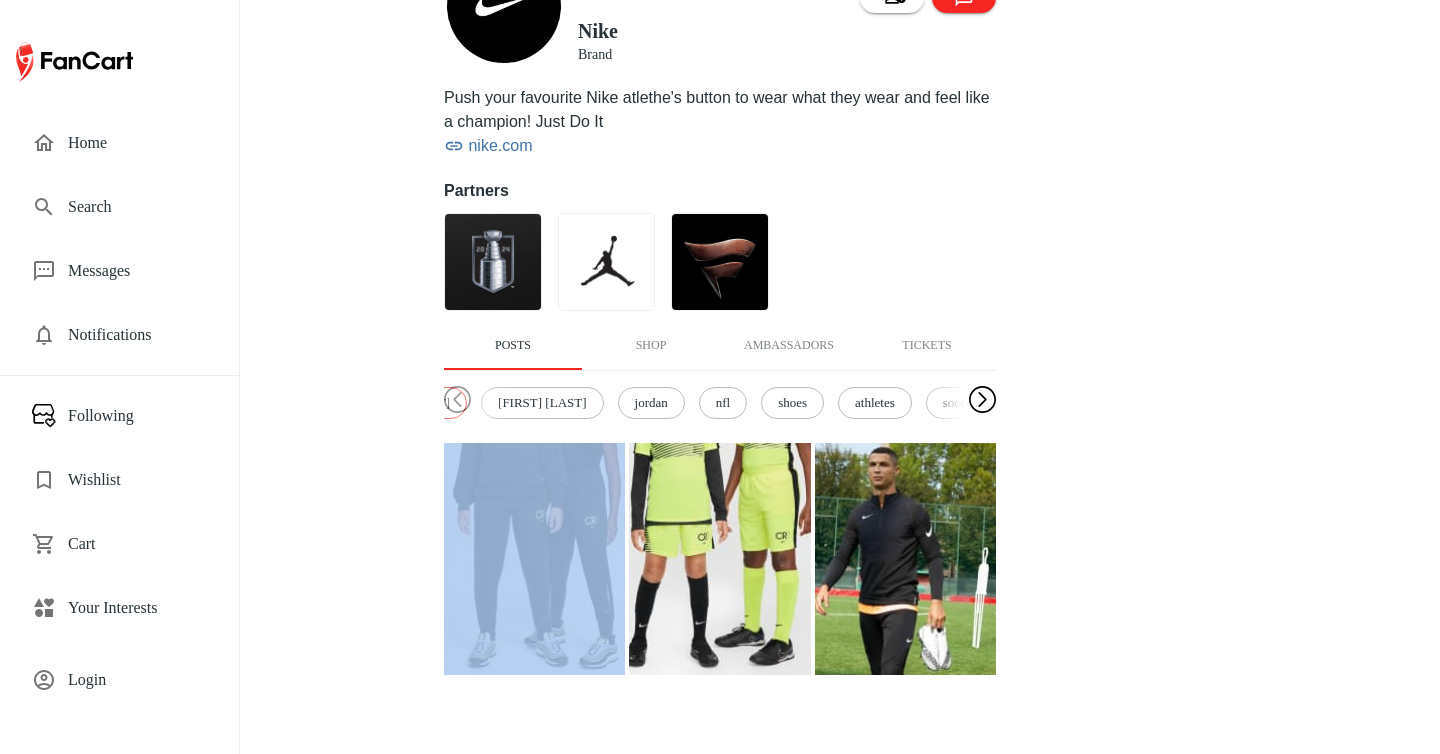 click at bounding box center (982, 400) 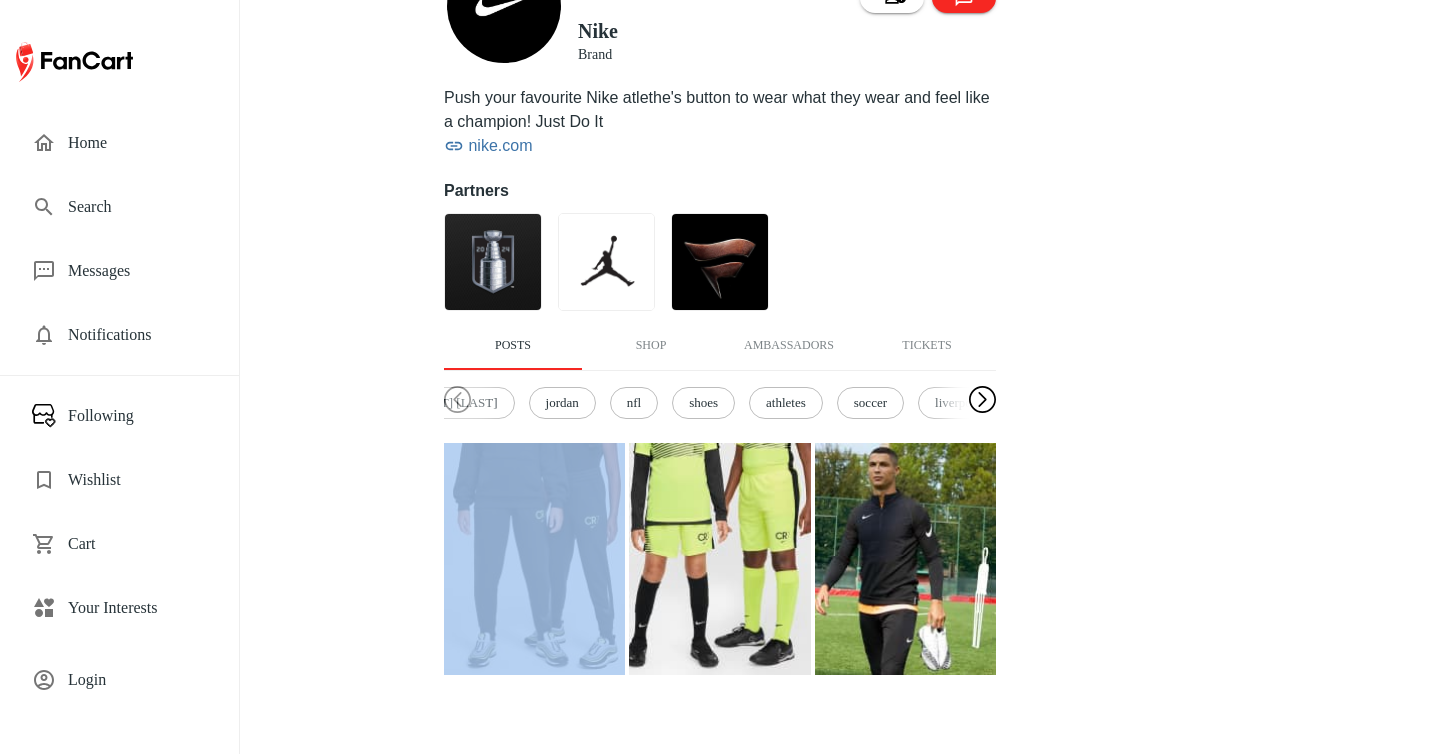 click at bounding box center [982, 400] 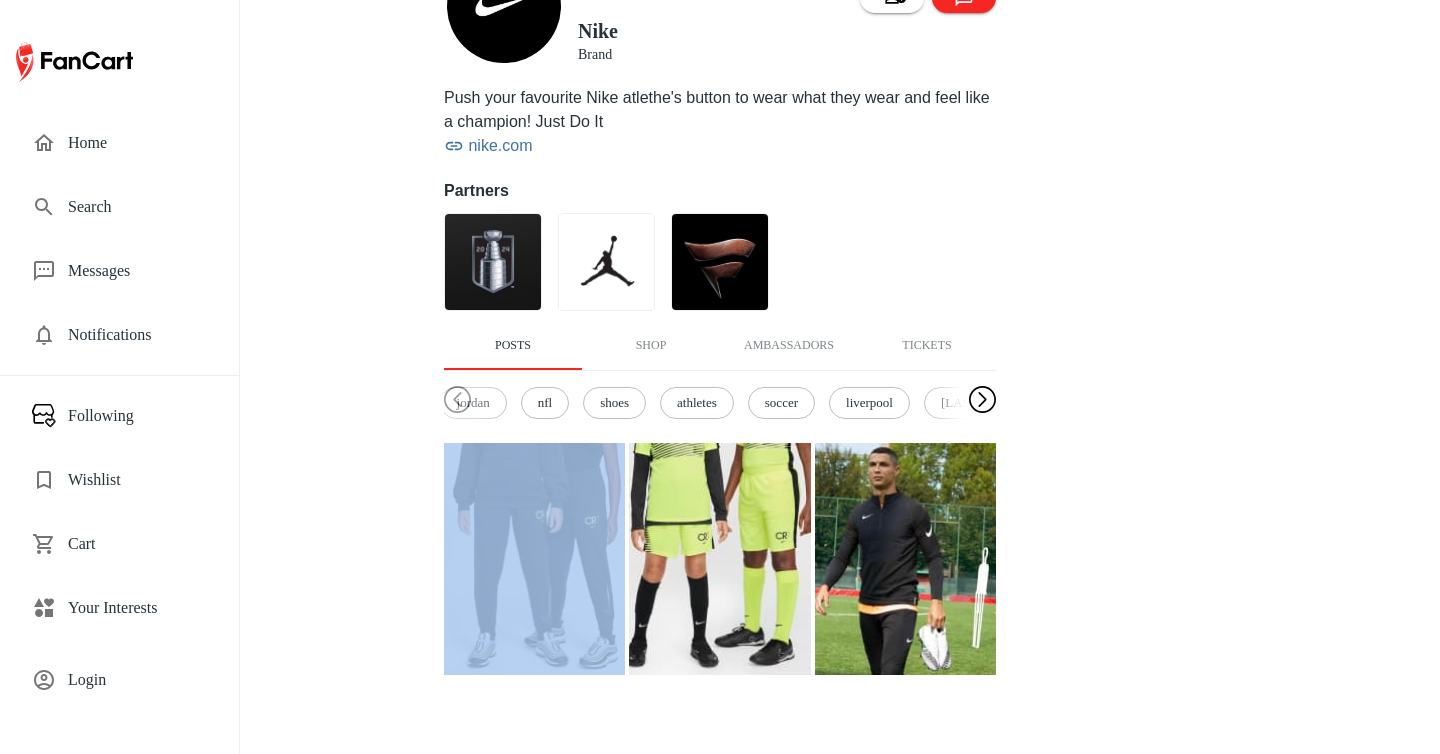 click at bounding box center (982, 400) 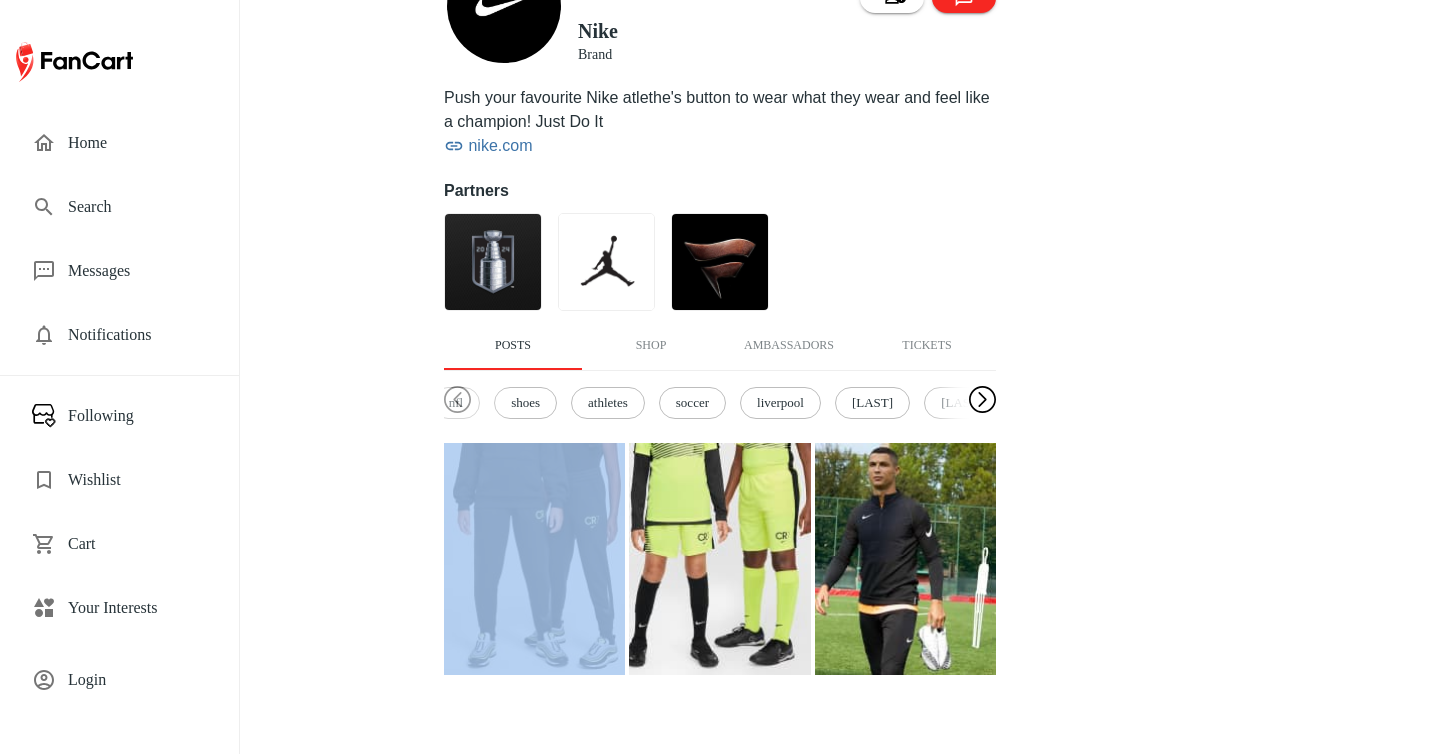 click at bounding box center (982, 400) 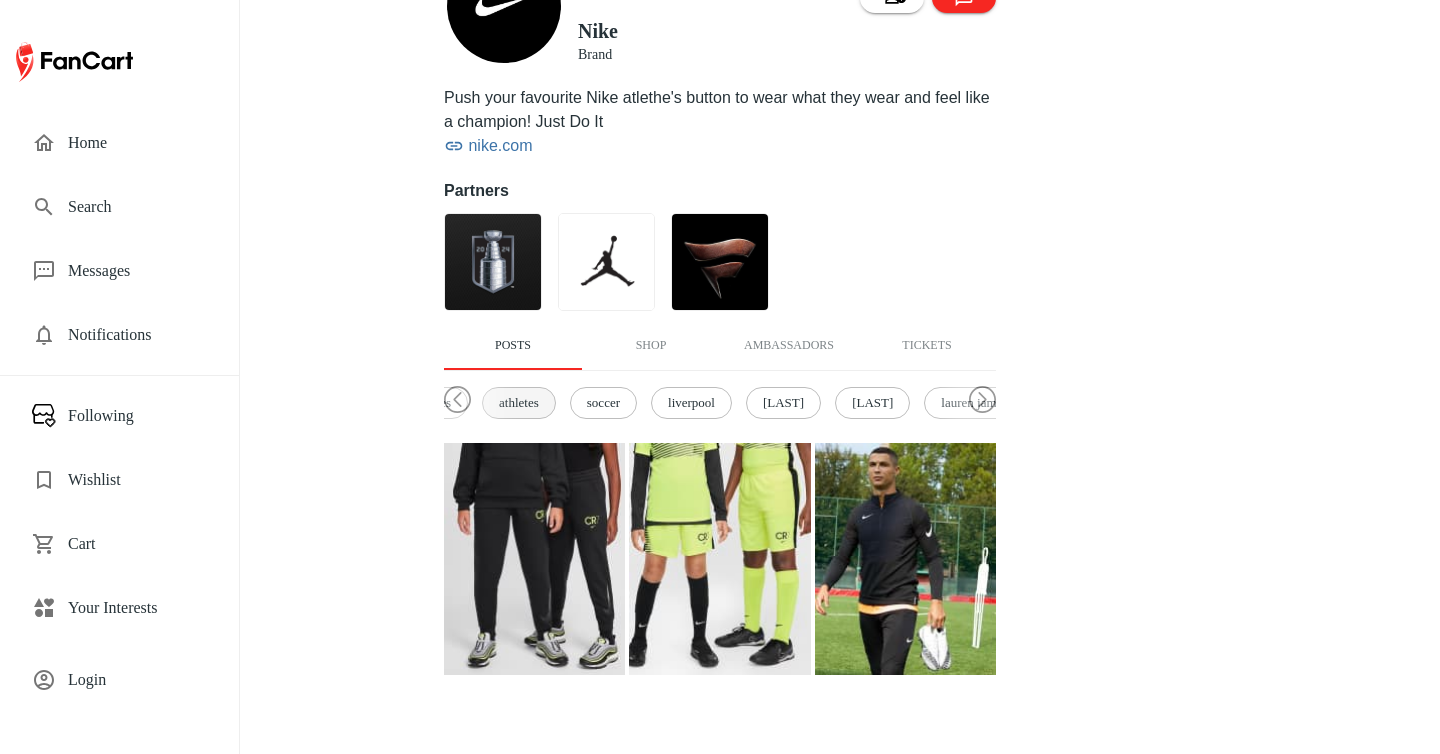 click on "athletes" at bounding box center [519, 403] 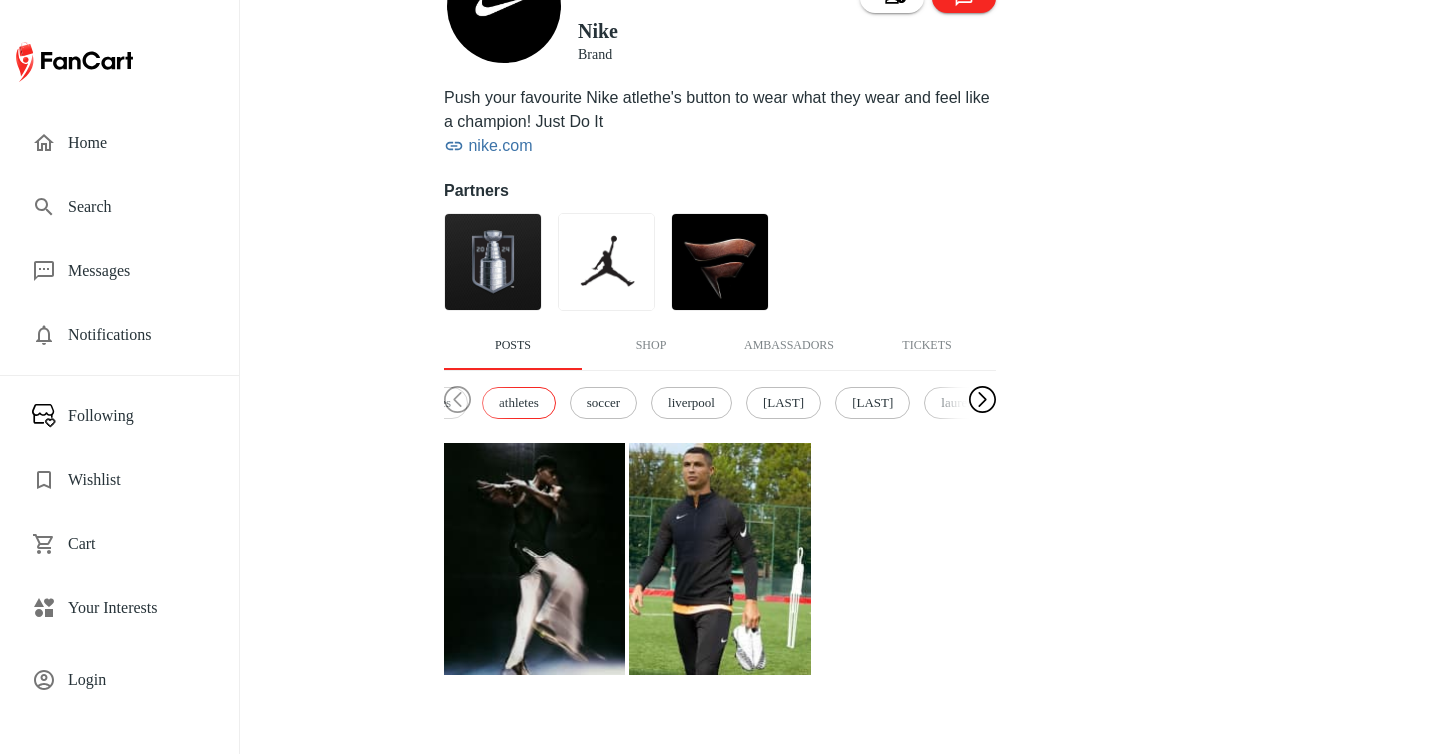 click at bounding box center (982, 400) 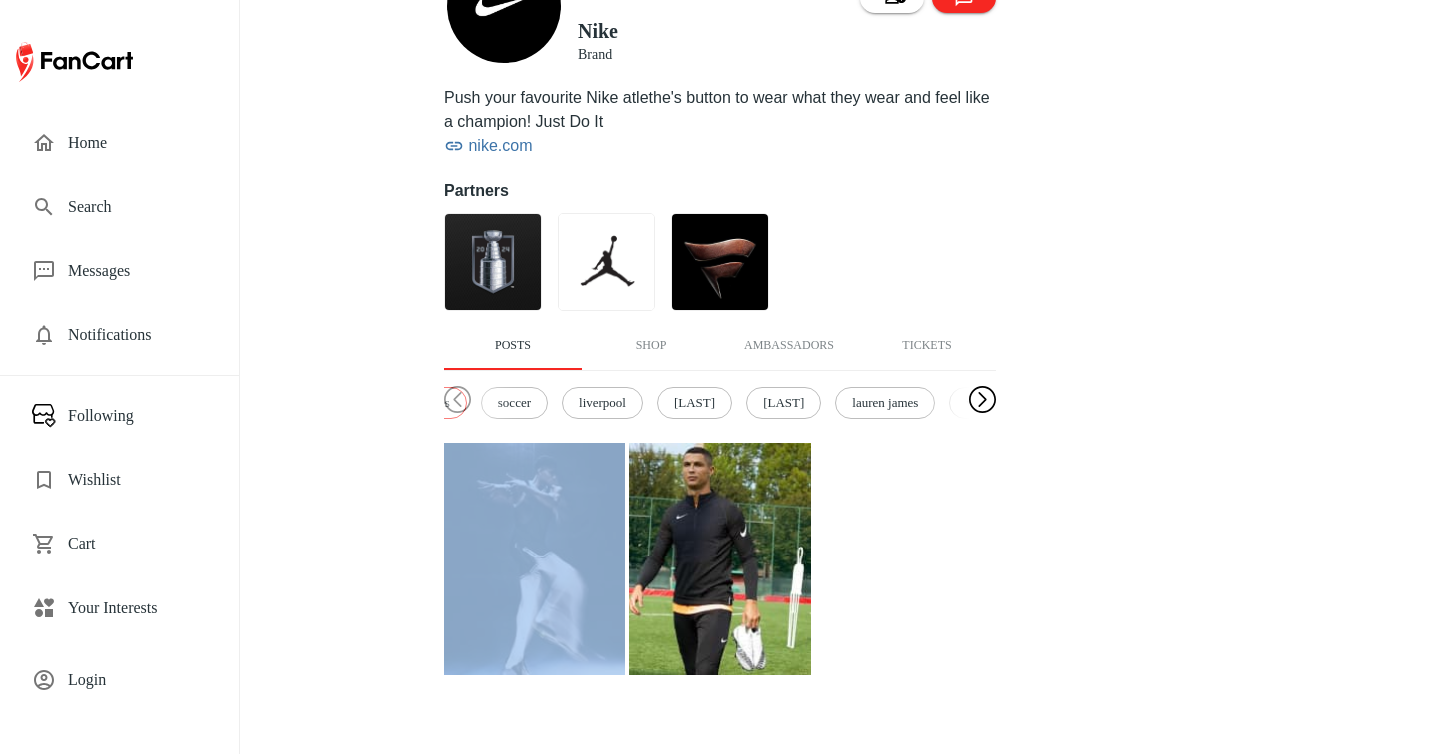 click at bounding box center [982, 400] 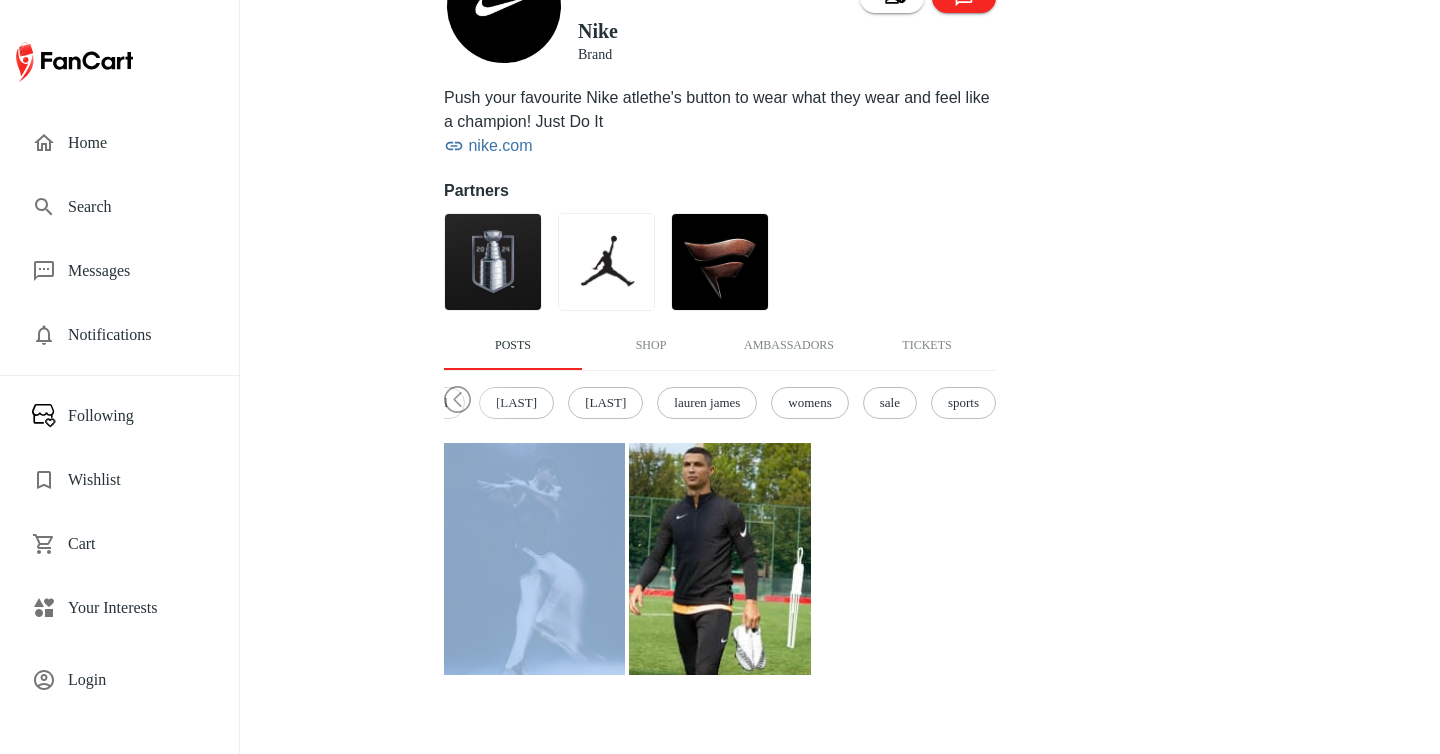 click on "sale" at bounding box center [890, 403] 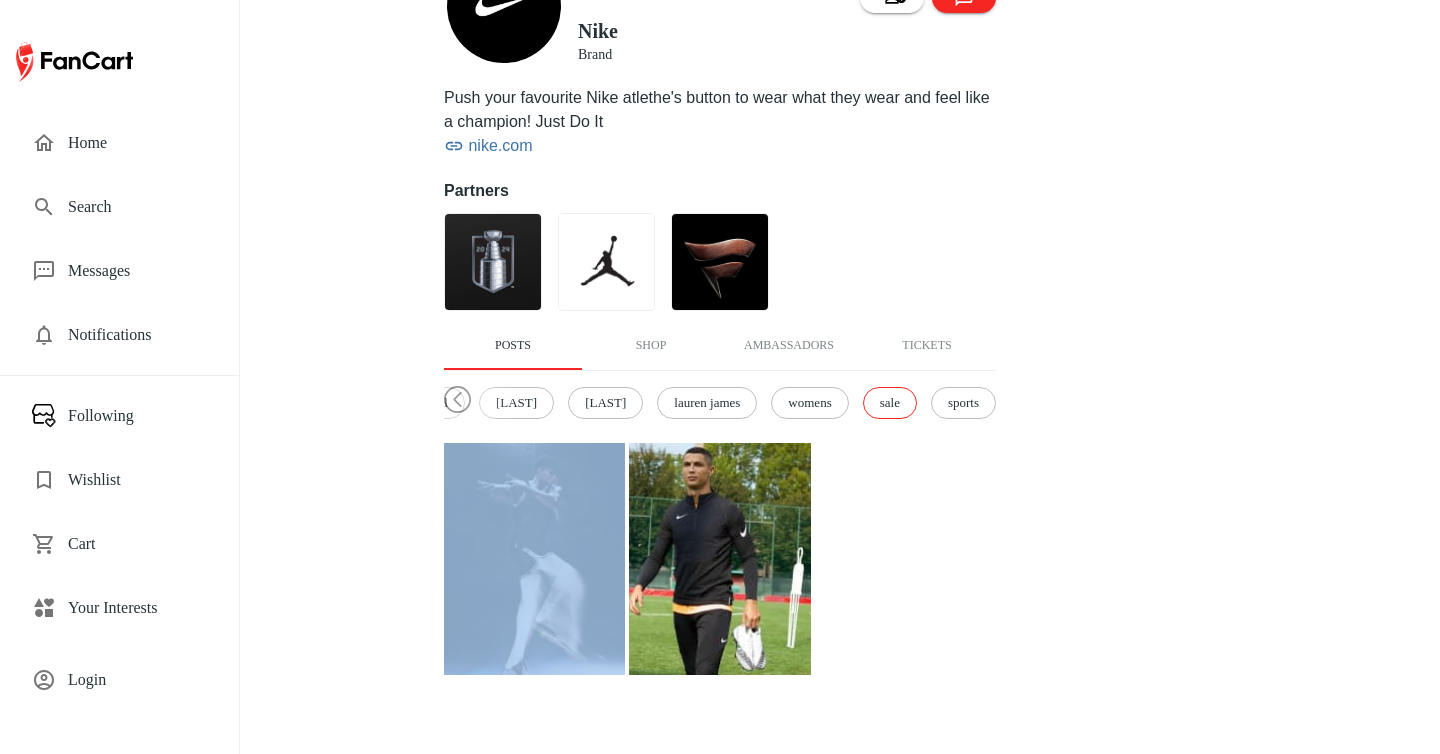 click on "sale" at bounding box center (890, 403) 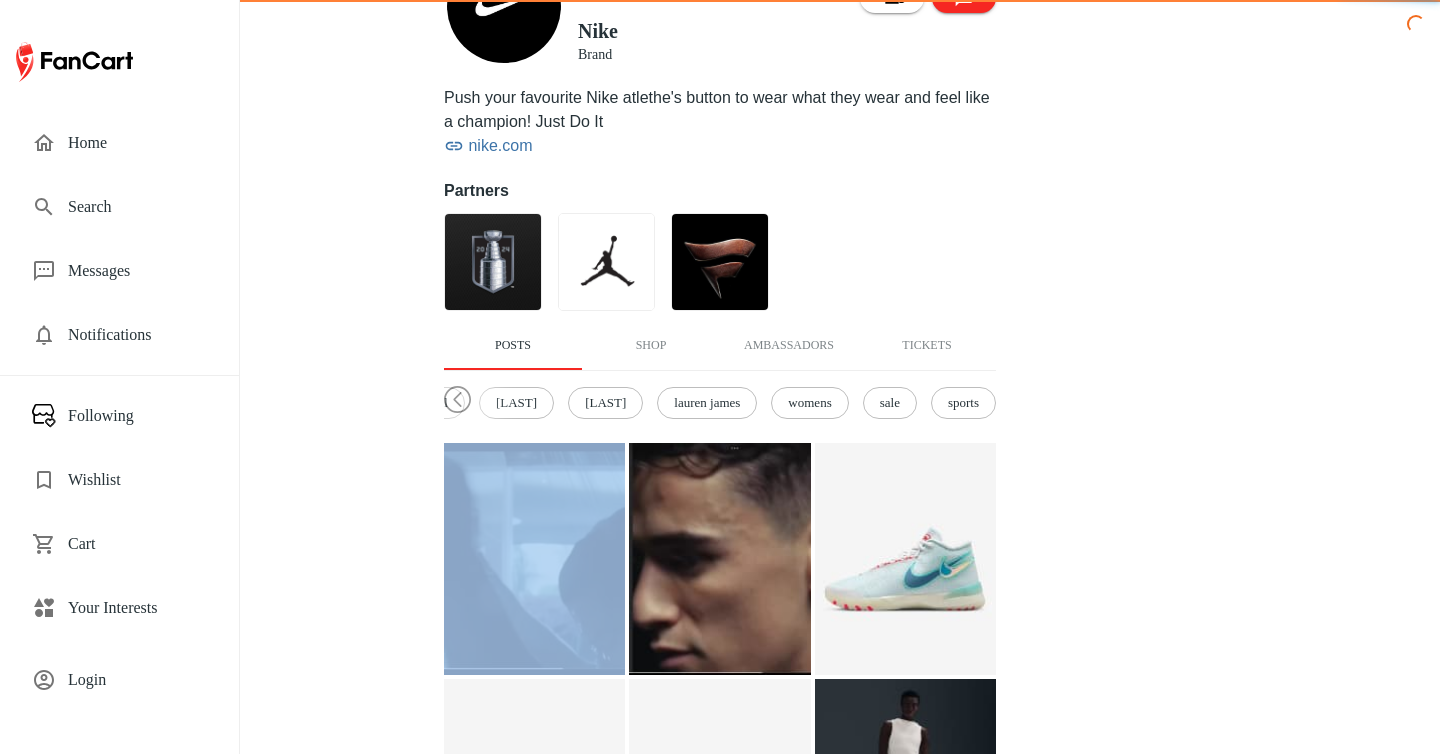 scroll, scrollTop: 317, scrollLeft: 0, axis: vertical 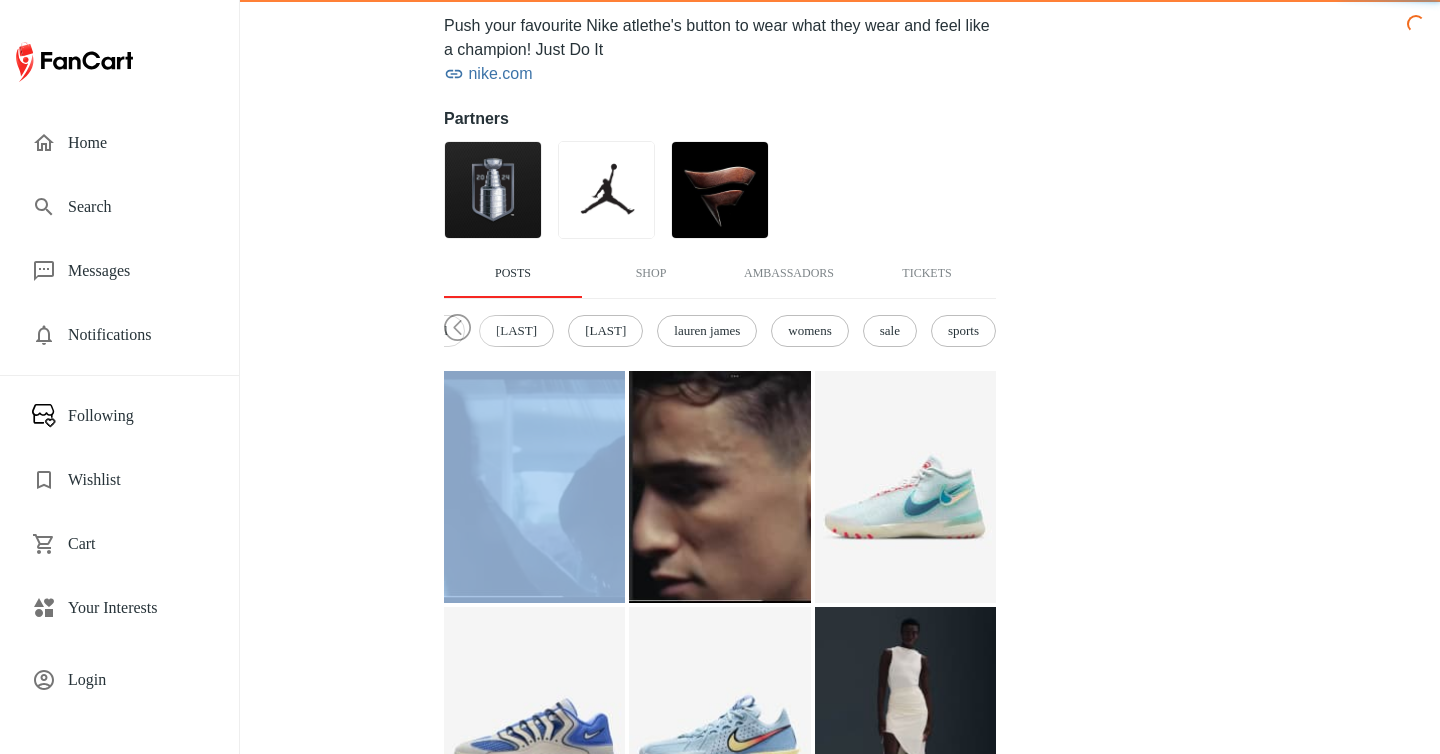 click at bounding box center [905, 487] 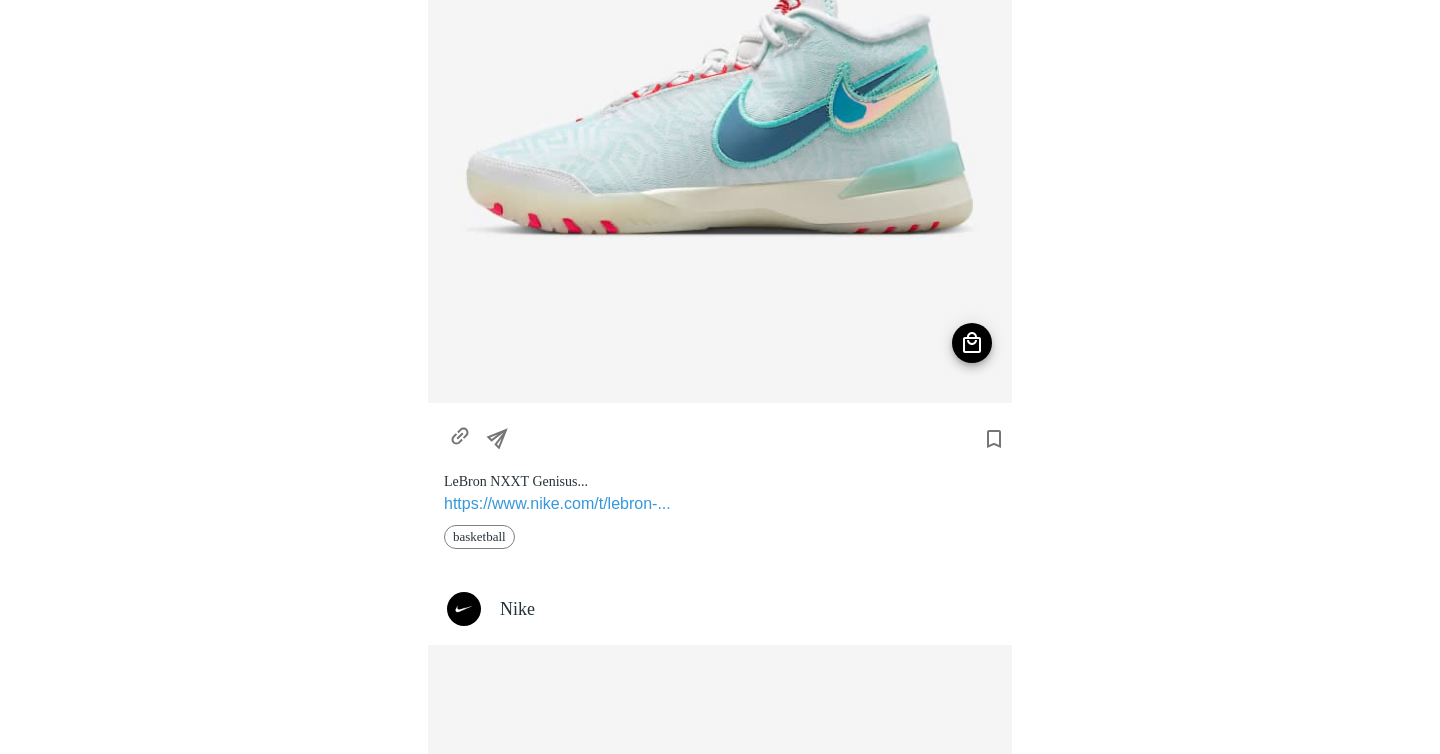 scroll, scrollTop: 0, scrollLeft: 0, axis: both 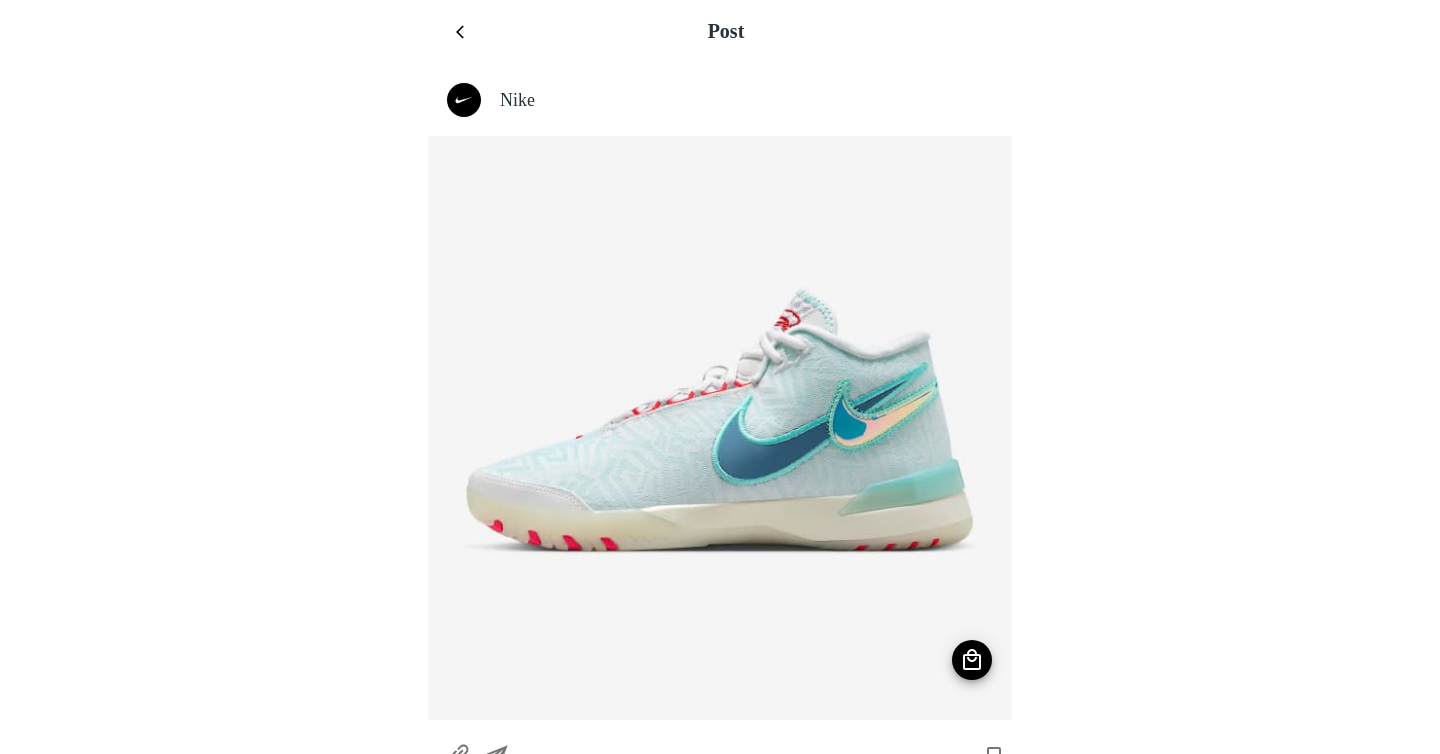 click on "Nike" at bounding box center [748, 100] 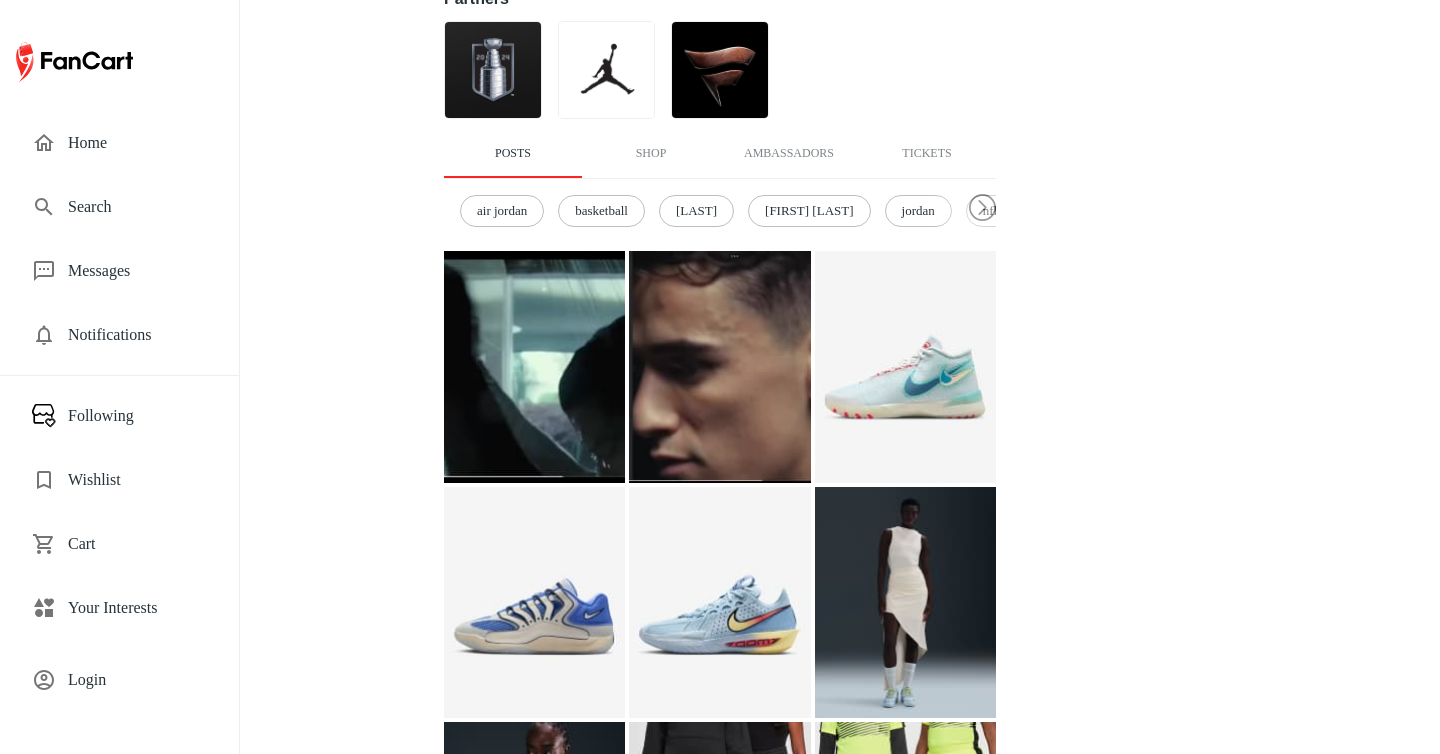 scroll, scrollTop: 443, scrollLeft: 0, axis: vertical 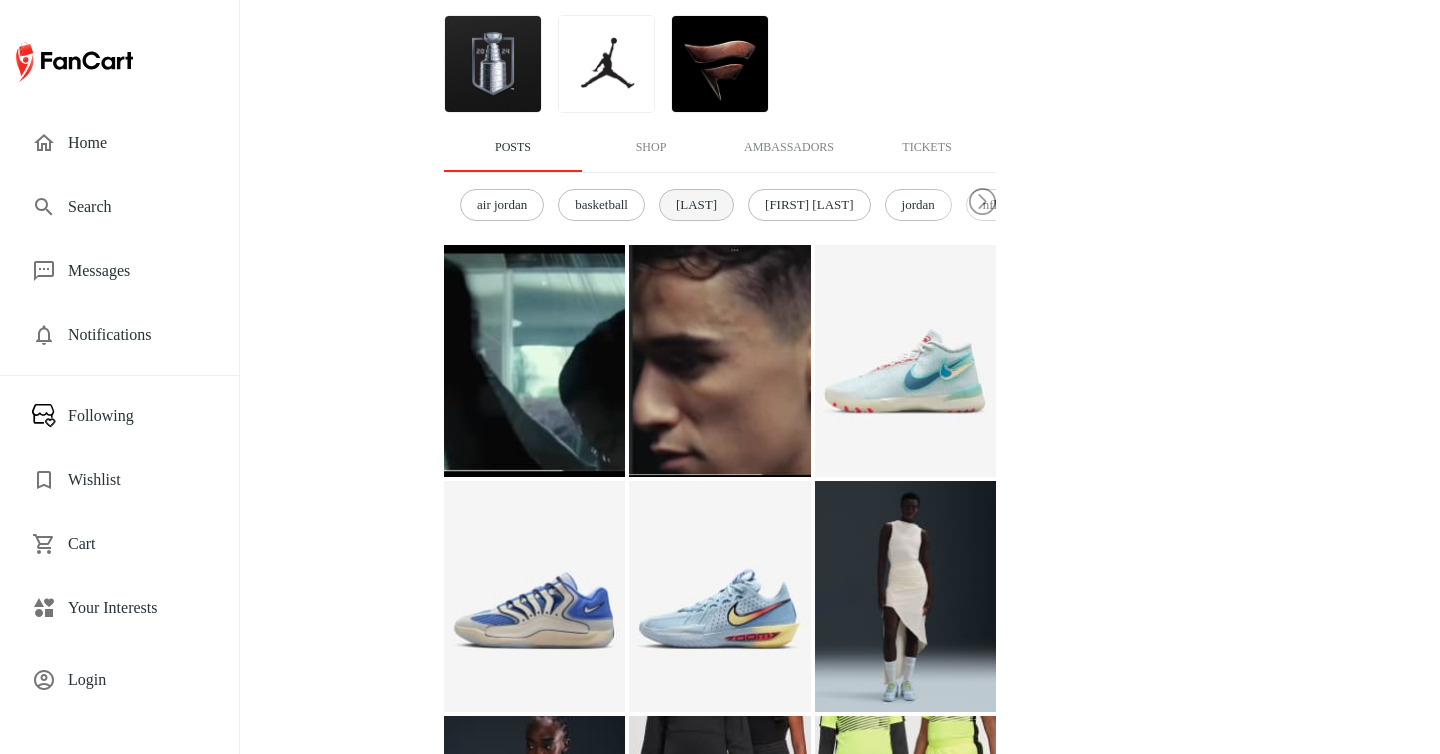 click on "[FIRST]" at bounding box center [696, 205] 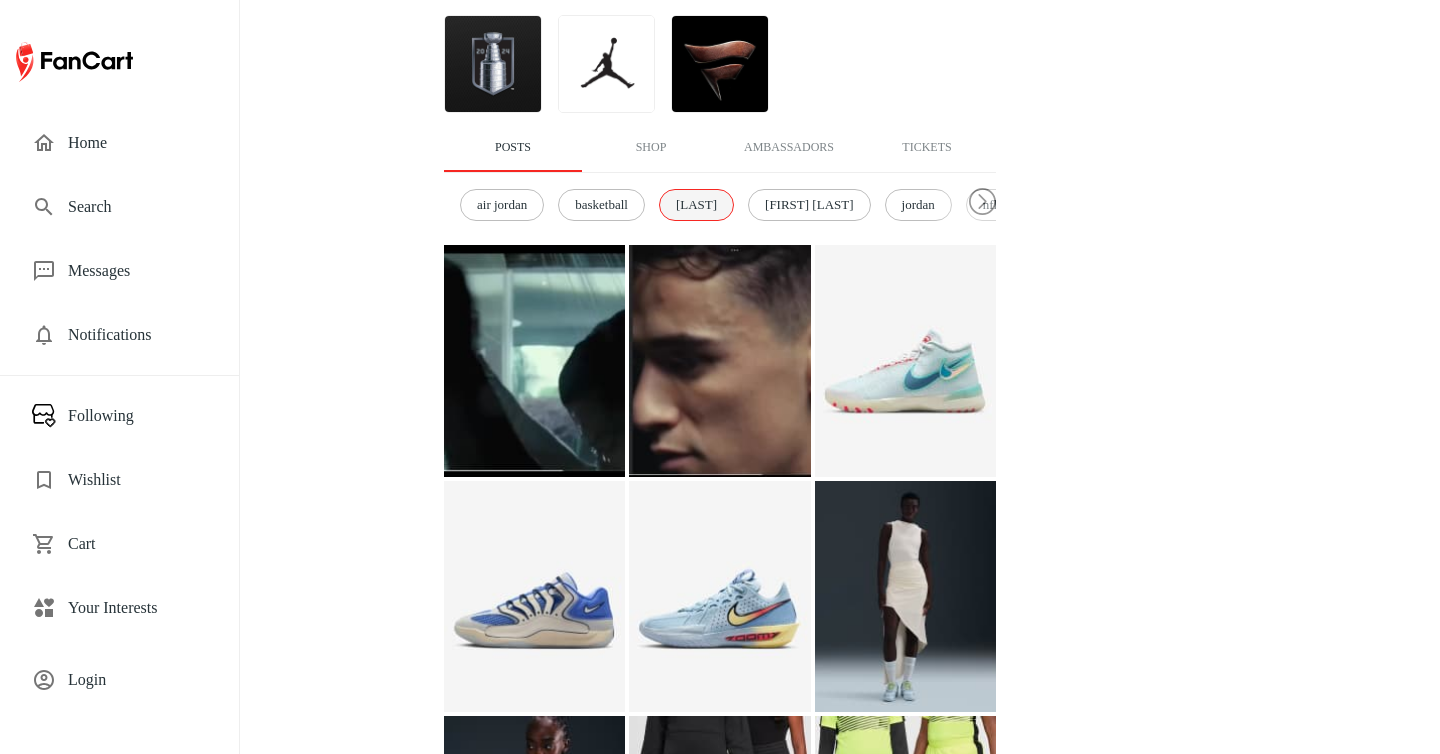 scroll, scrollTop: 245, scrollLeft: 0, axis: vertical 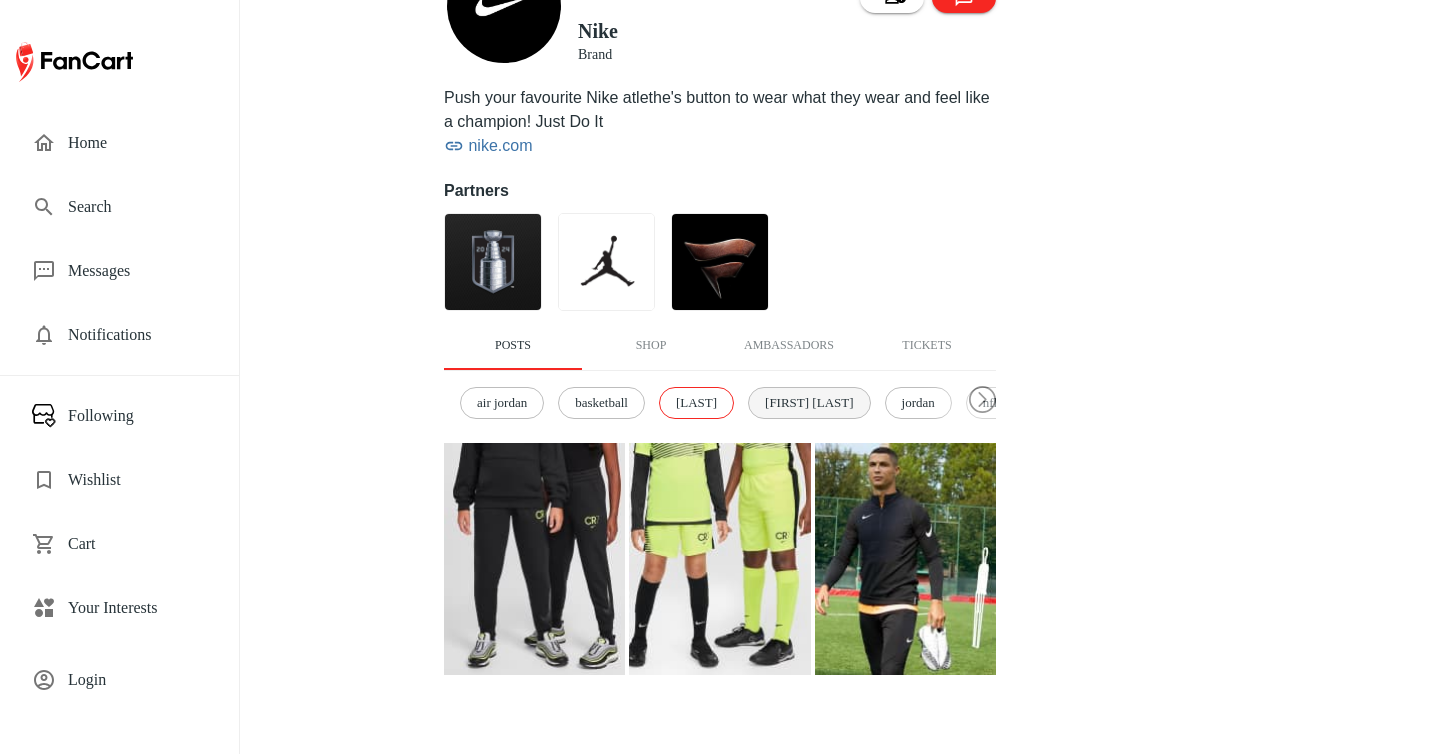 click on "[FIRST] [LAST]" at bounding box center [809, 403] 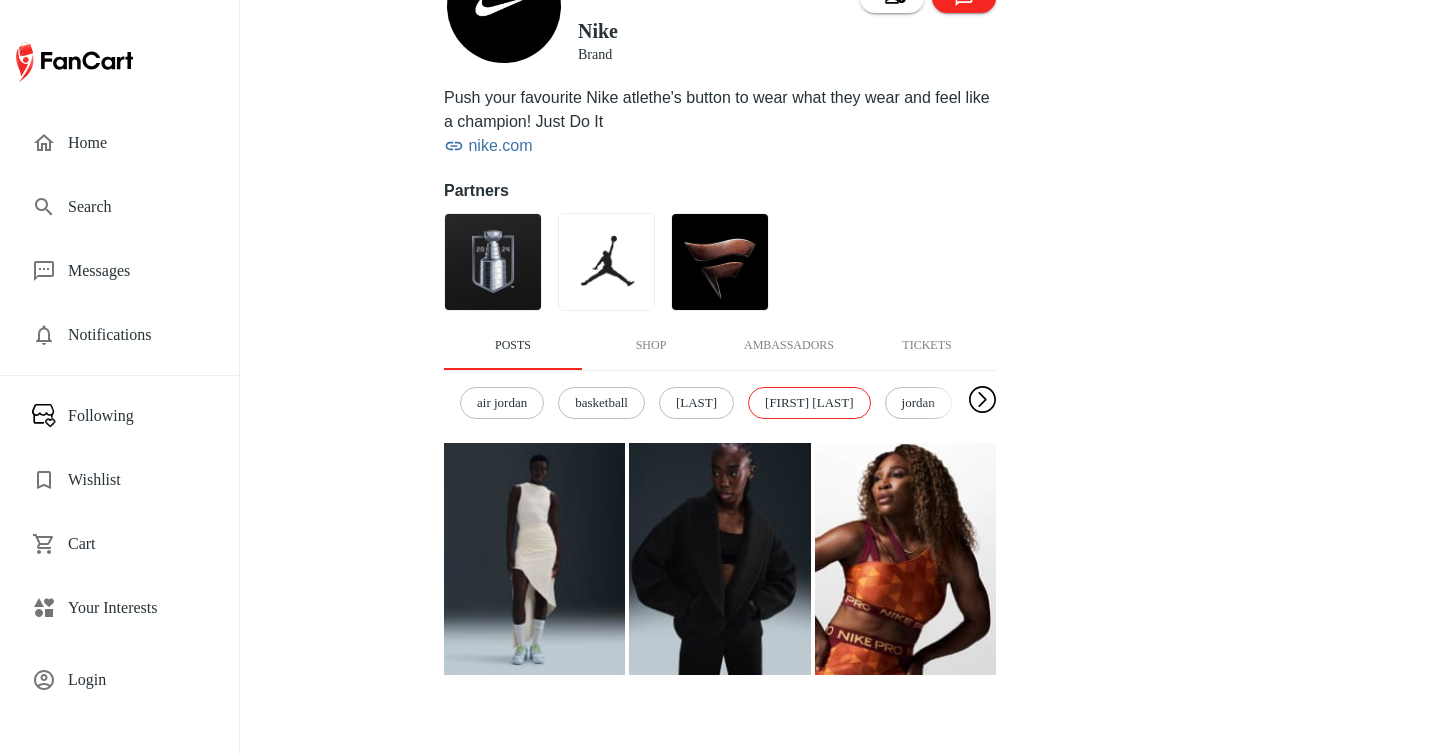 click at bounding box center [982, 400] 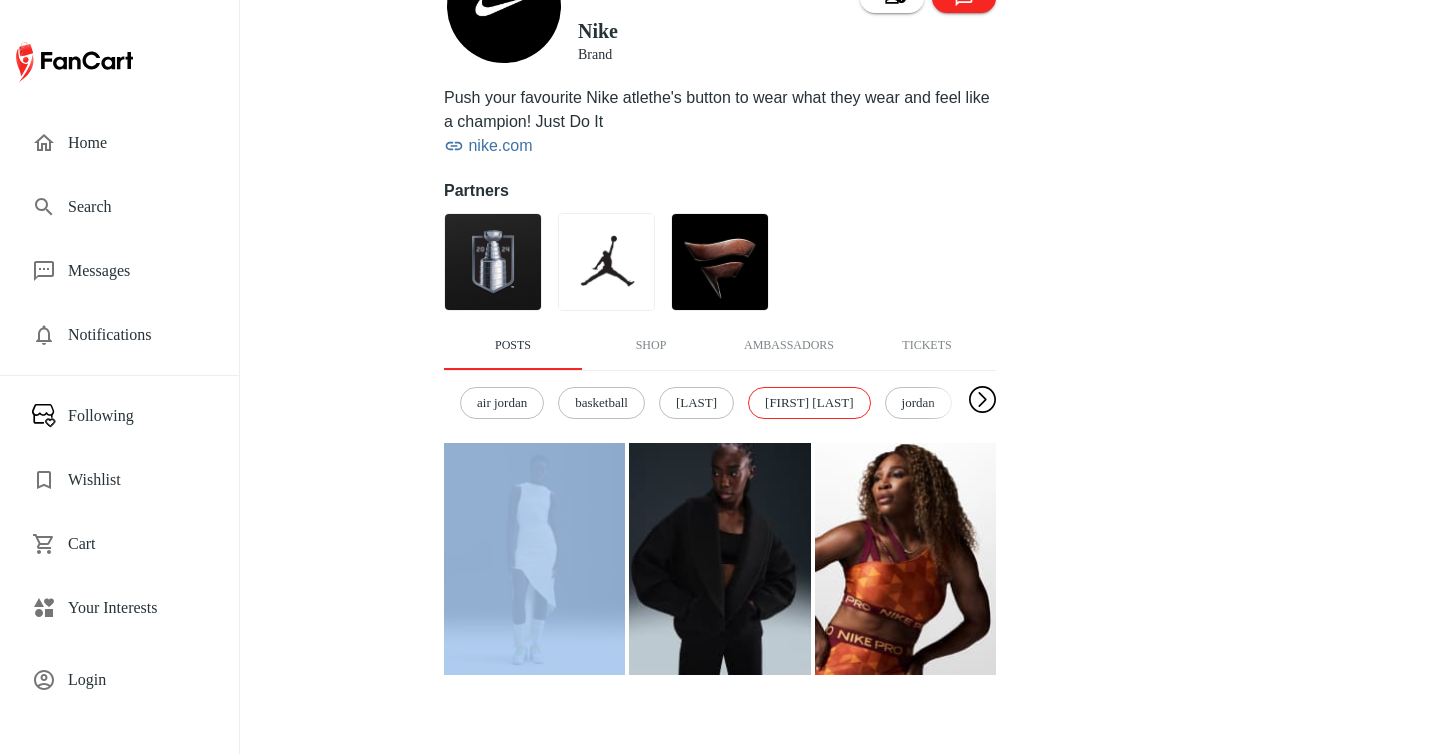 click at bounding box center [982, 400] 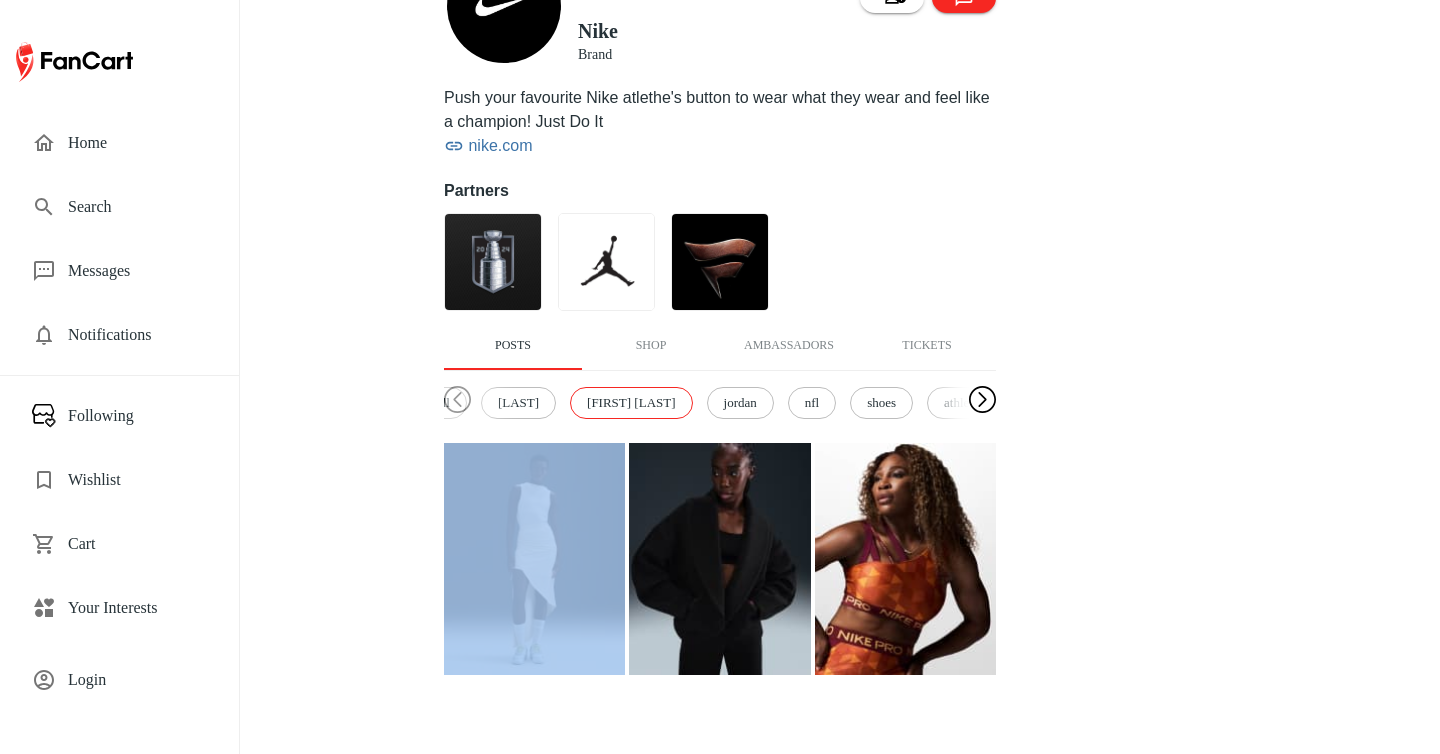 click at bounding box center [982, 400] 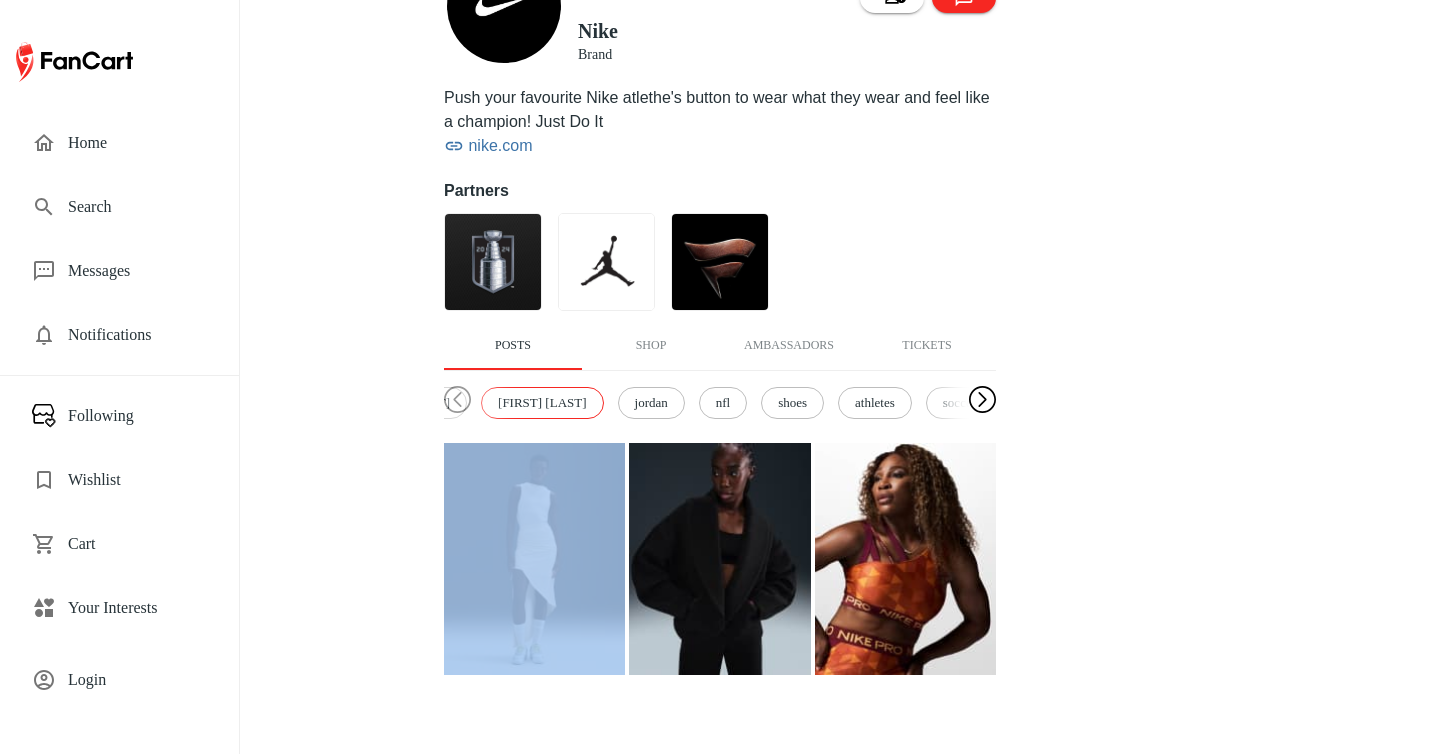 click at bounding box center (982, 400) 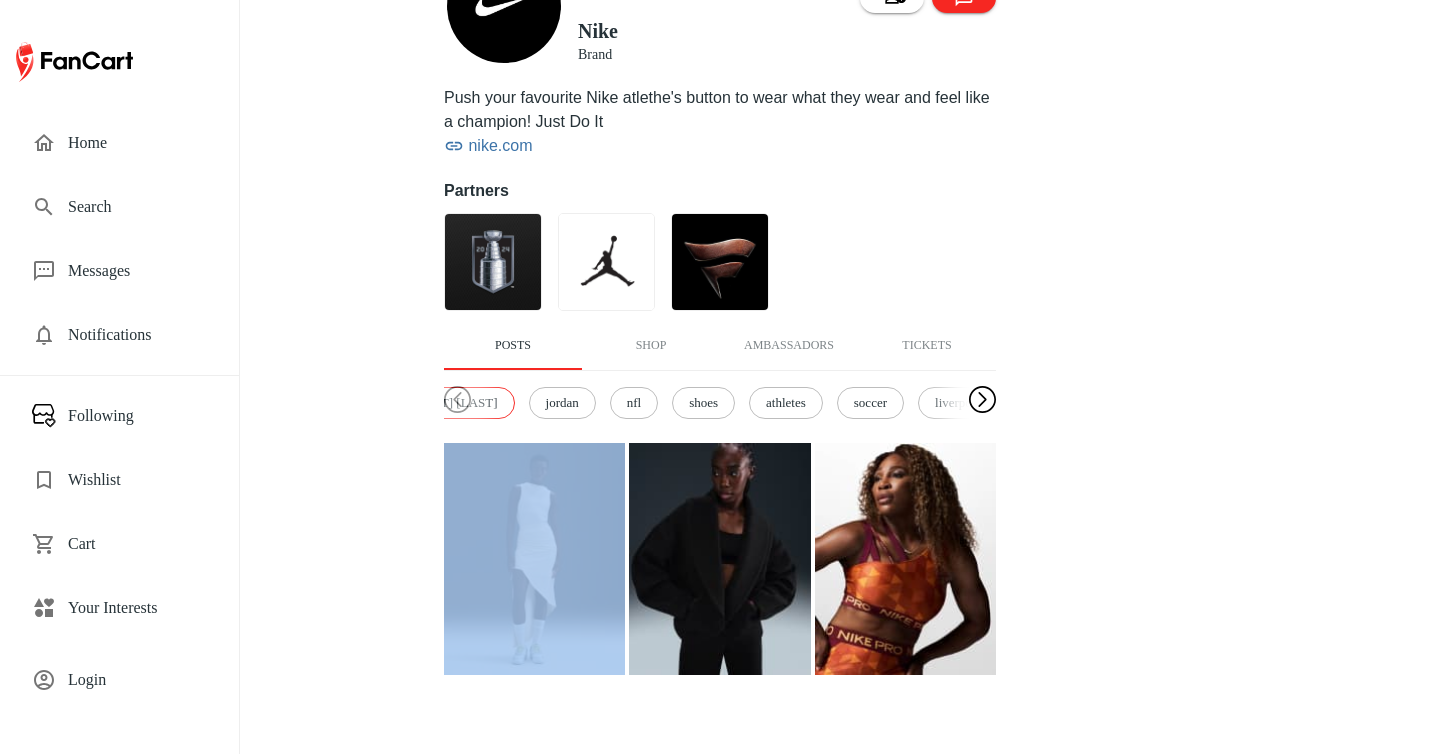 click at bounding box center [982, 400] 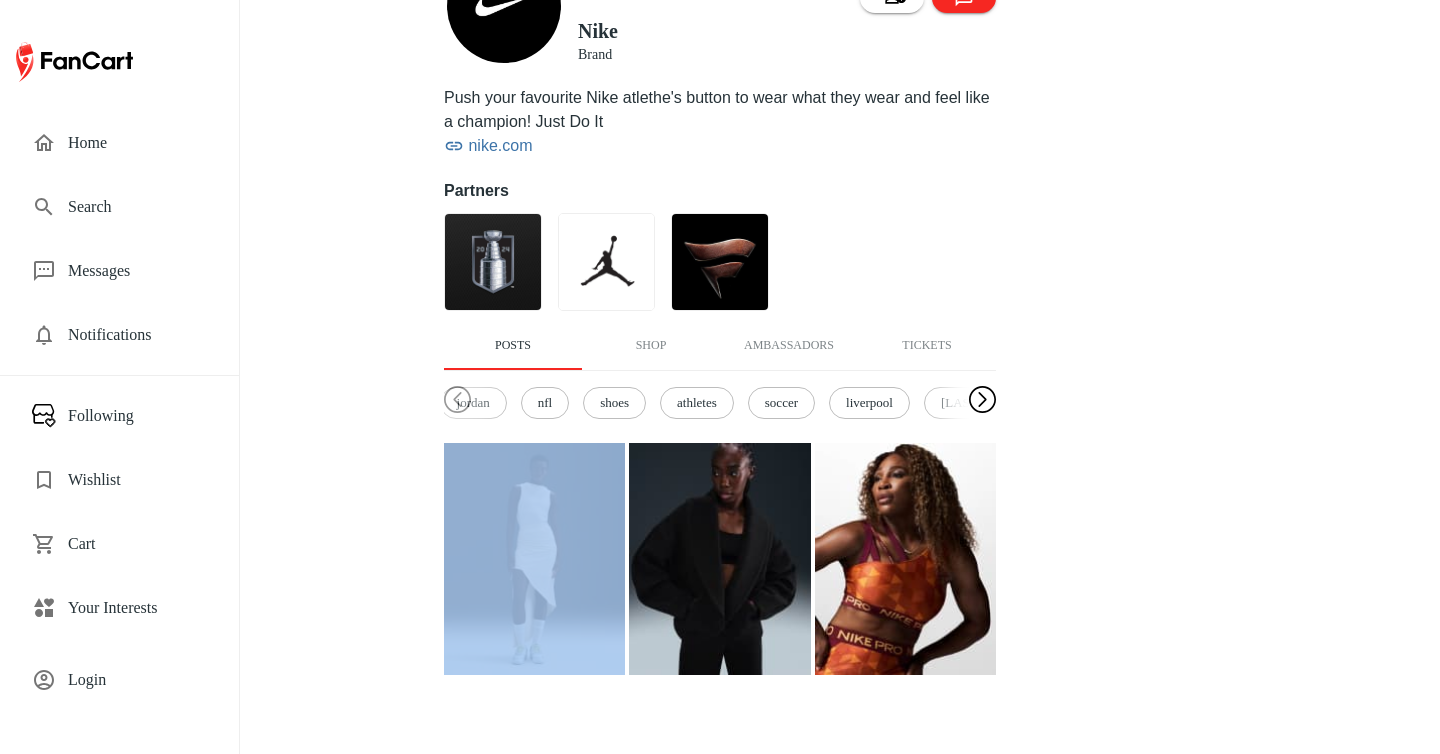 click at bounding box center [982, 400] 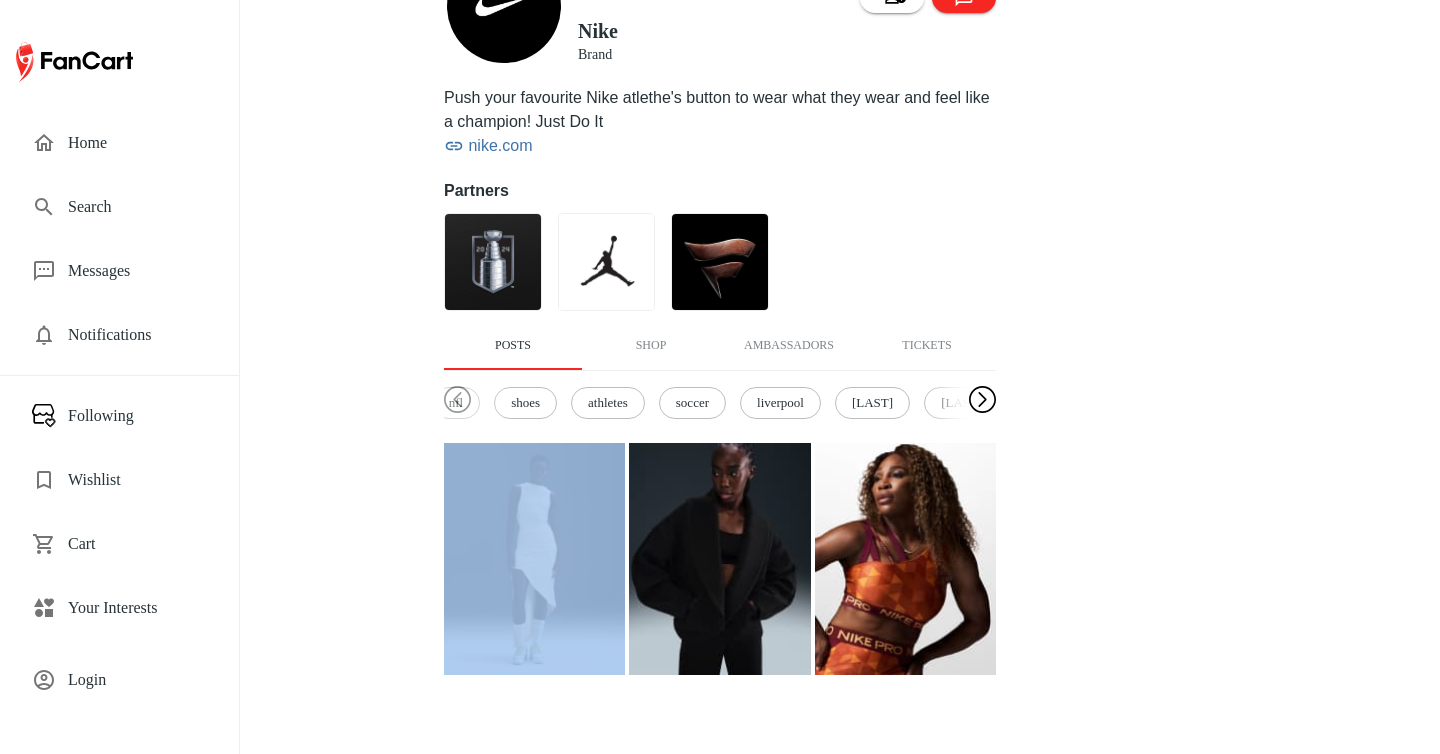 click at bounding box center (982, 400) 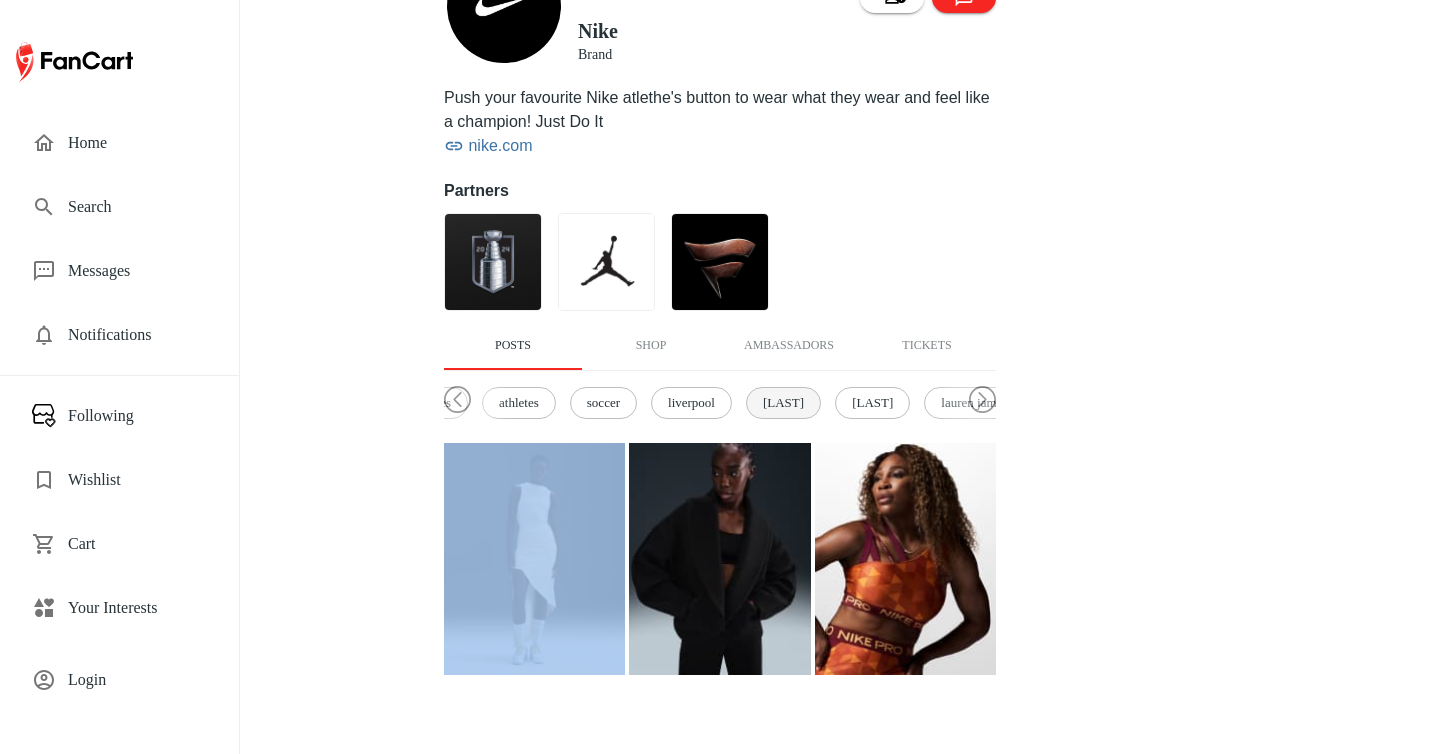 click on "[FIRST] [LAST]" at bounding box center (783, 403) 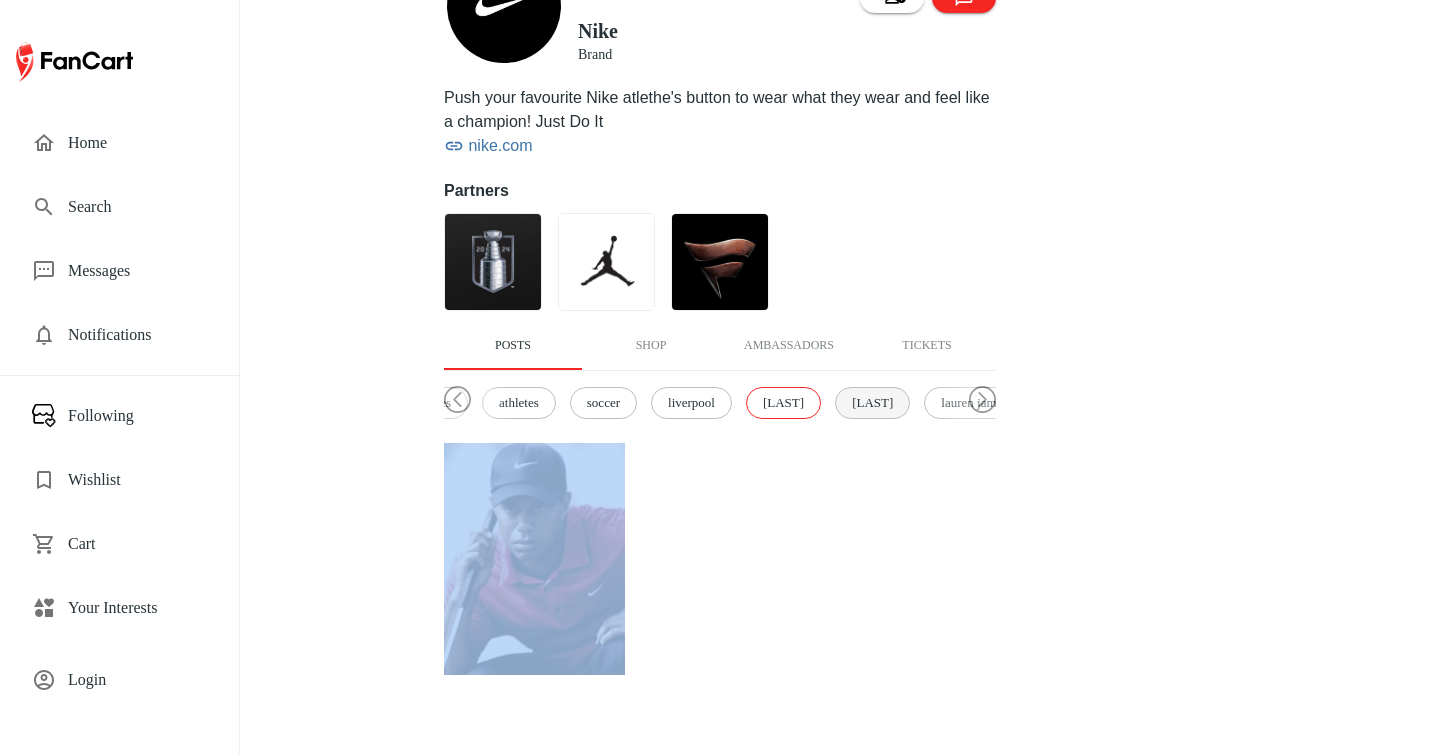 click on "[FIRST]" at bounding box center [872, 403] 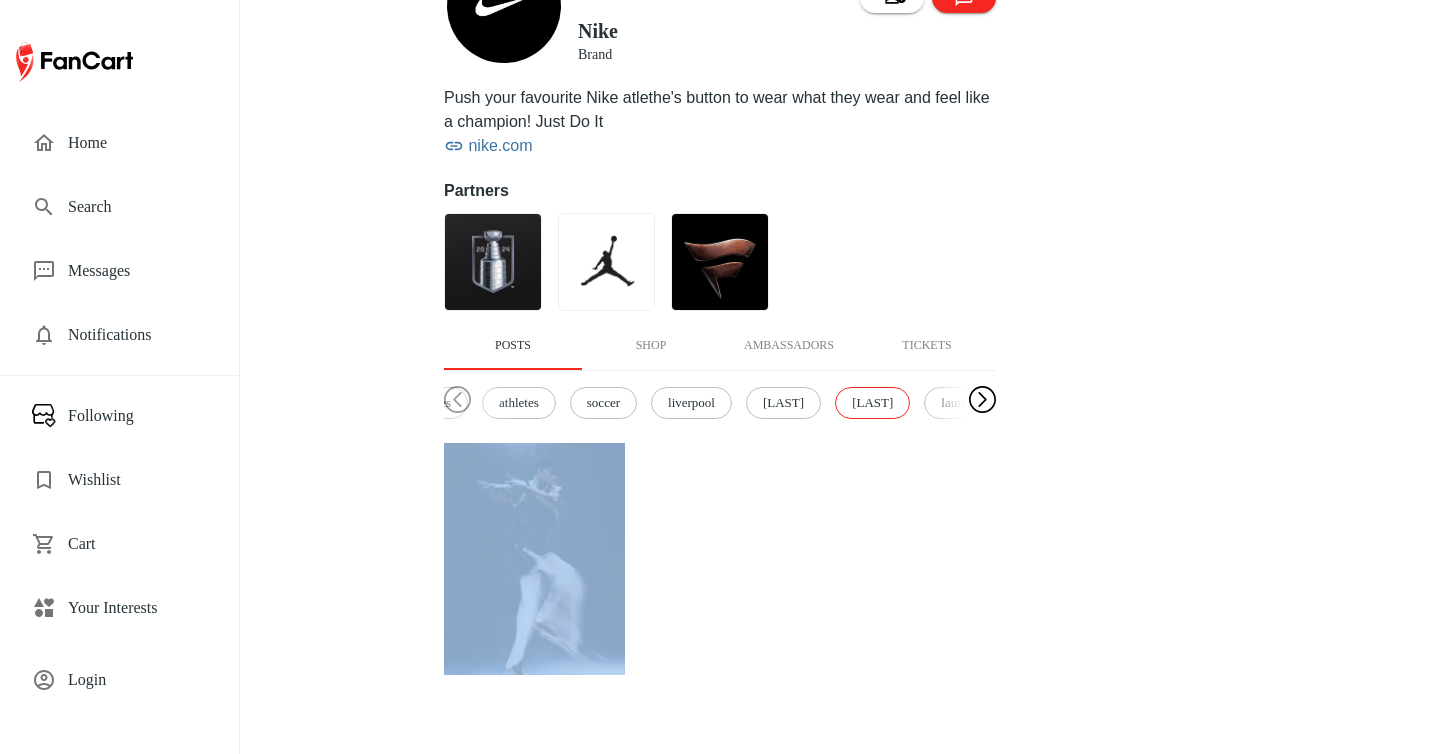 click at bounding box center (982, 400) 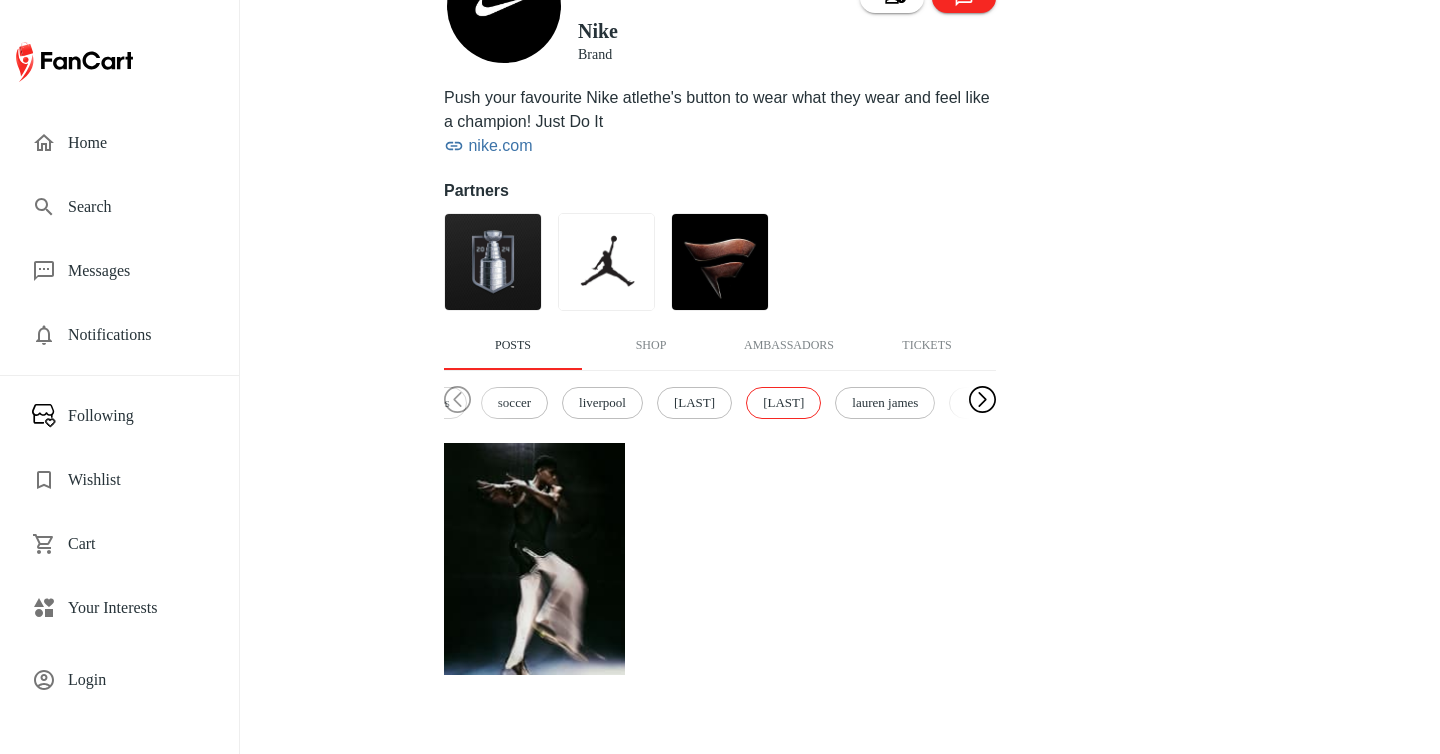 click at bounding box center (982, 400) 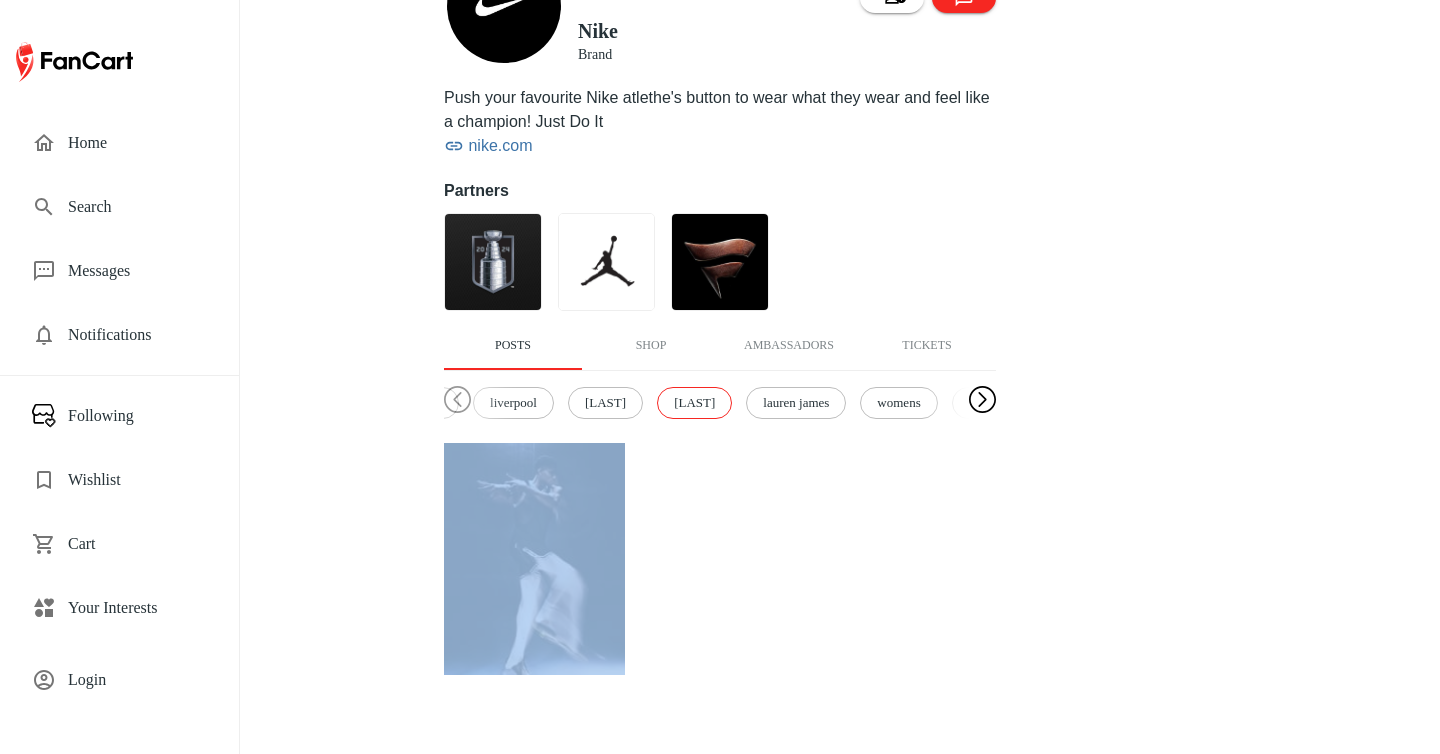 click at bounding box center (982, 400) 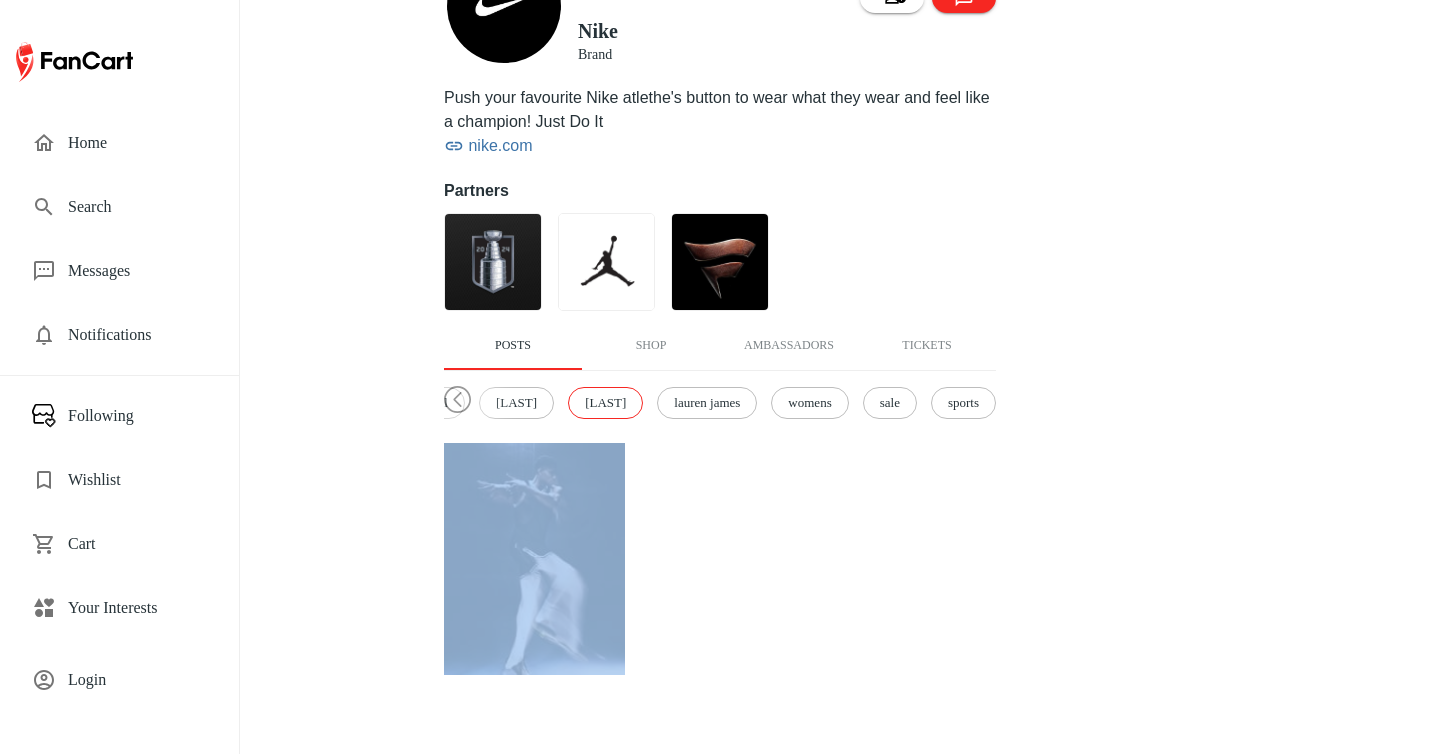 click on "sale" at bounding box center [890, 403] 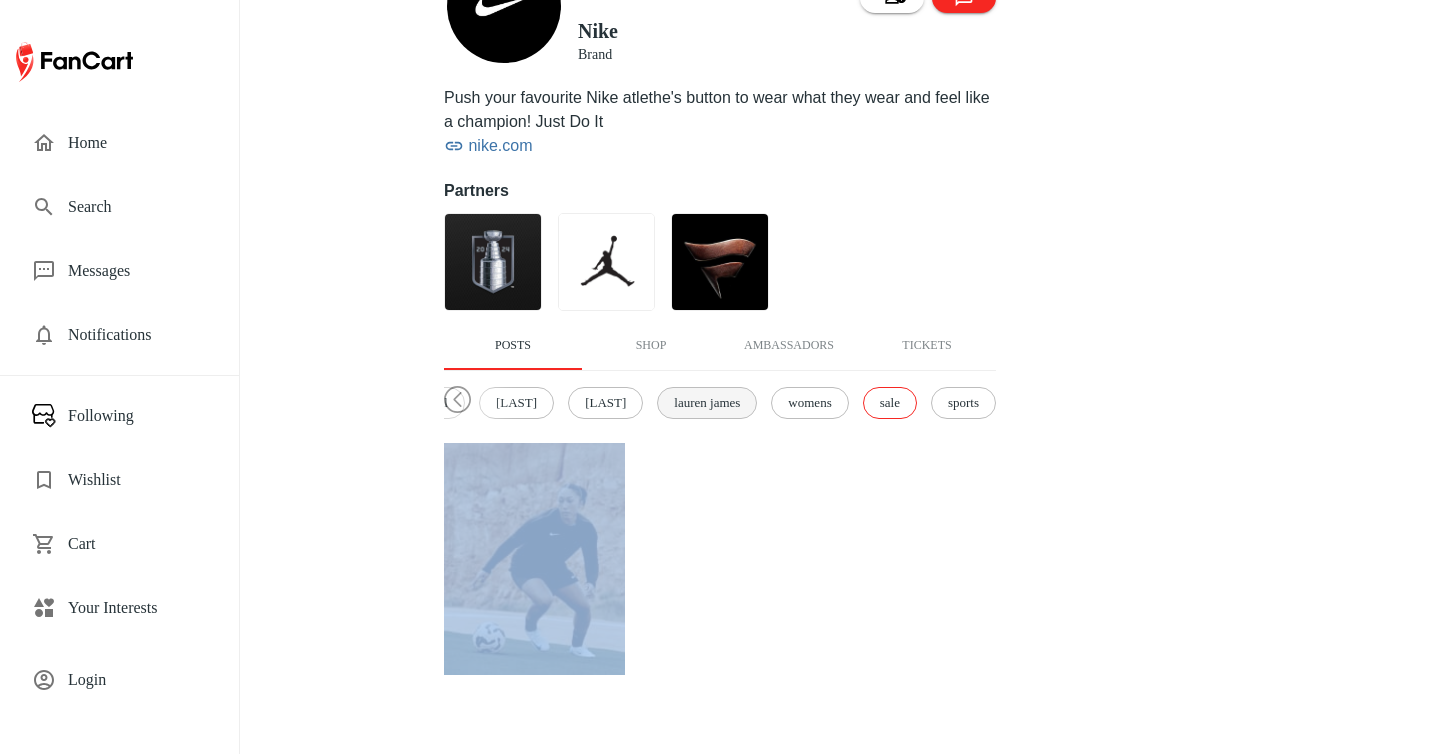 click on "lauren james" at bounding box center [707, 403] 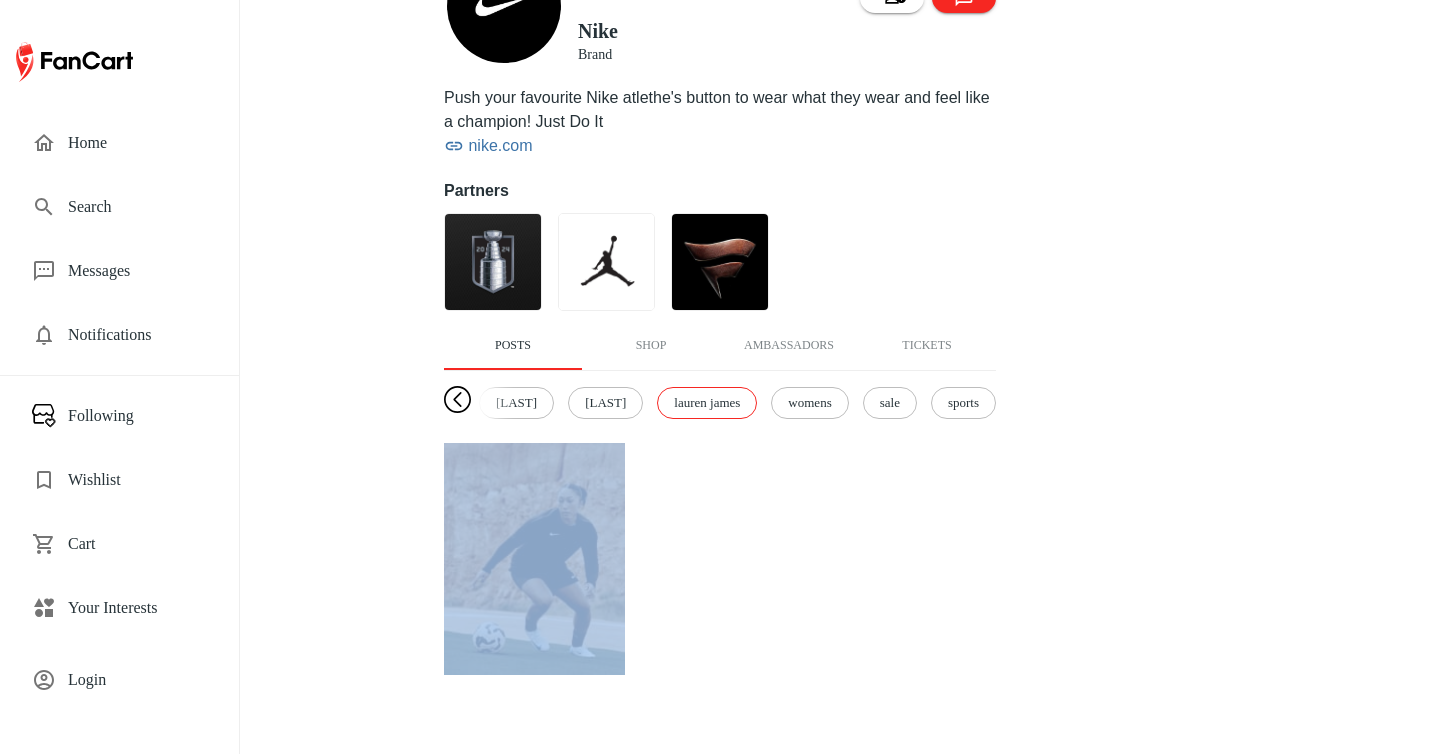 click at bounding box center (457, 400) 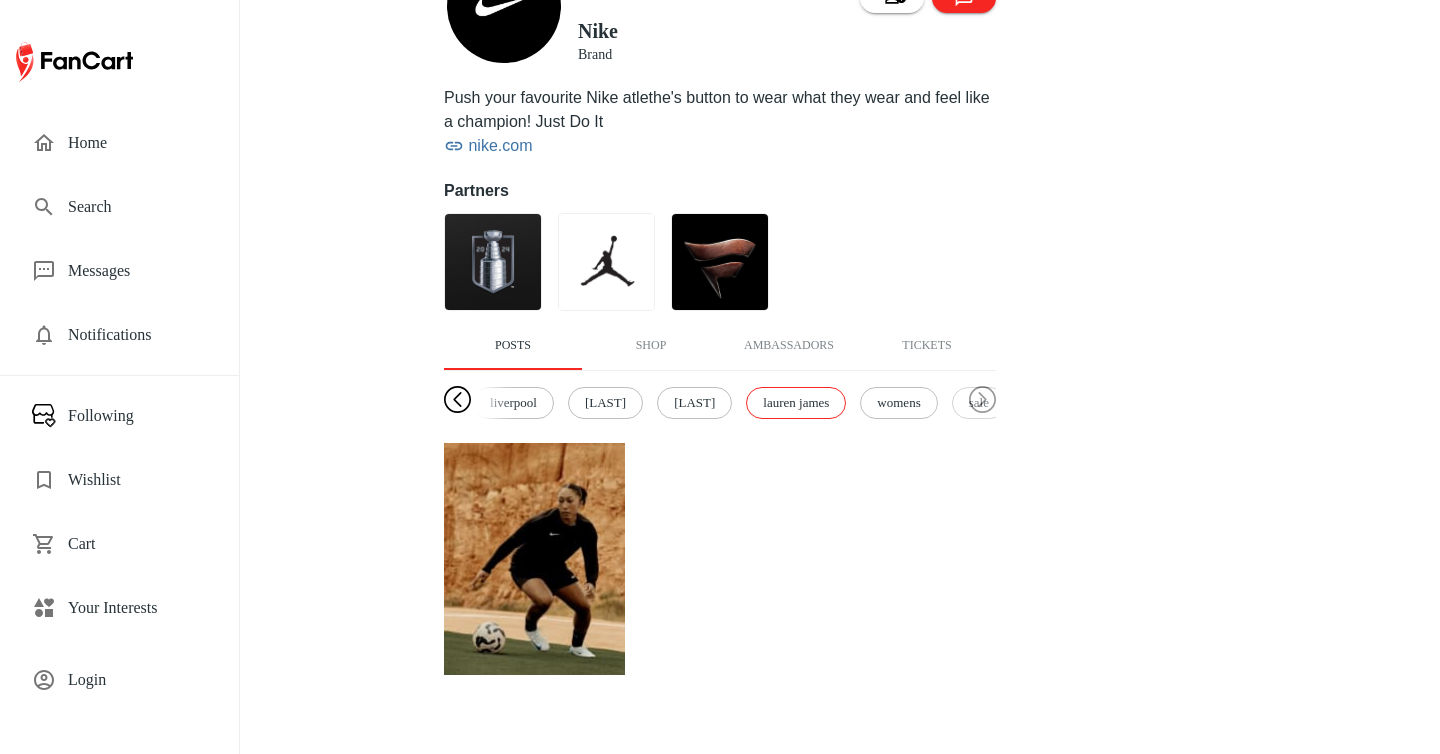 click at bounding box center (457, 400) 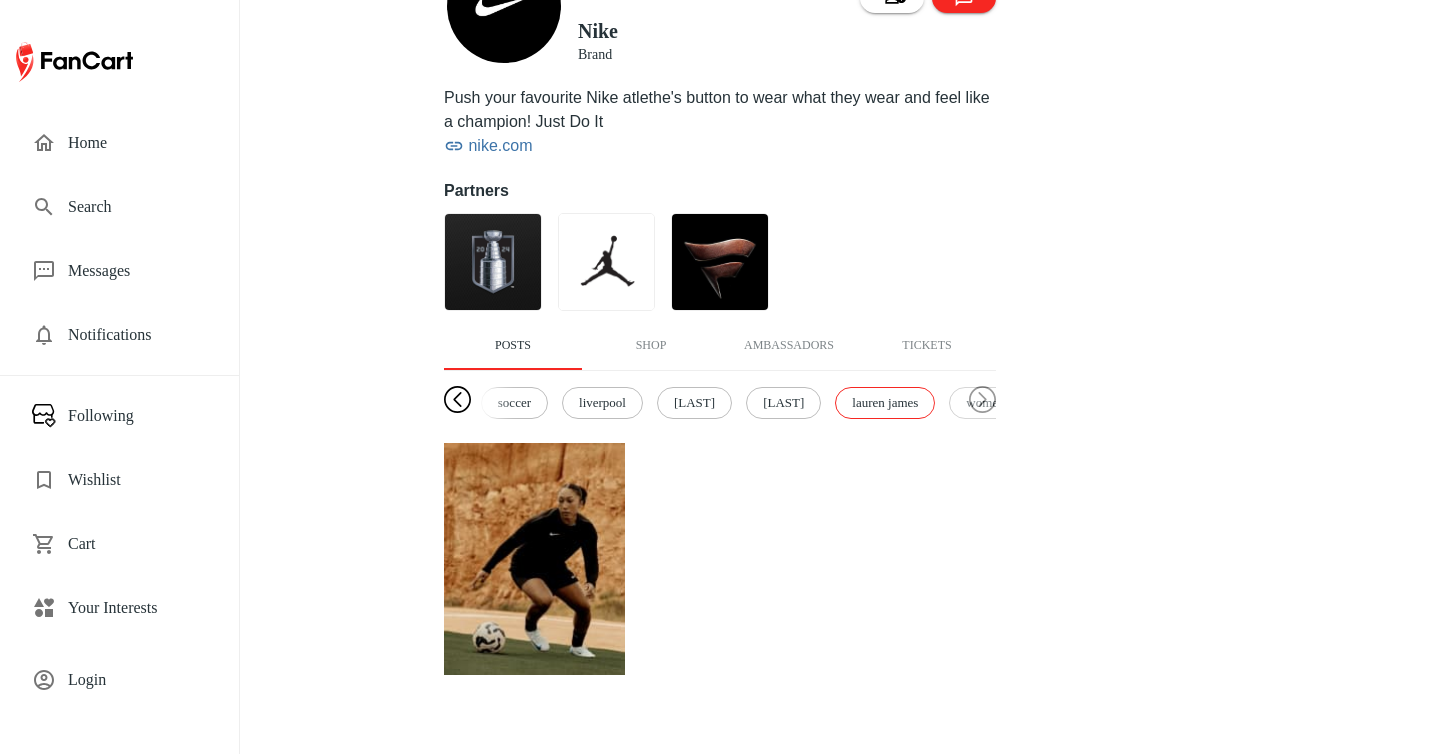 click at bounding box center [457, 400] 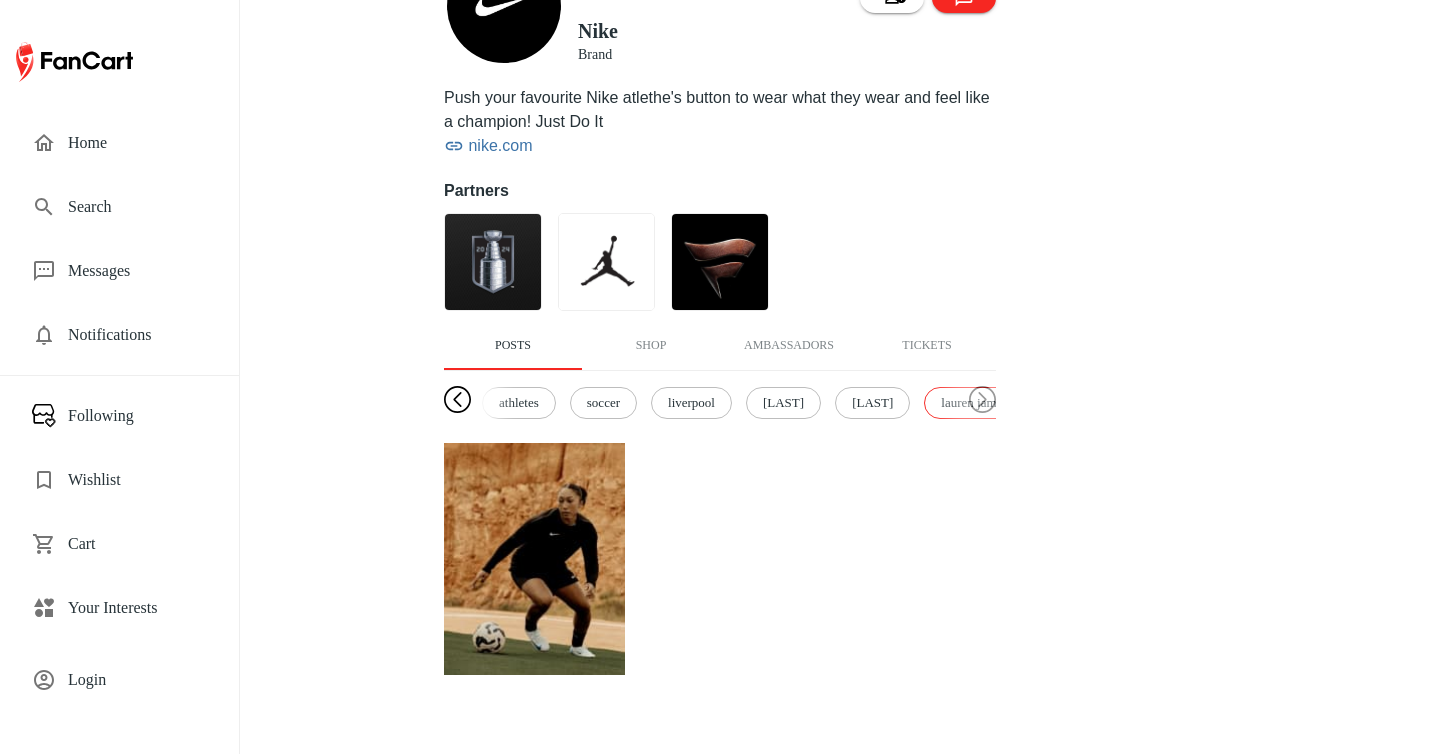 click at bounding box center [457, 400] 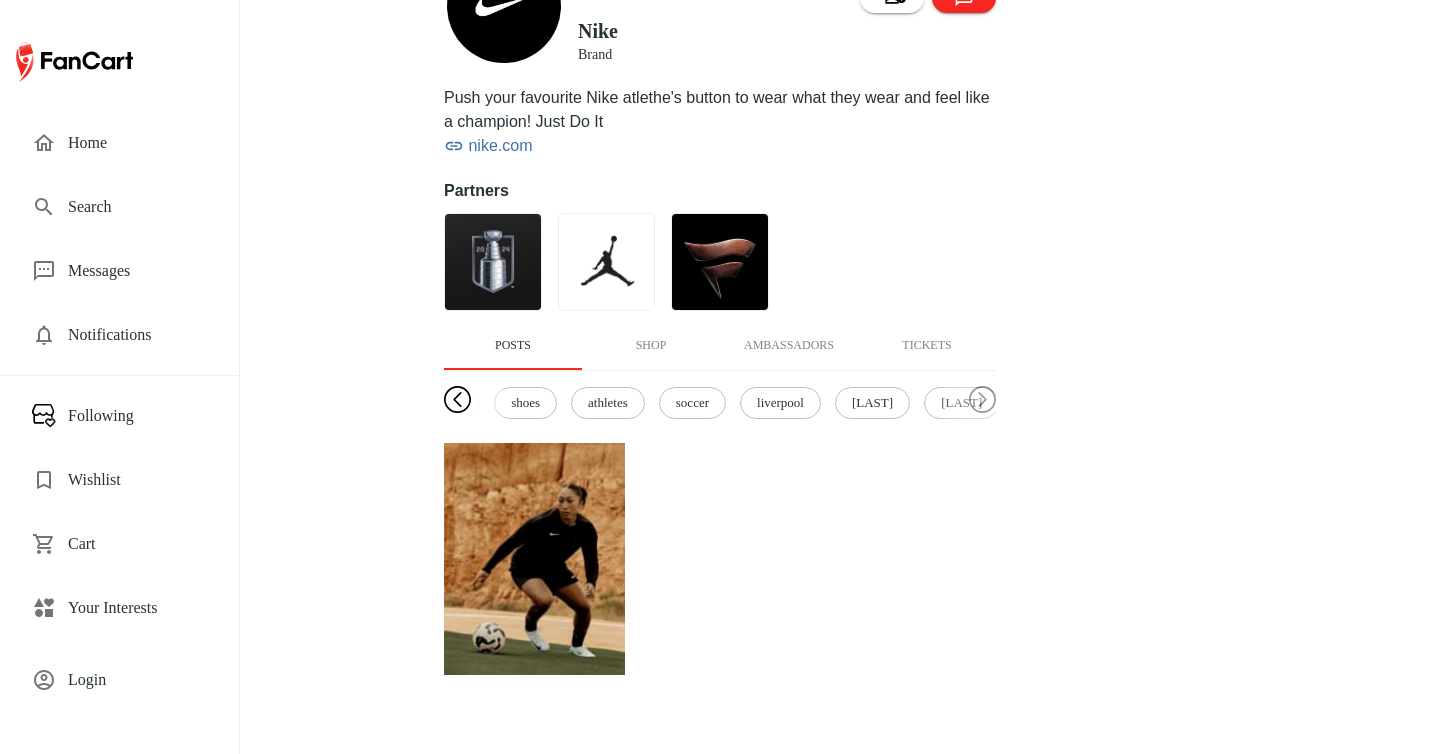 click at bounding box center [457, 400] 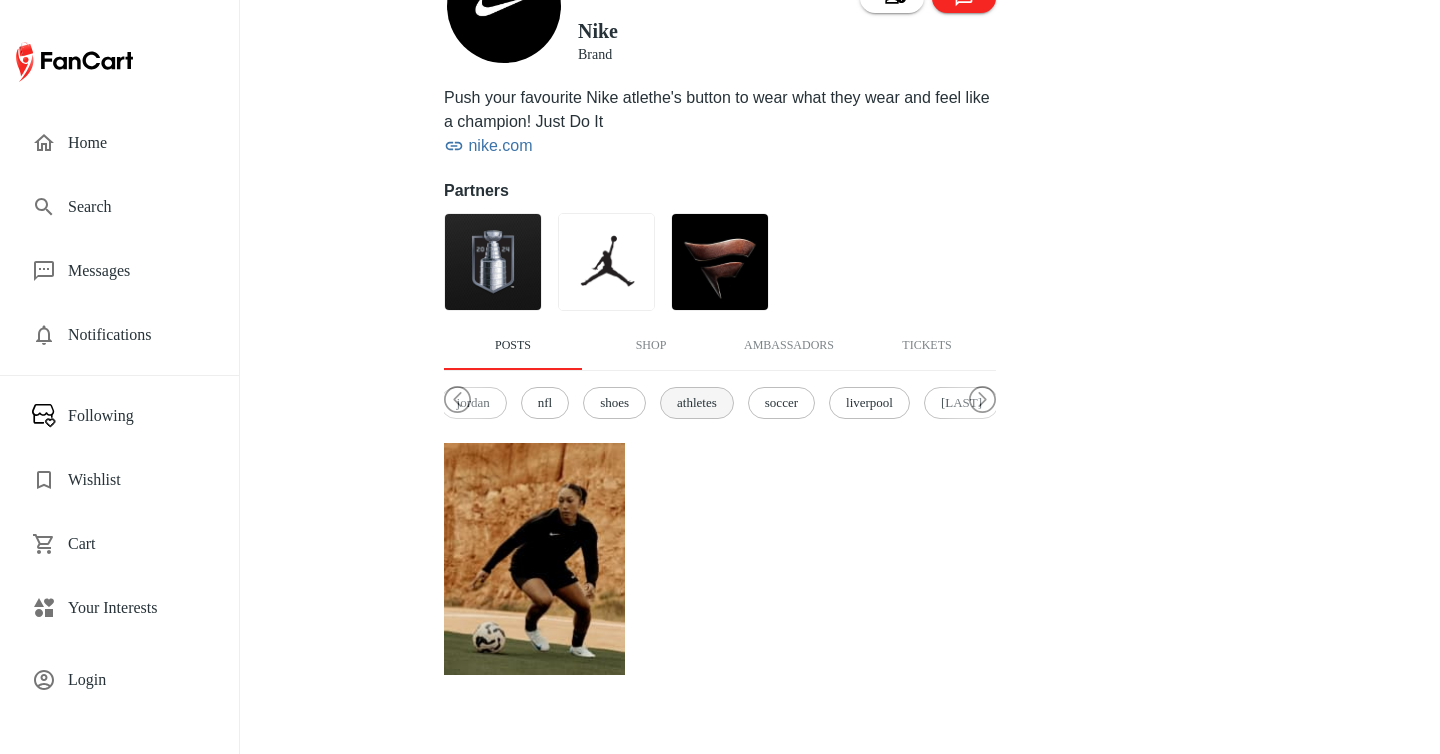 click on "athletes" at bounding box center [697, 403] 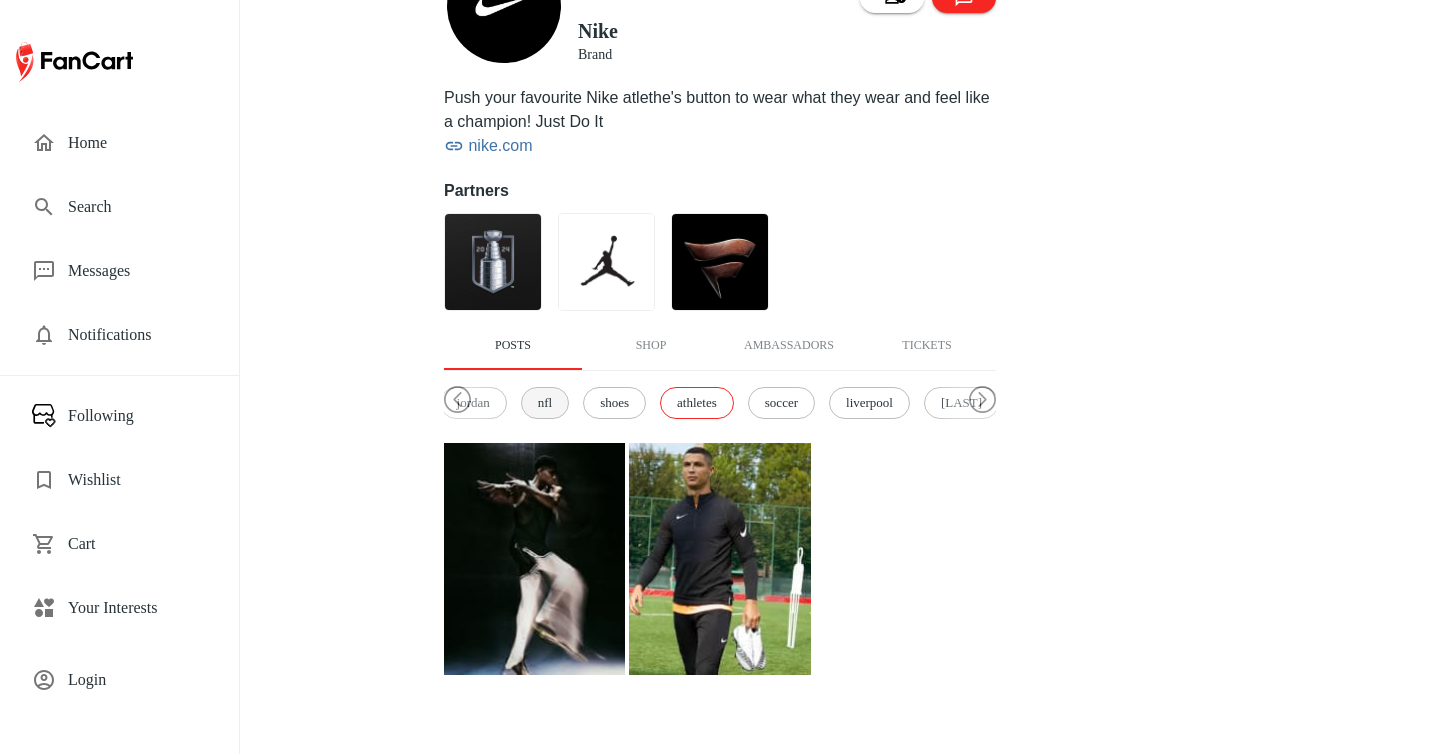 click on "nfl" at bounding box center [545, 403] 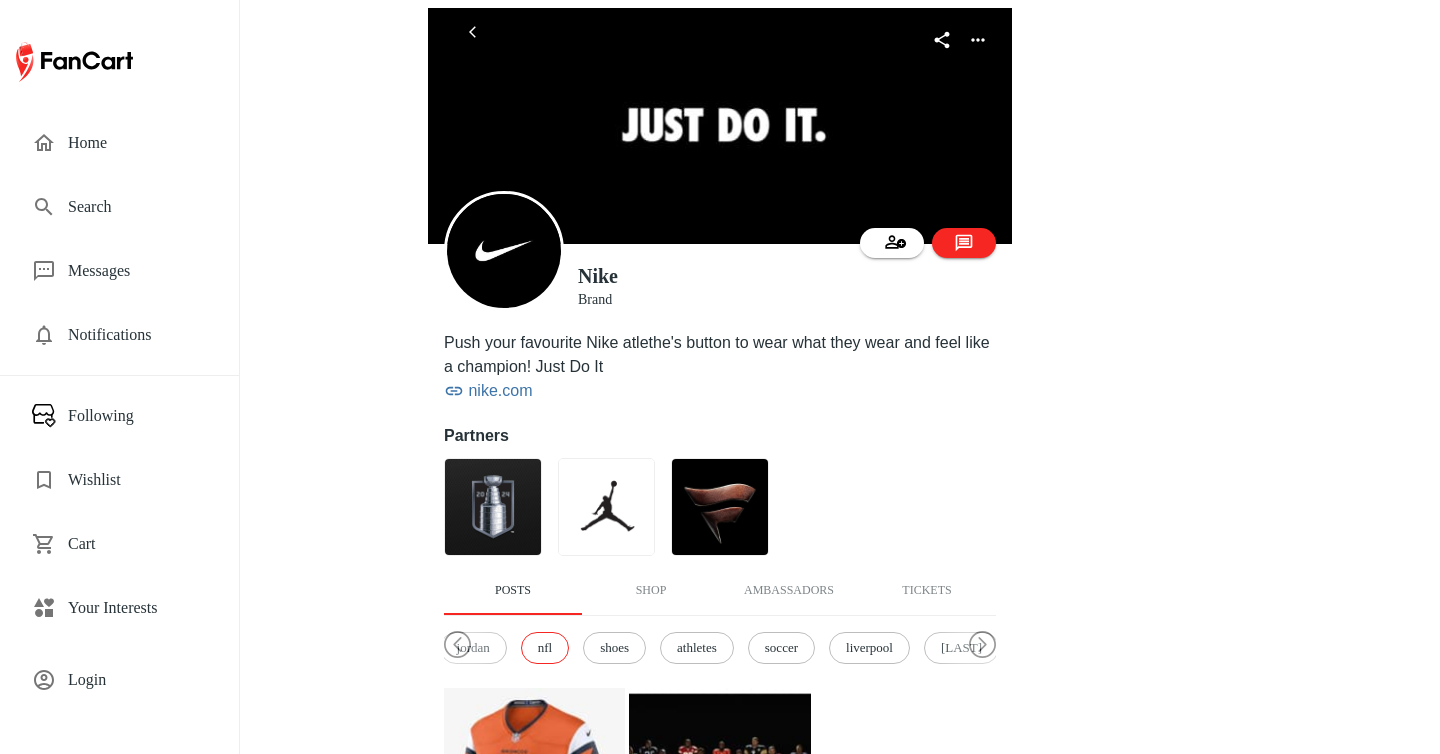 scroll, scrollTop: 245, scrollLeft: 0, axis: vertical 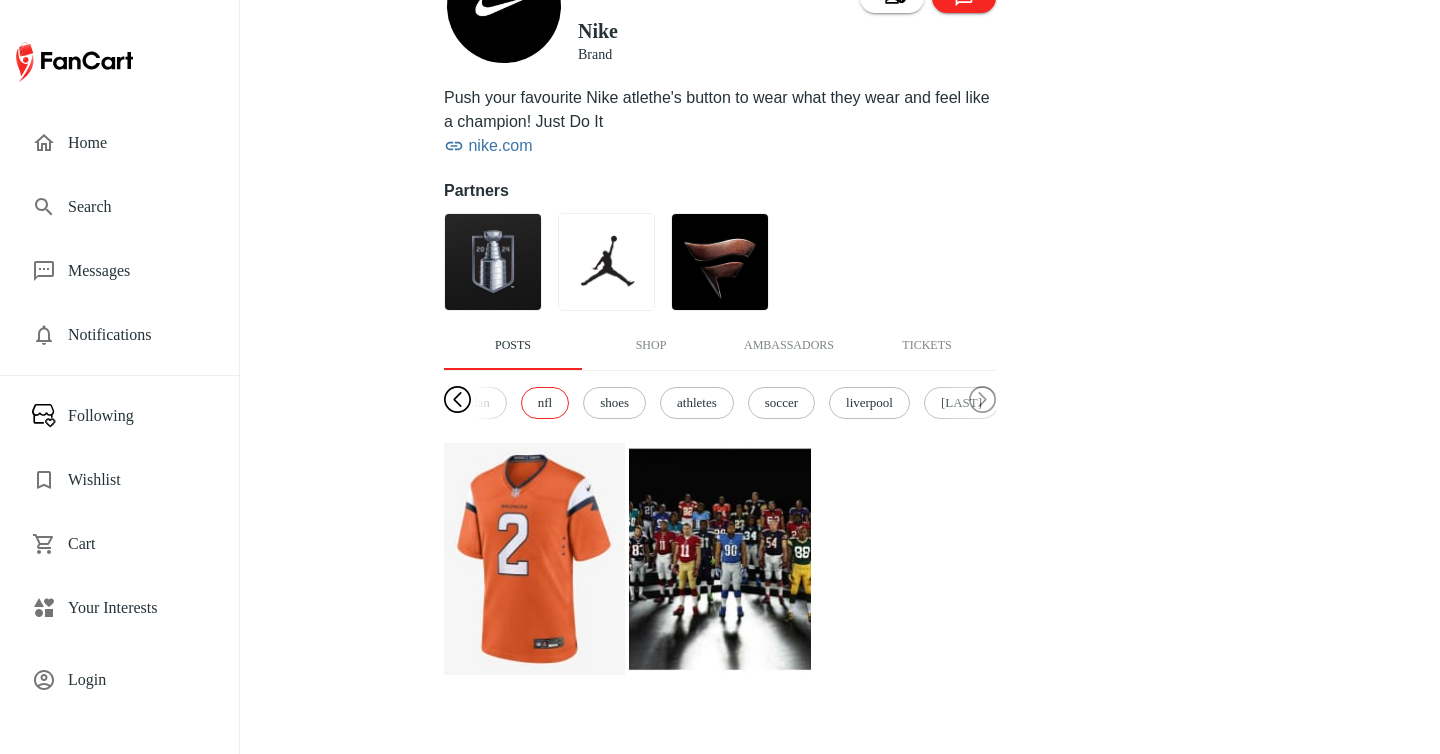 click at bounding box center (457, 400) 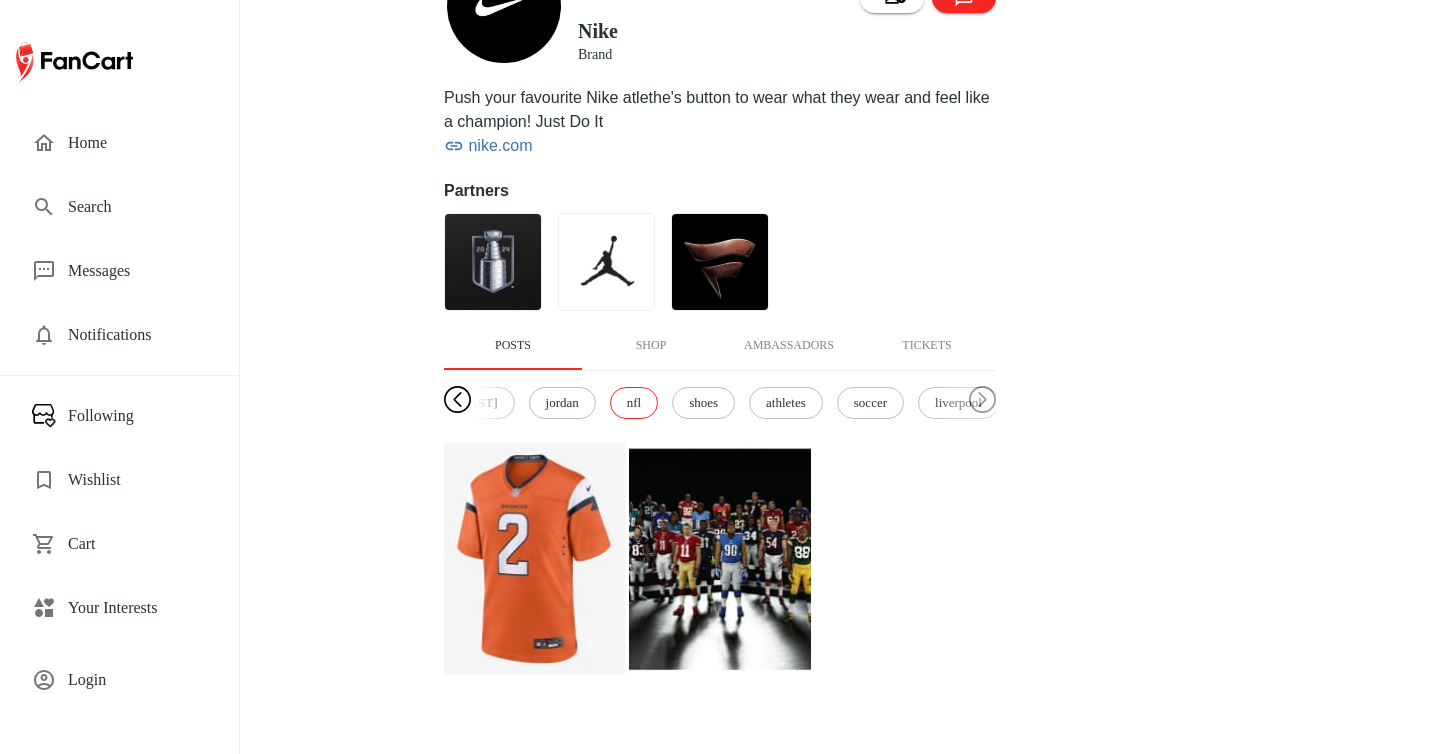 click at bounding box center [457, 400] 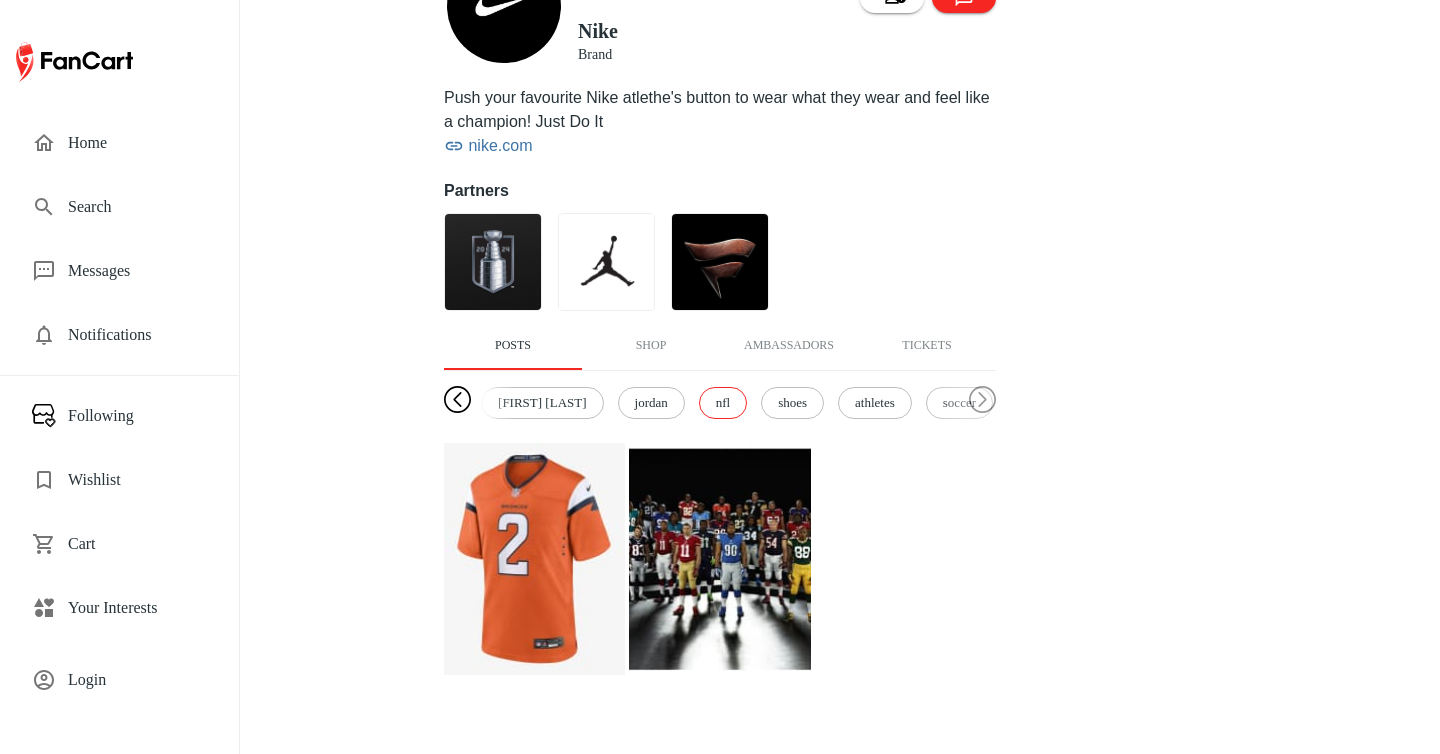 click at bounding box center [457, 400] 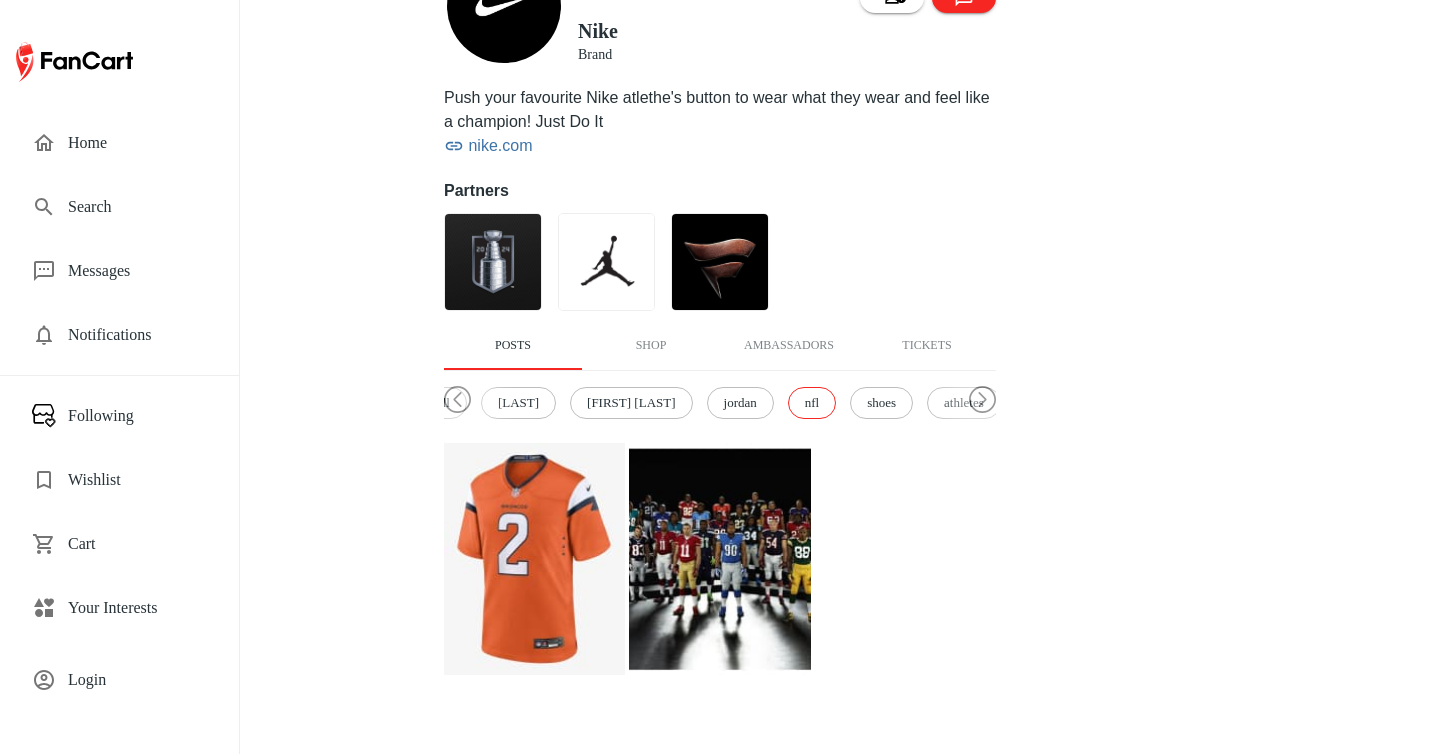 scroll, scrollTop: 0, scrollLeft: 0, axis: both 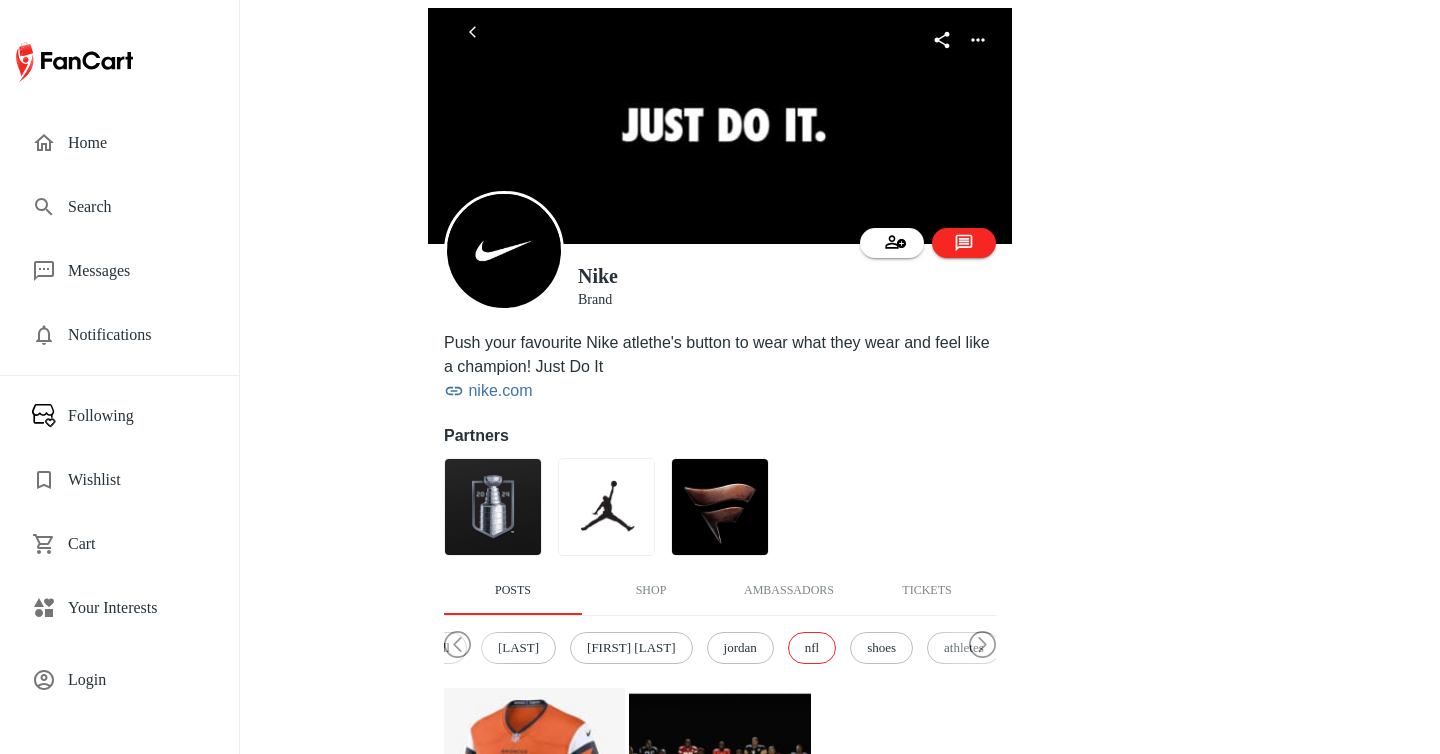 click on "Search" at bounding box center [137, 207] 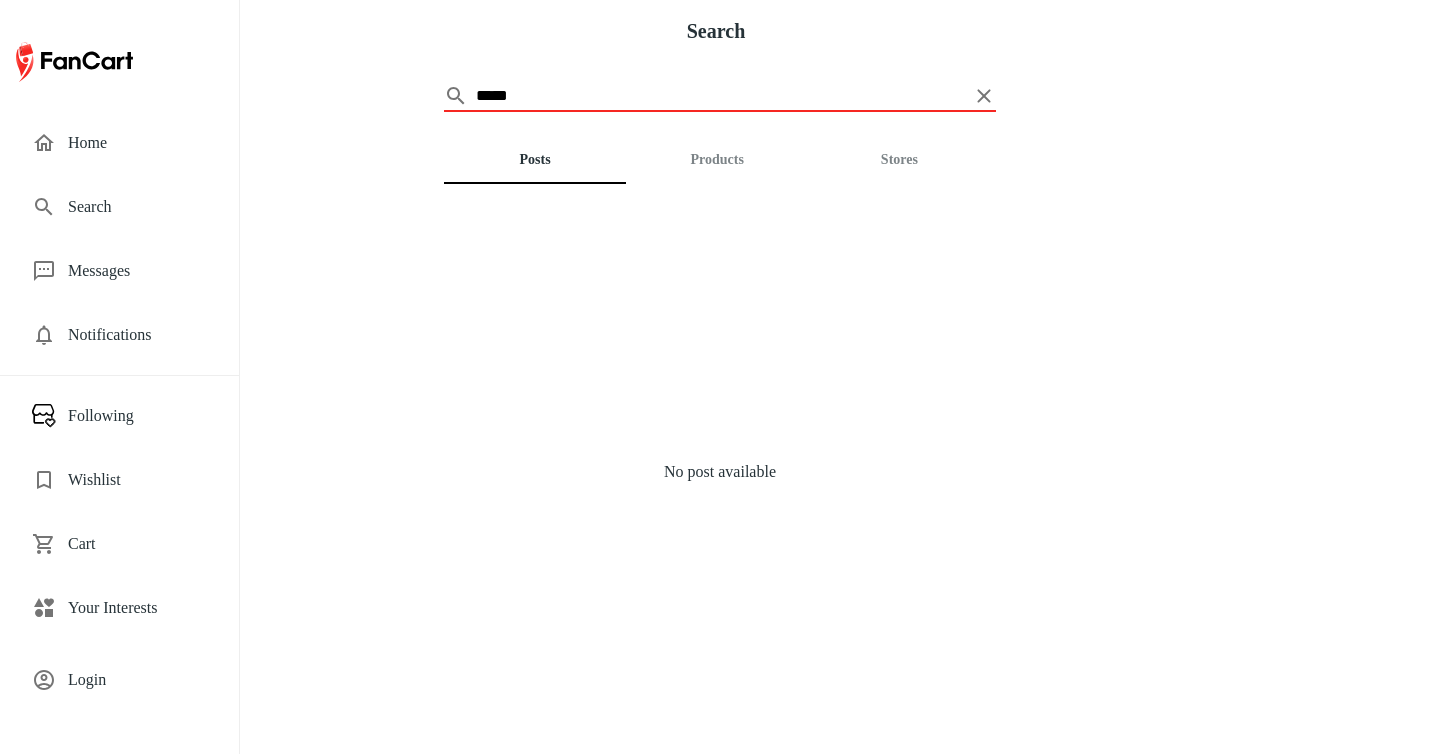 type on "*****" 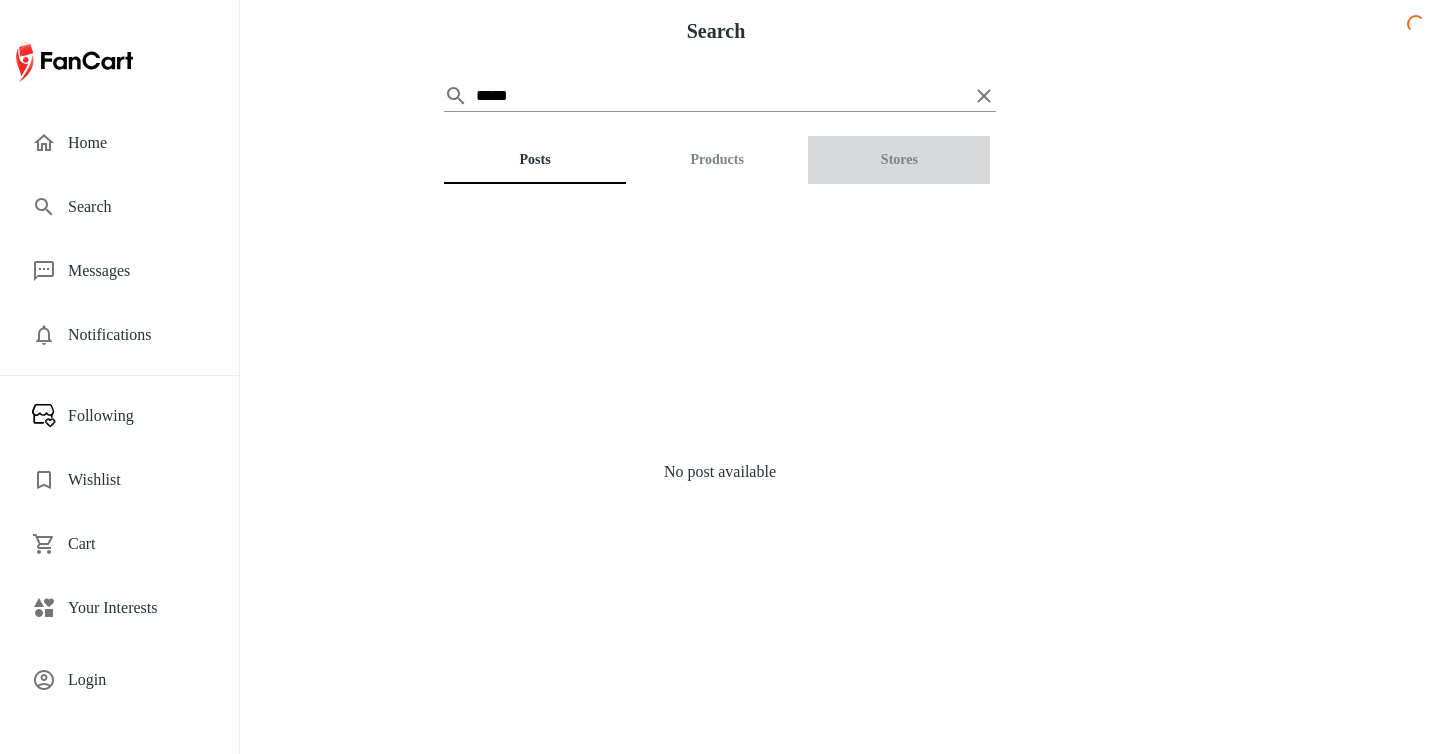 click on "Stores" at bounding box center [899, 160] 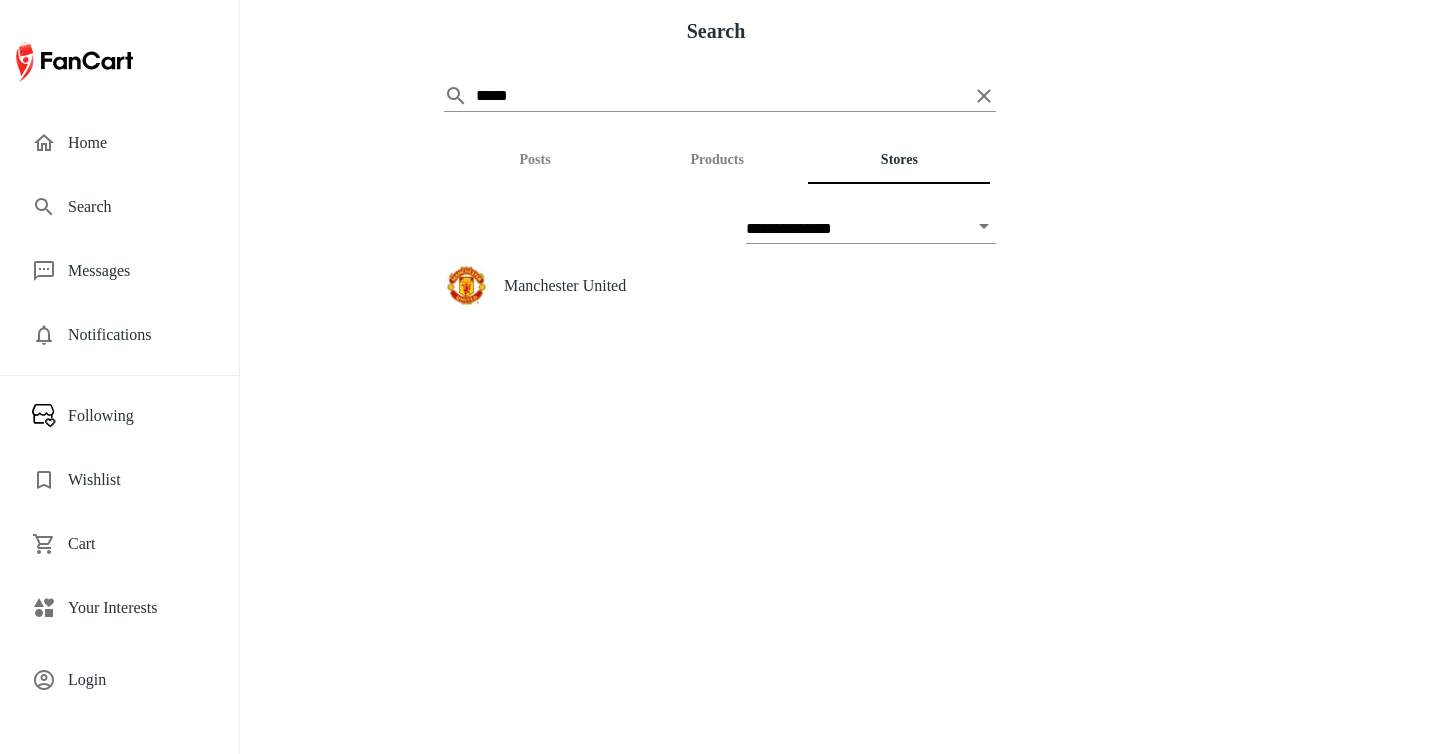 click on "Manchester United" at bounding box center (750, 285) 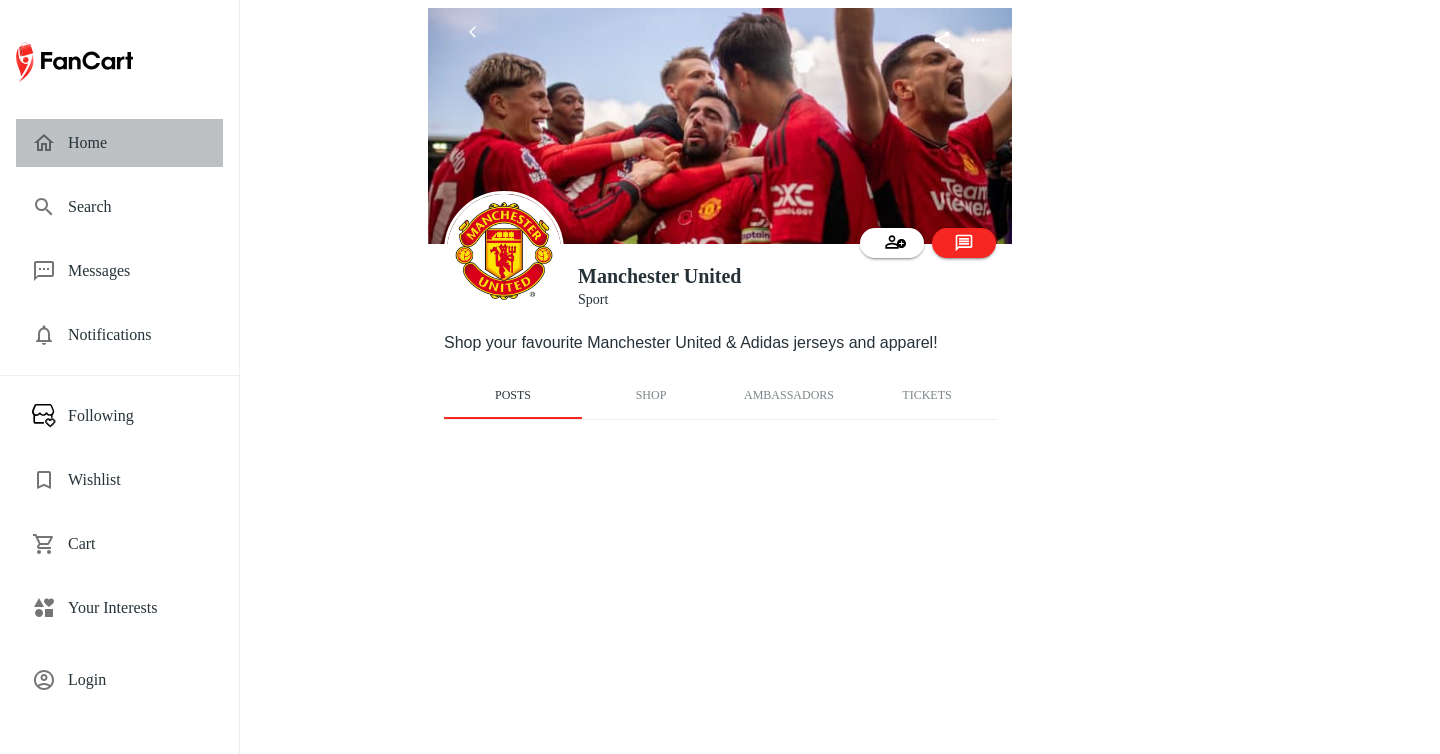 click on "Home" at bounding box center [137, 143] 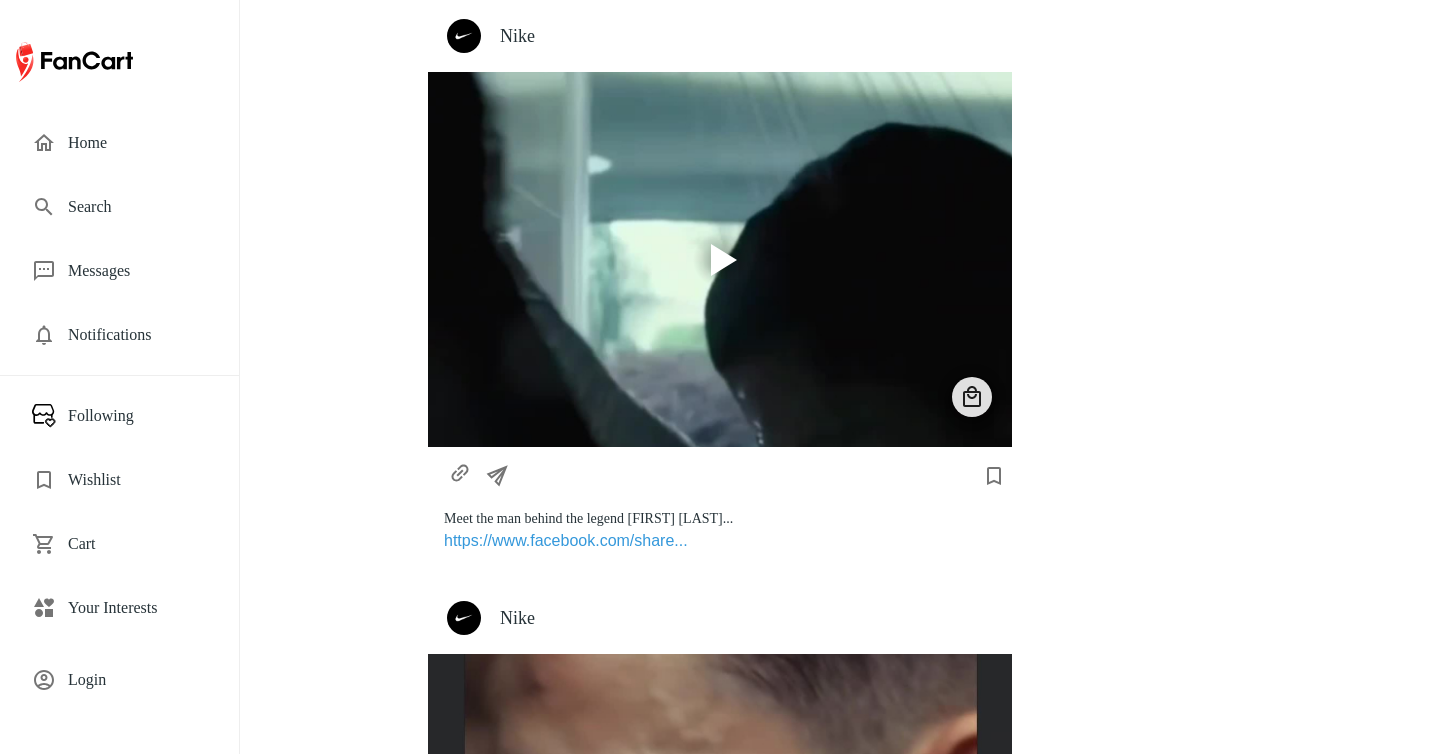 click on "Nike" at bounding box center (748, 36) 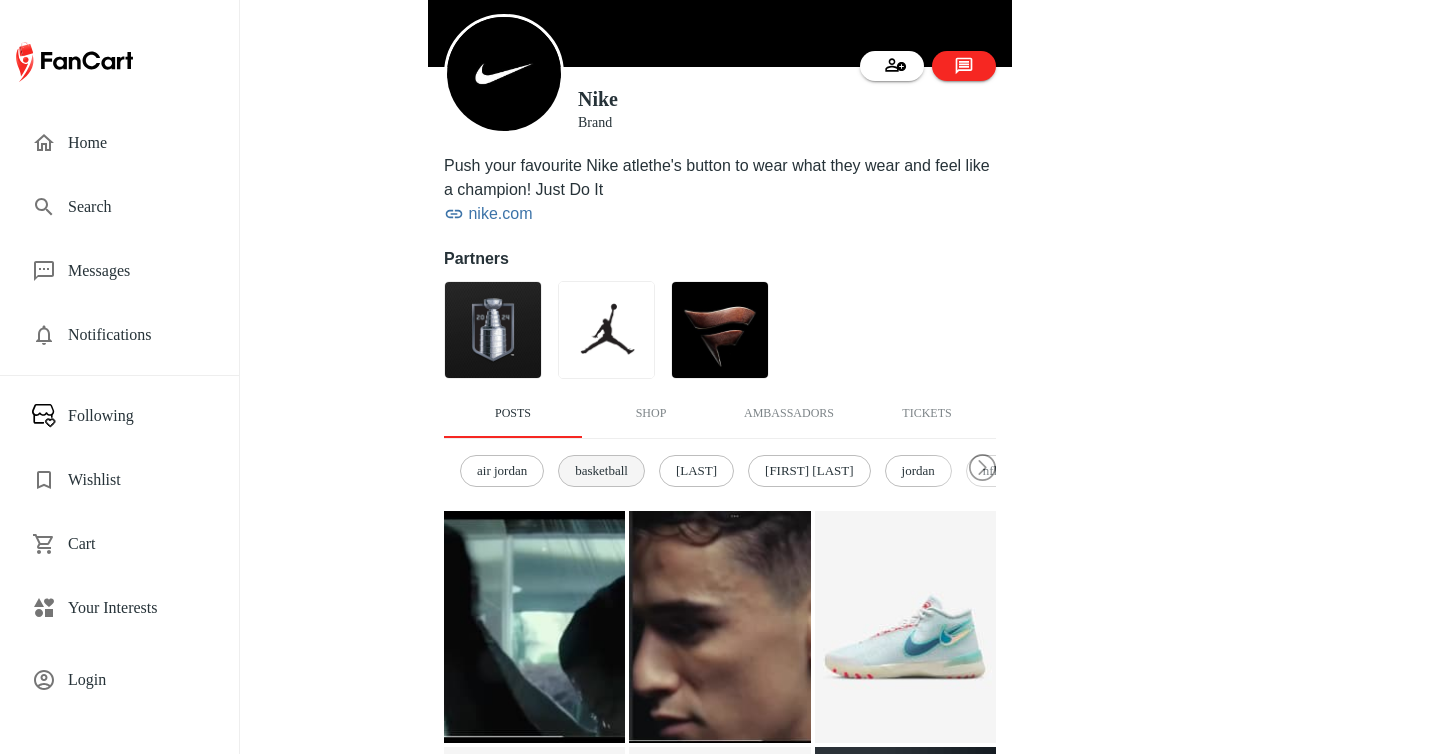 scroll, scrollTop: 201, scrollLeft: 0, axis: vertical 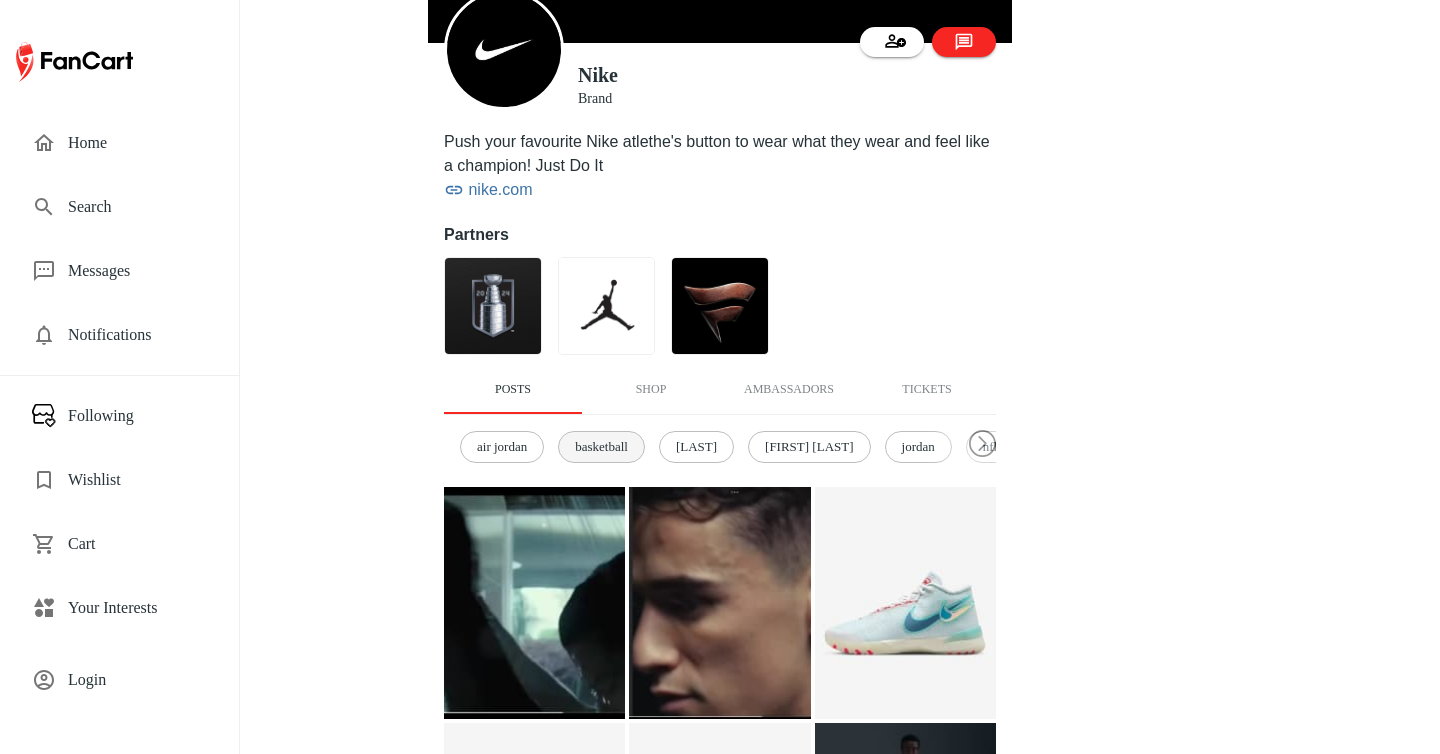click on "basketball" at bounding box center [601, 447] 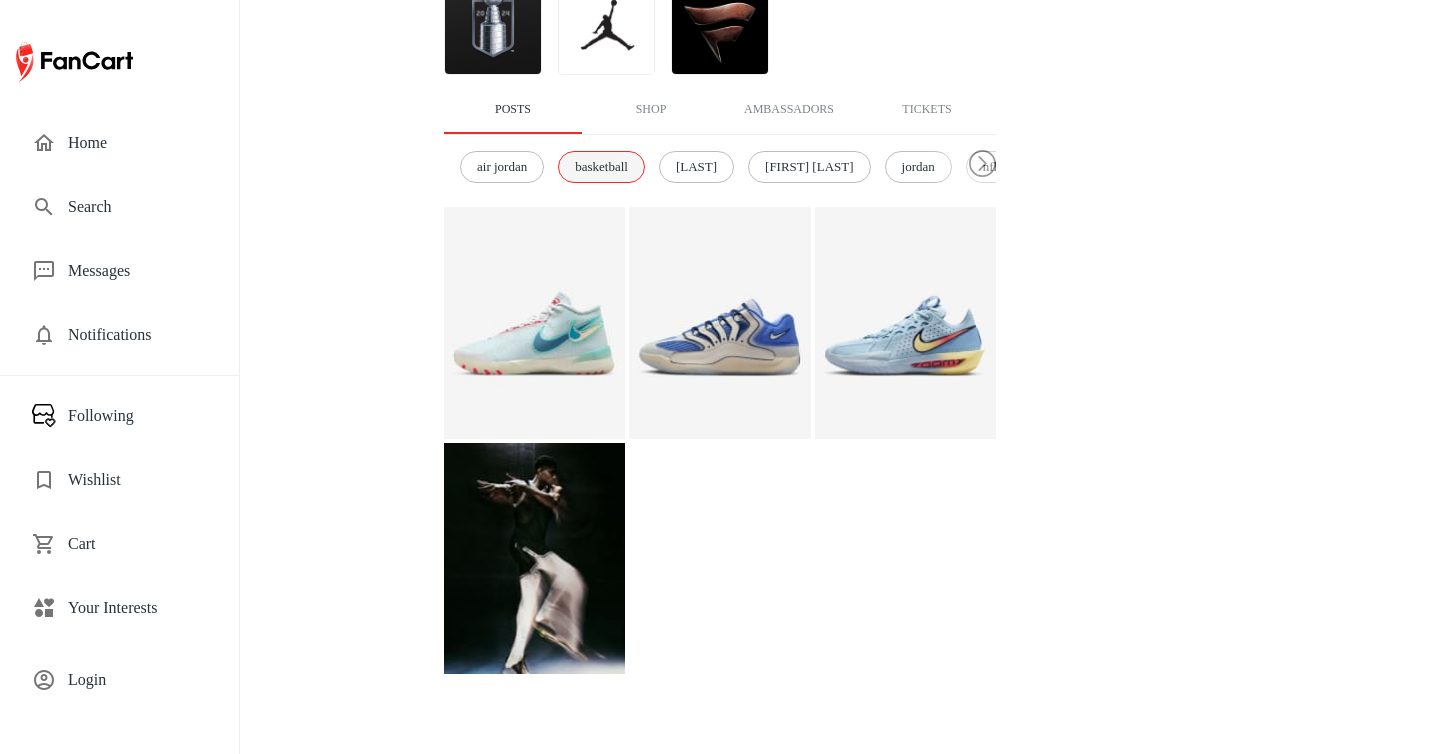 scroll, scrollTop: 420, scrollLeft: 0, axis: vertical 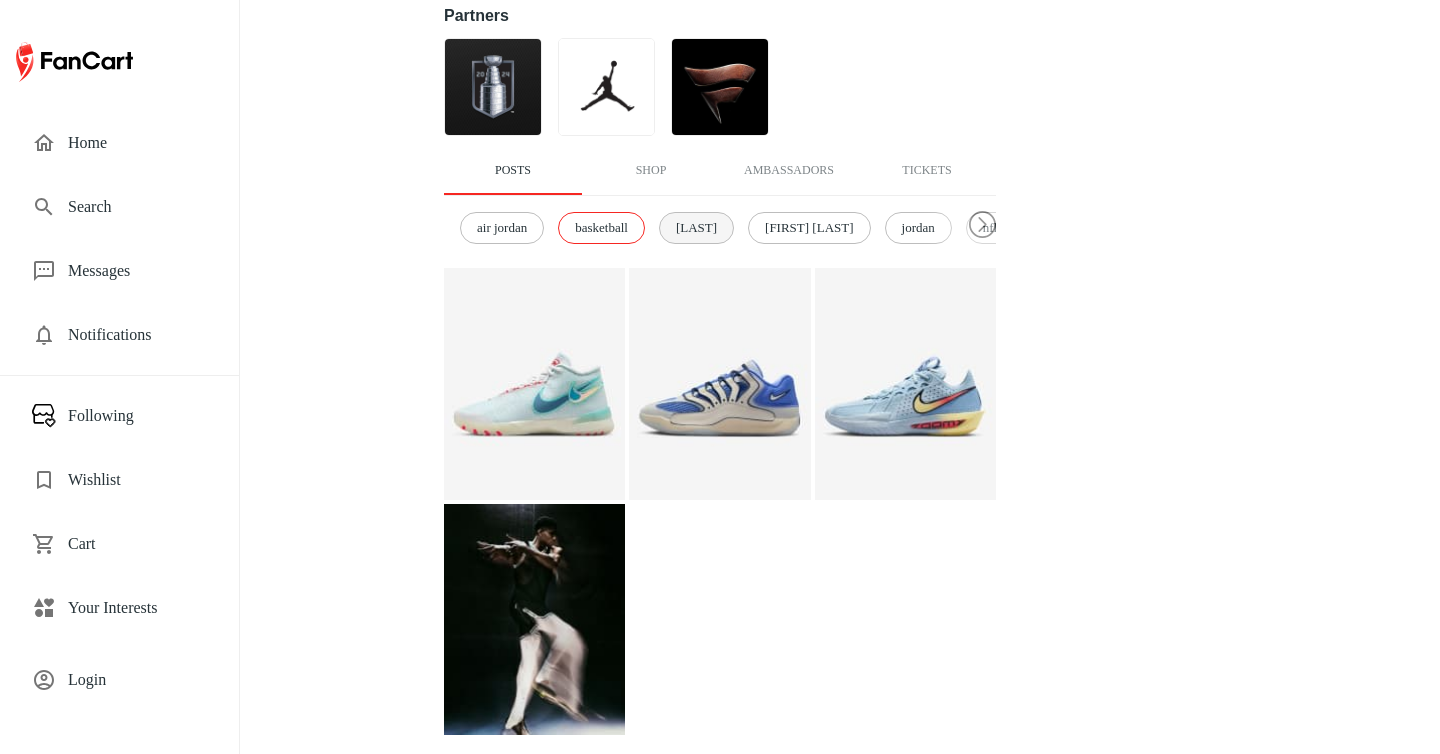 click on "[FIRST]" at bounding box center [696, 228] 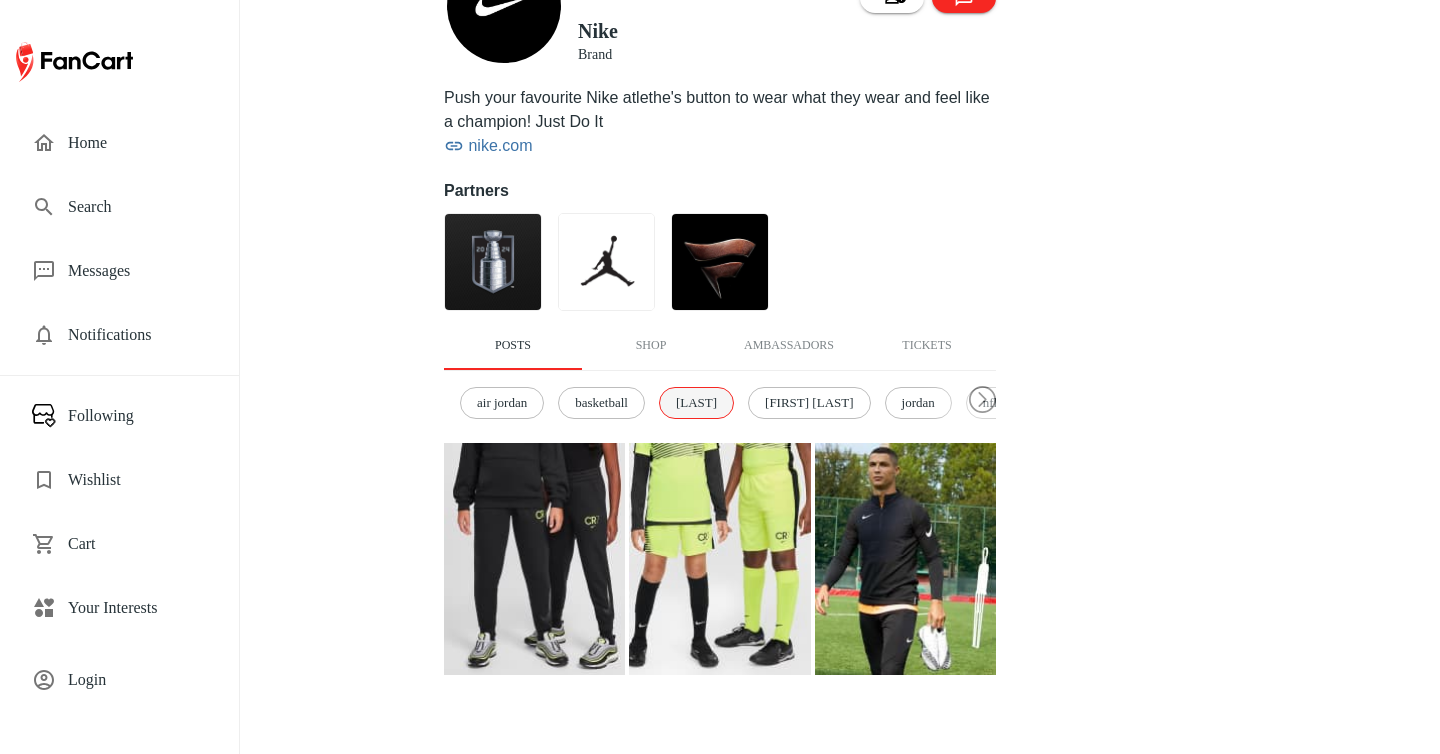 click on "[FIRST]" at bounding box center (696, 403) 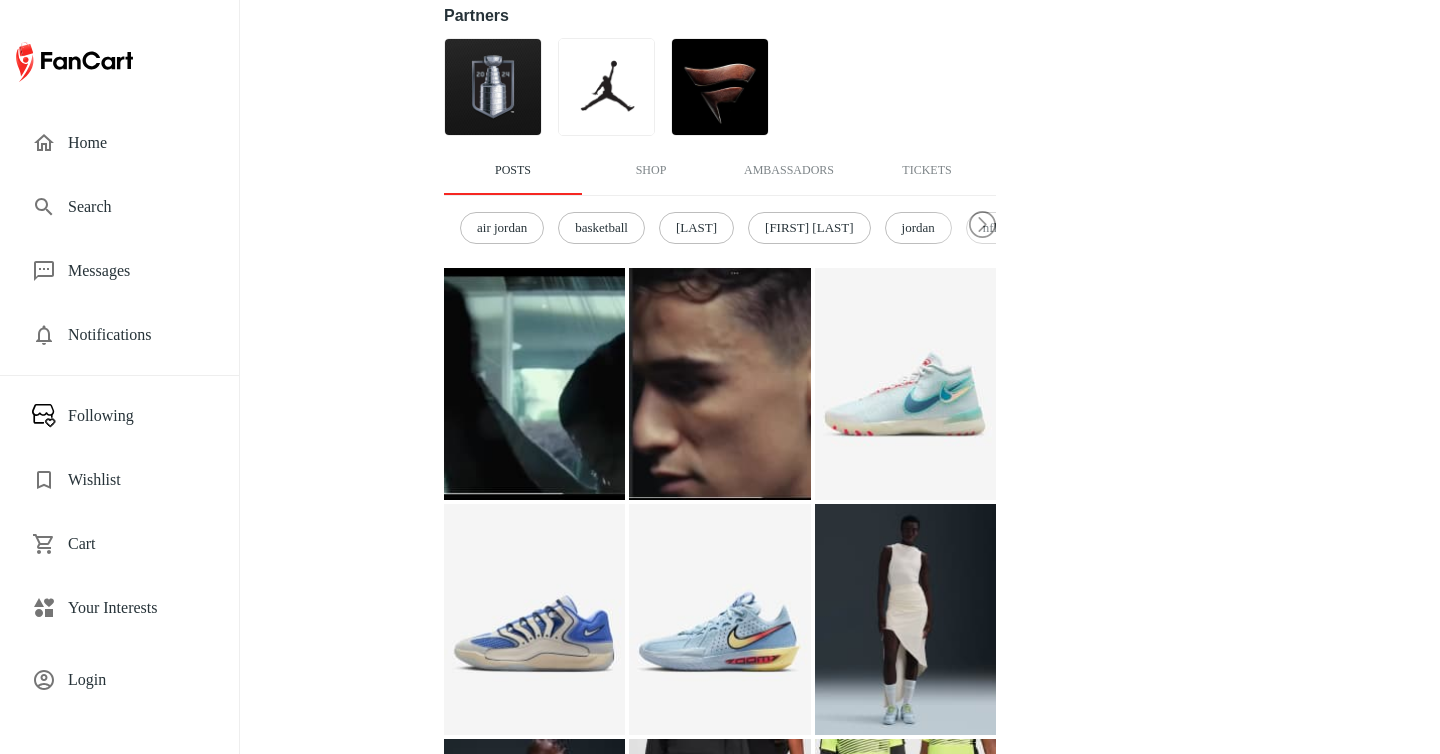 scroll, scrollTop: 413, scrollLeft: 0, axis: vertical 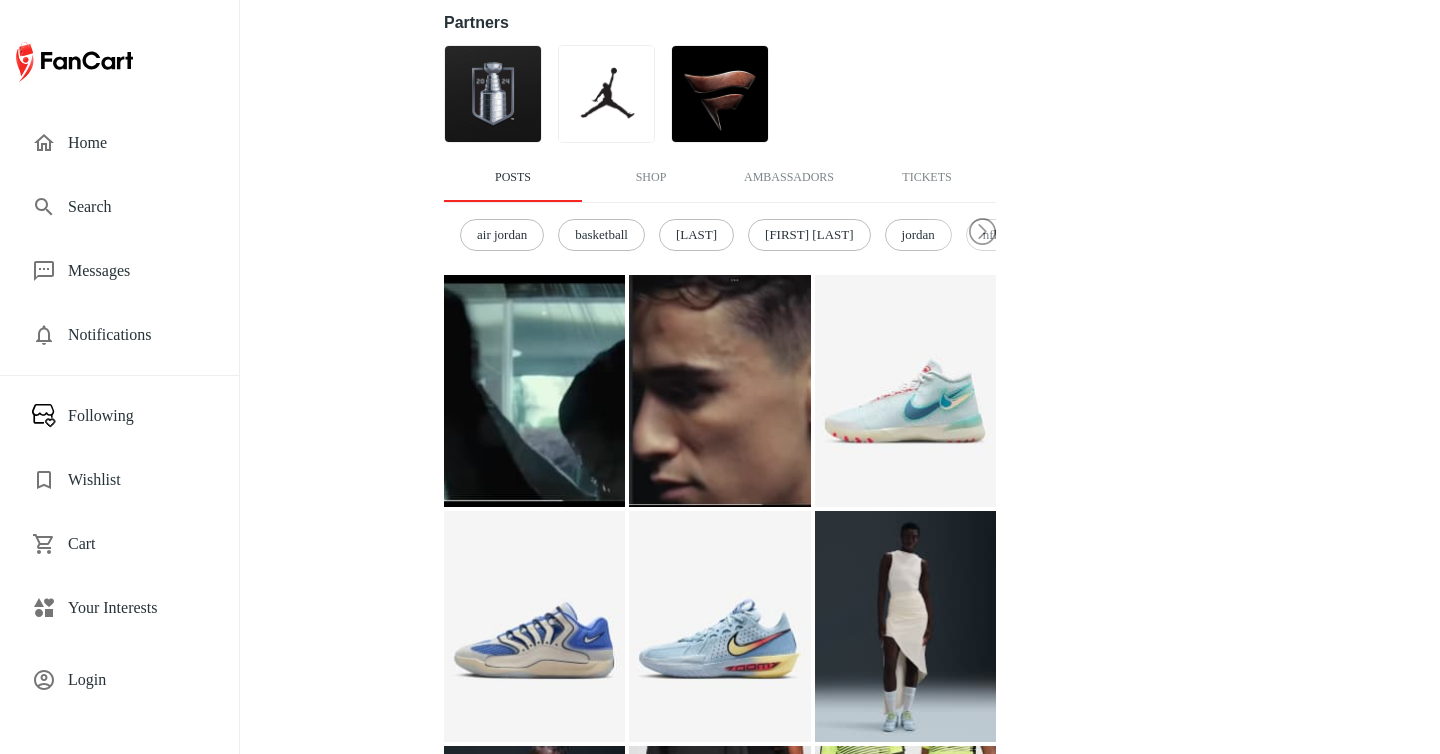 click at bounding box center [534, 391] 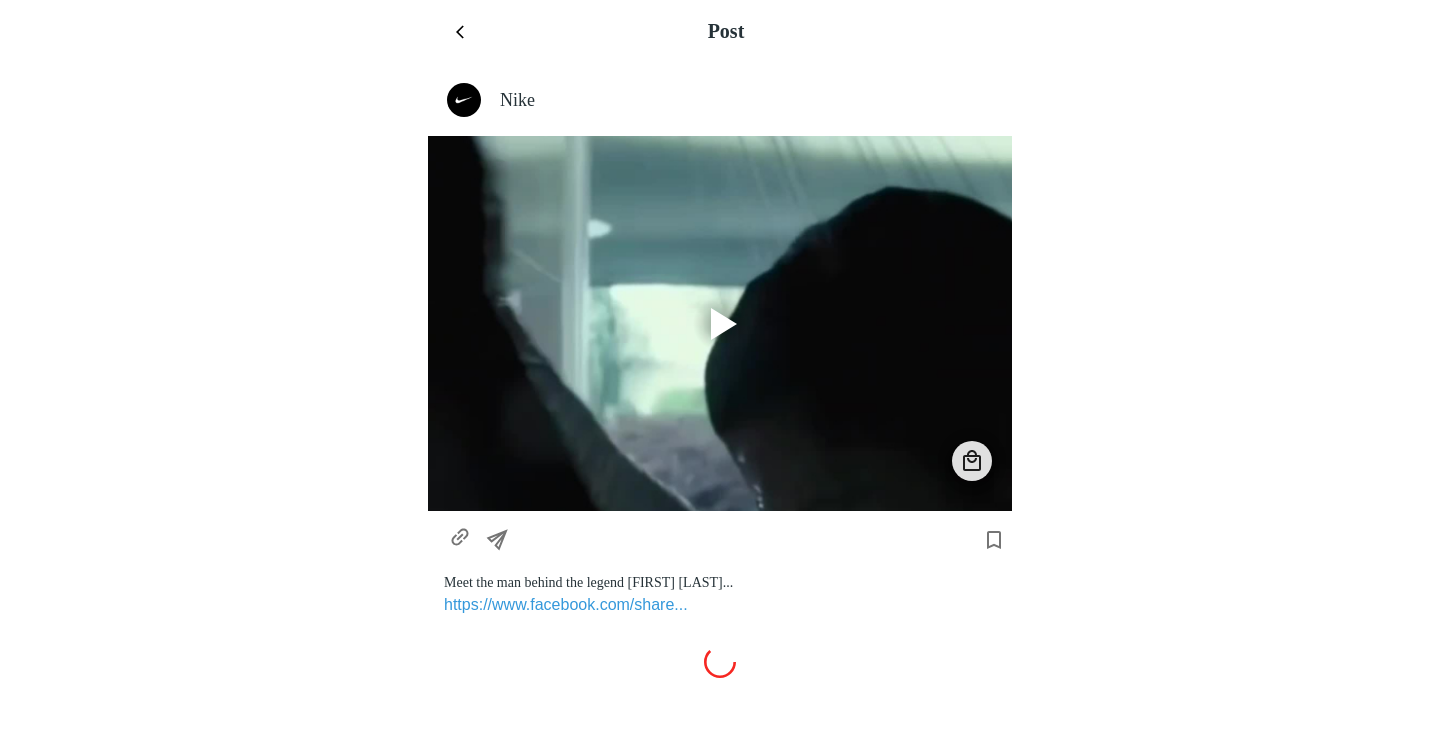 scroll, scrollTop: 0, scrollLeft: 0, axis: both 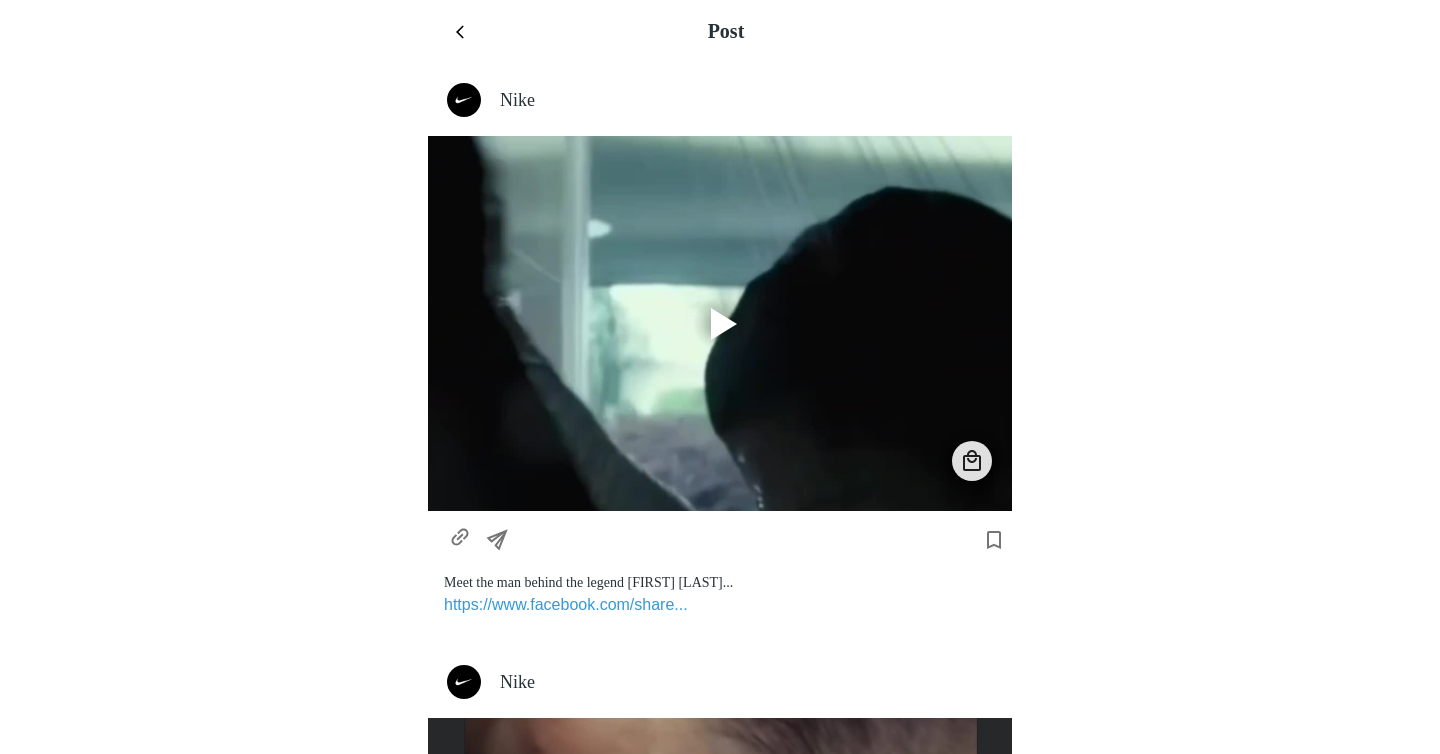 click at bounding box center [464, 32] 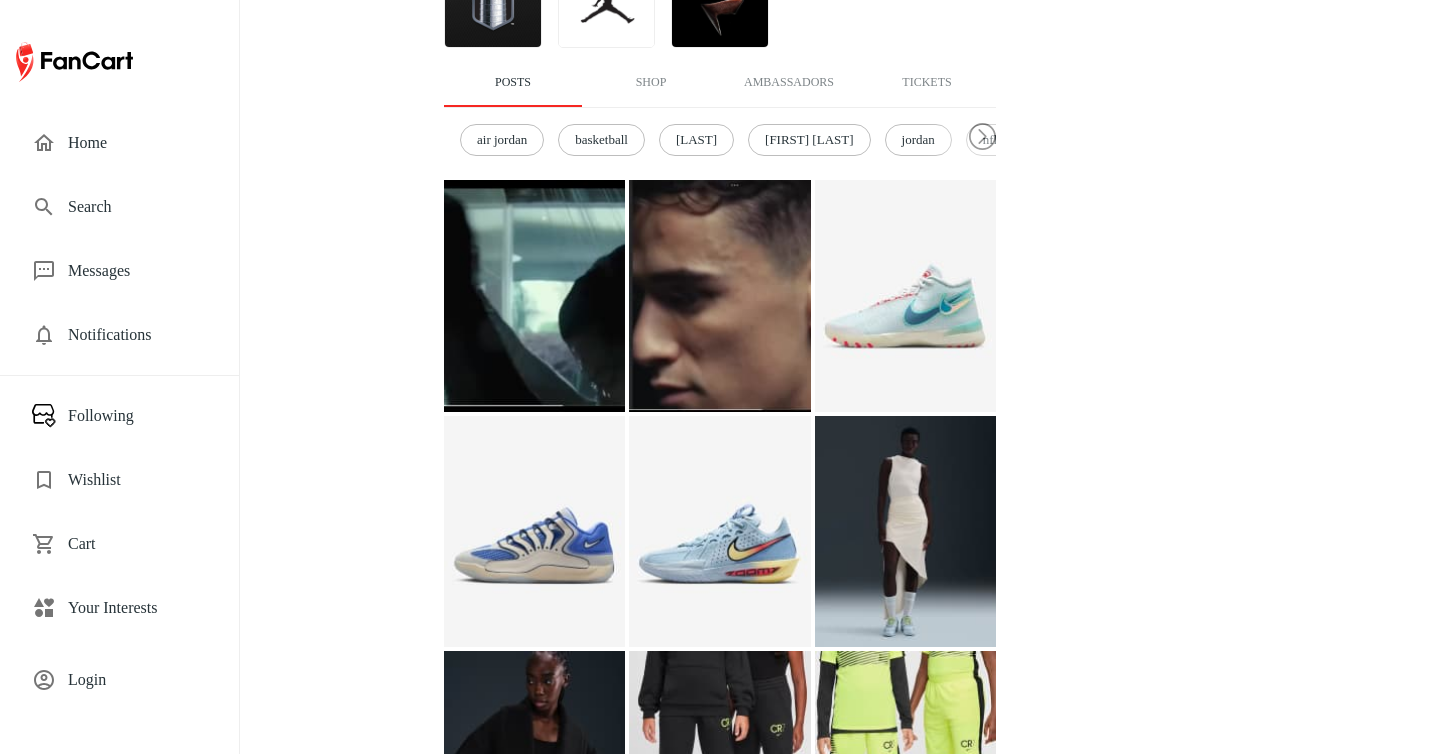 scroll, scrollTop: 502, scrollLeft: 0, axis: vertical 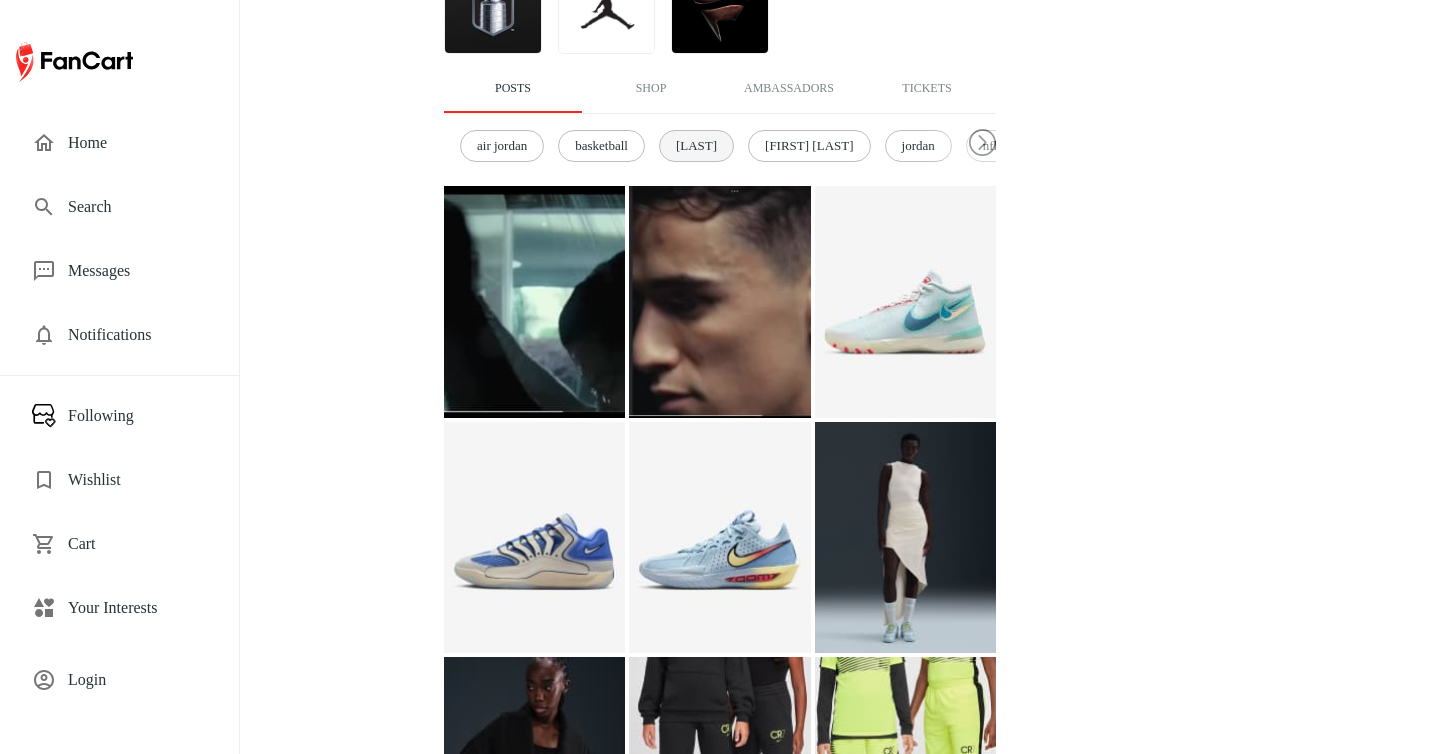 click on "[FIRST]" at bounding box center [696, 146] 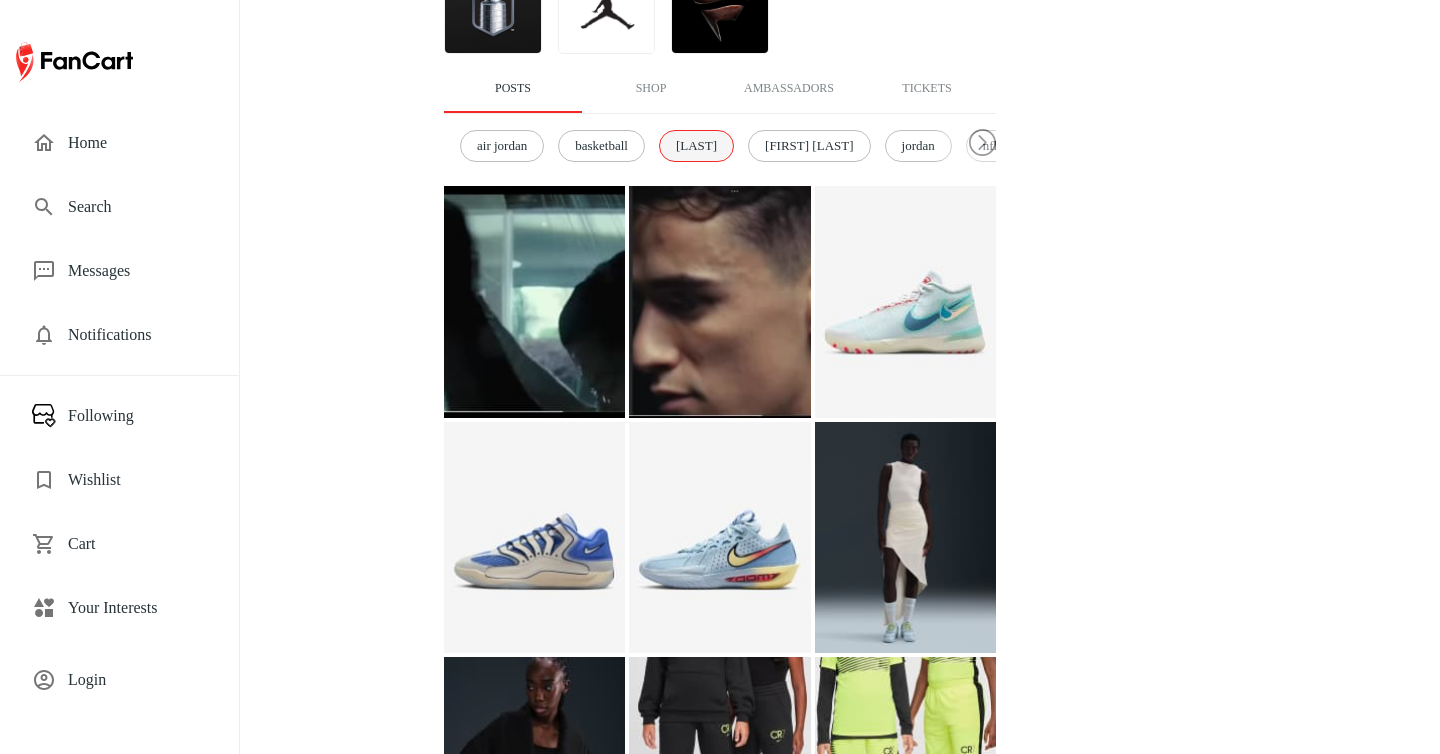 scroll, scrollTop: 245, scrollLeft: 0, axis: vertical 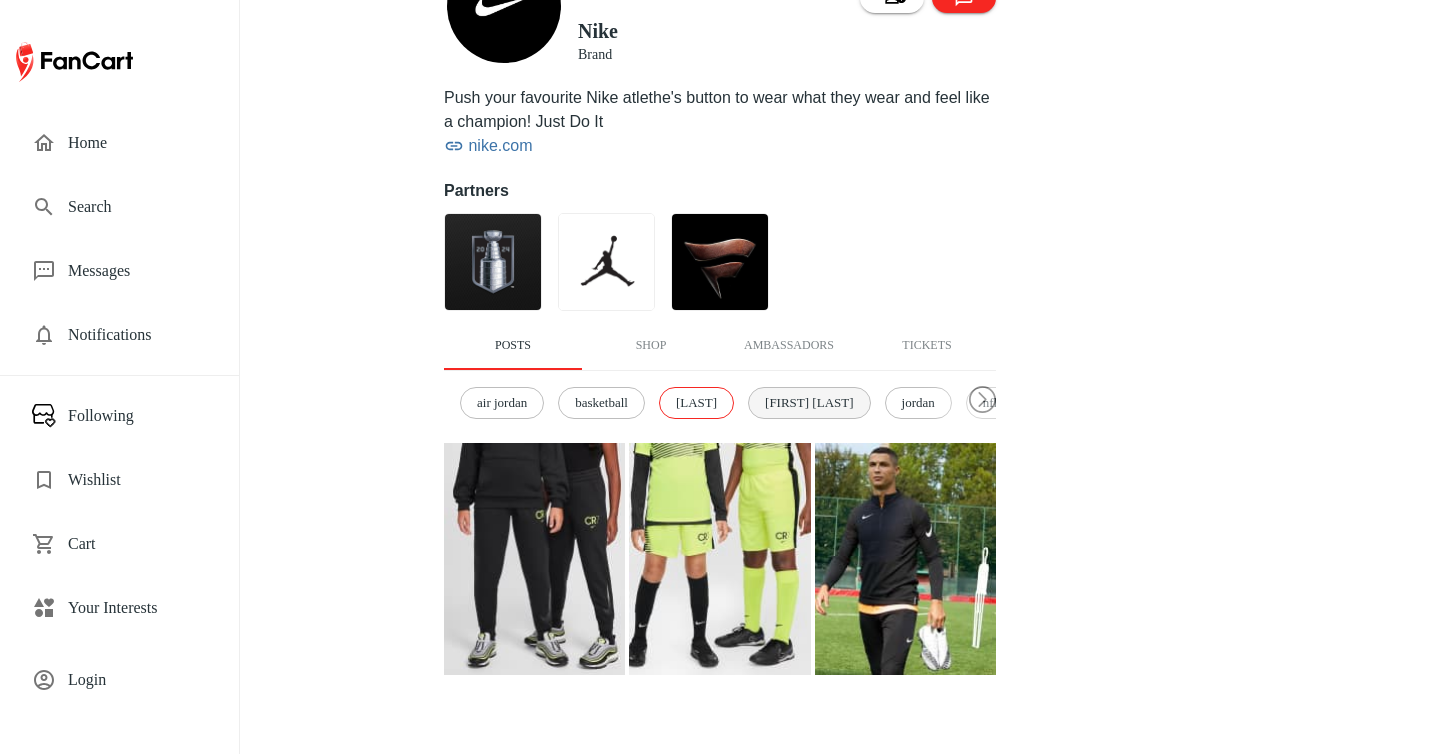 click on "[FIRST] [LAST]" at bounding box center (809, 403) 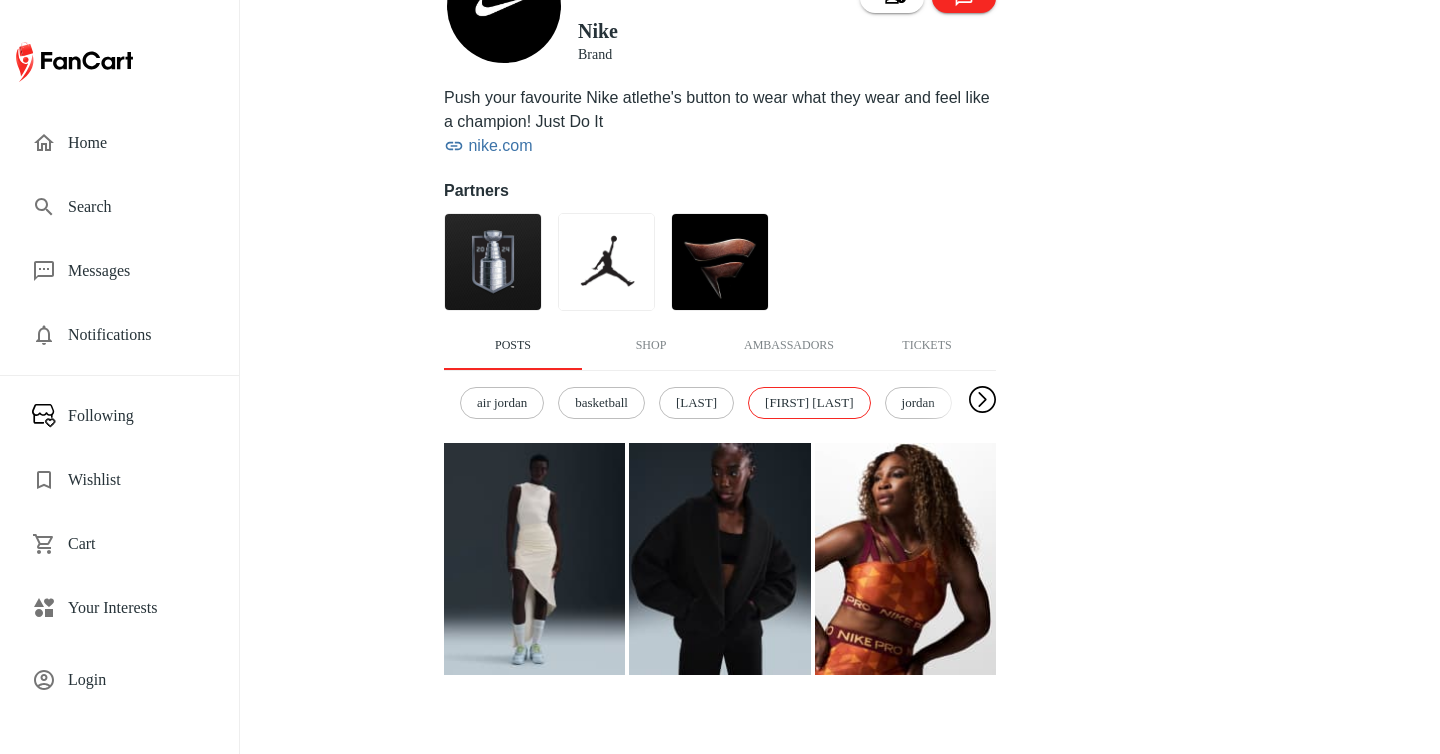 click at bounding box center [982, 400] 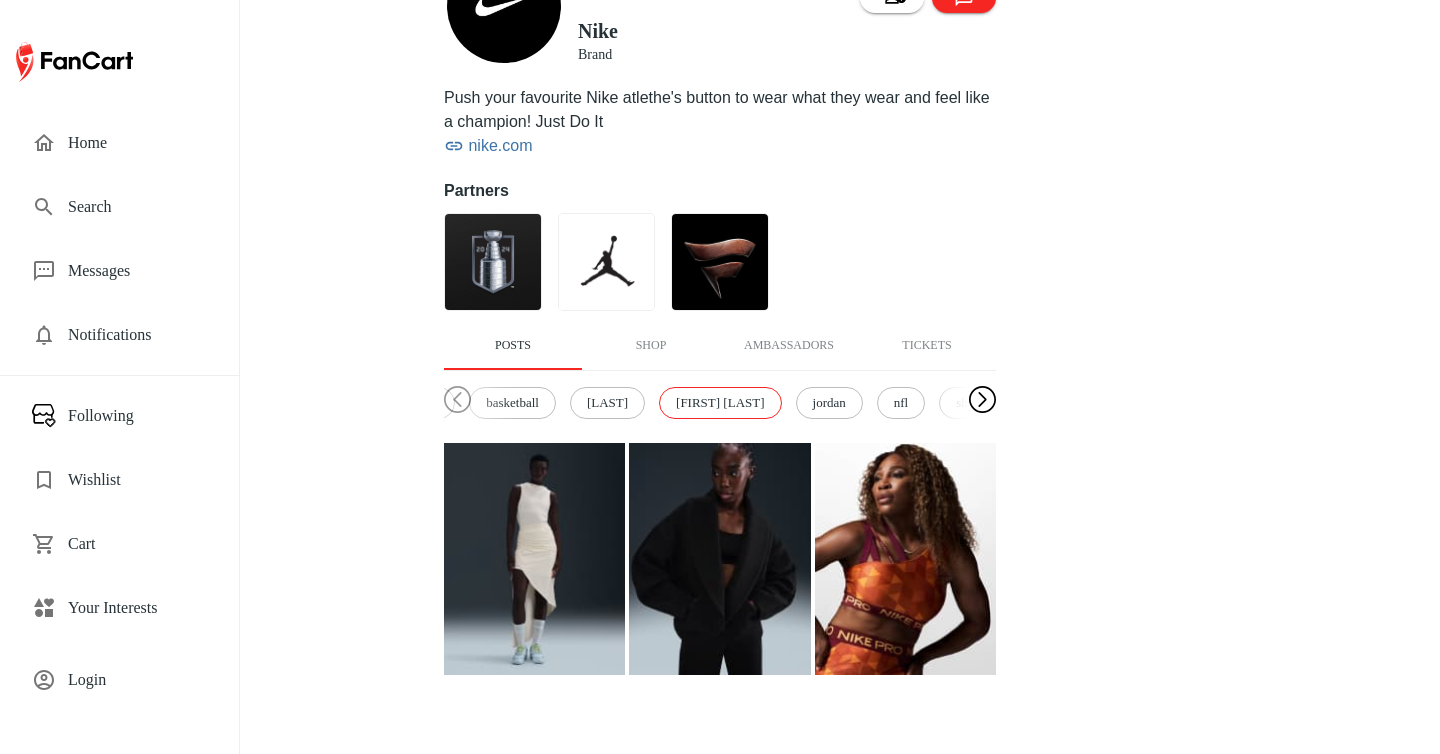 click at bounding box center [982, 400] 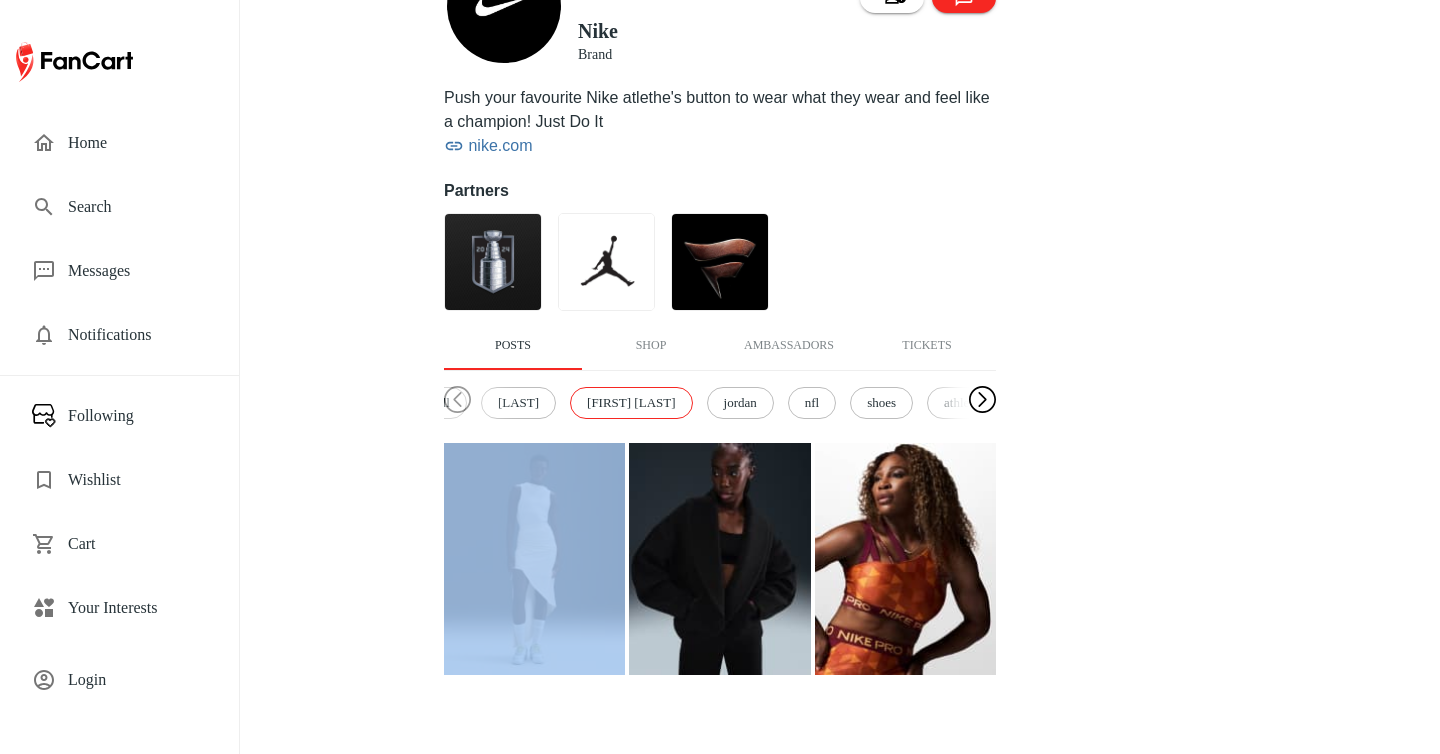 click at bounding box center (982, 400) 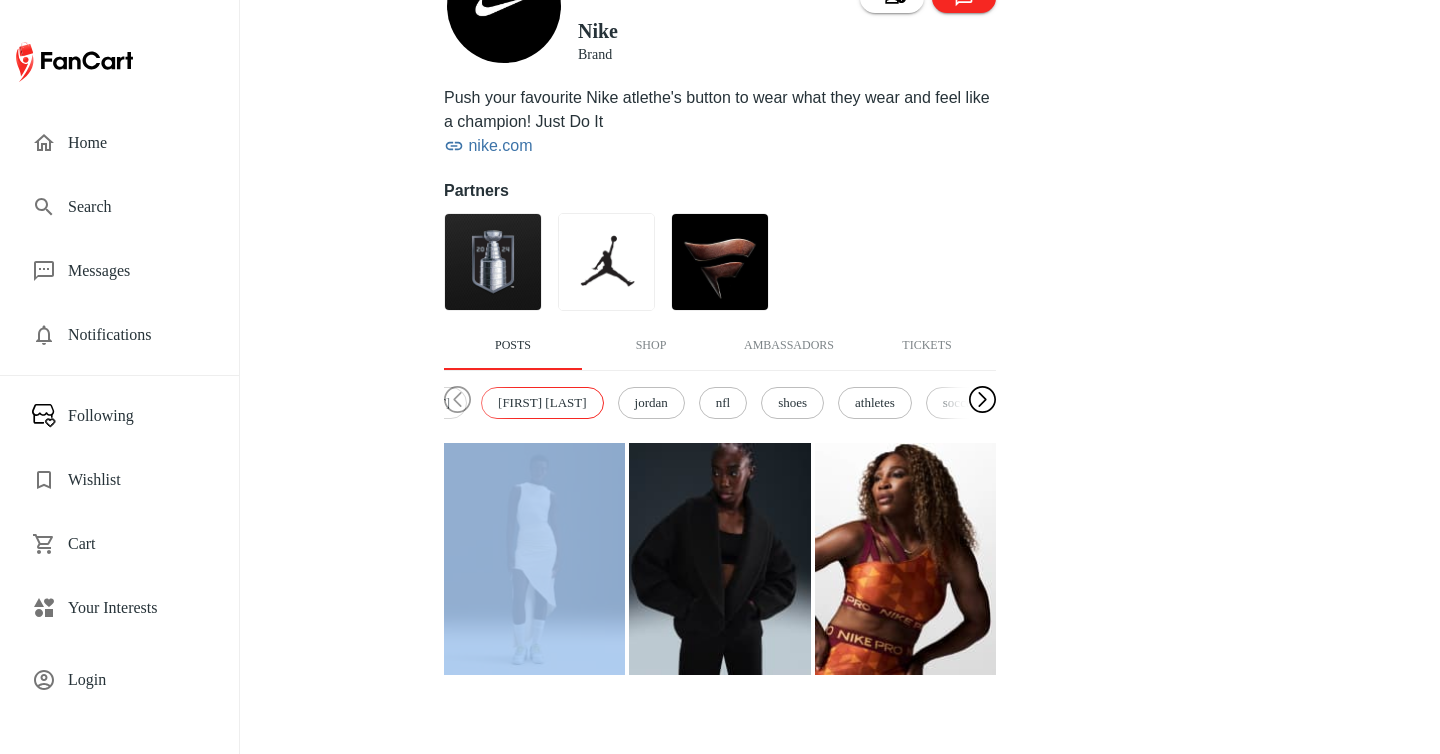 click at bounding box center [982, 400] 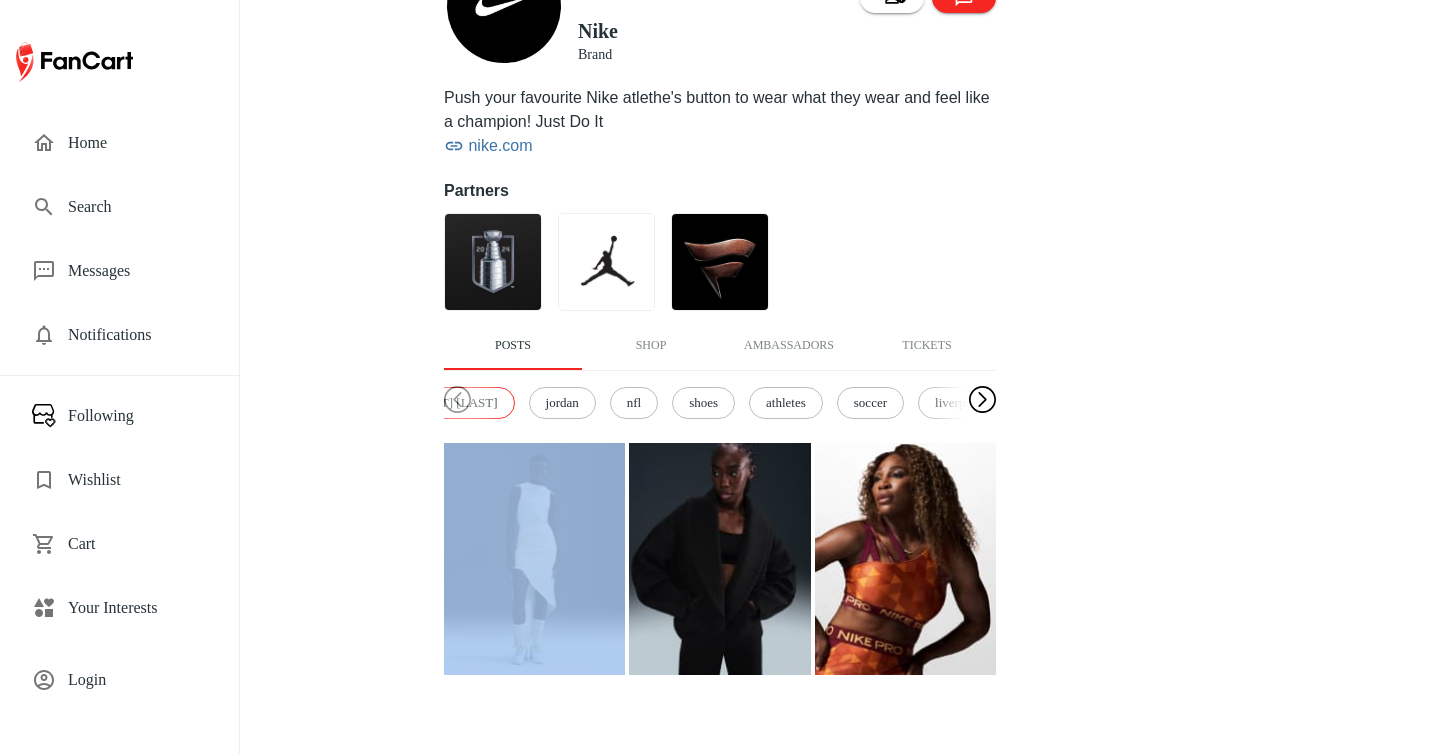 click at bounding box center [982, 400] 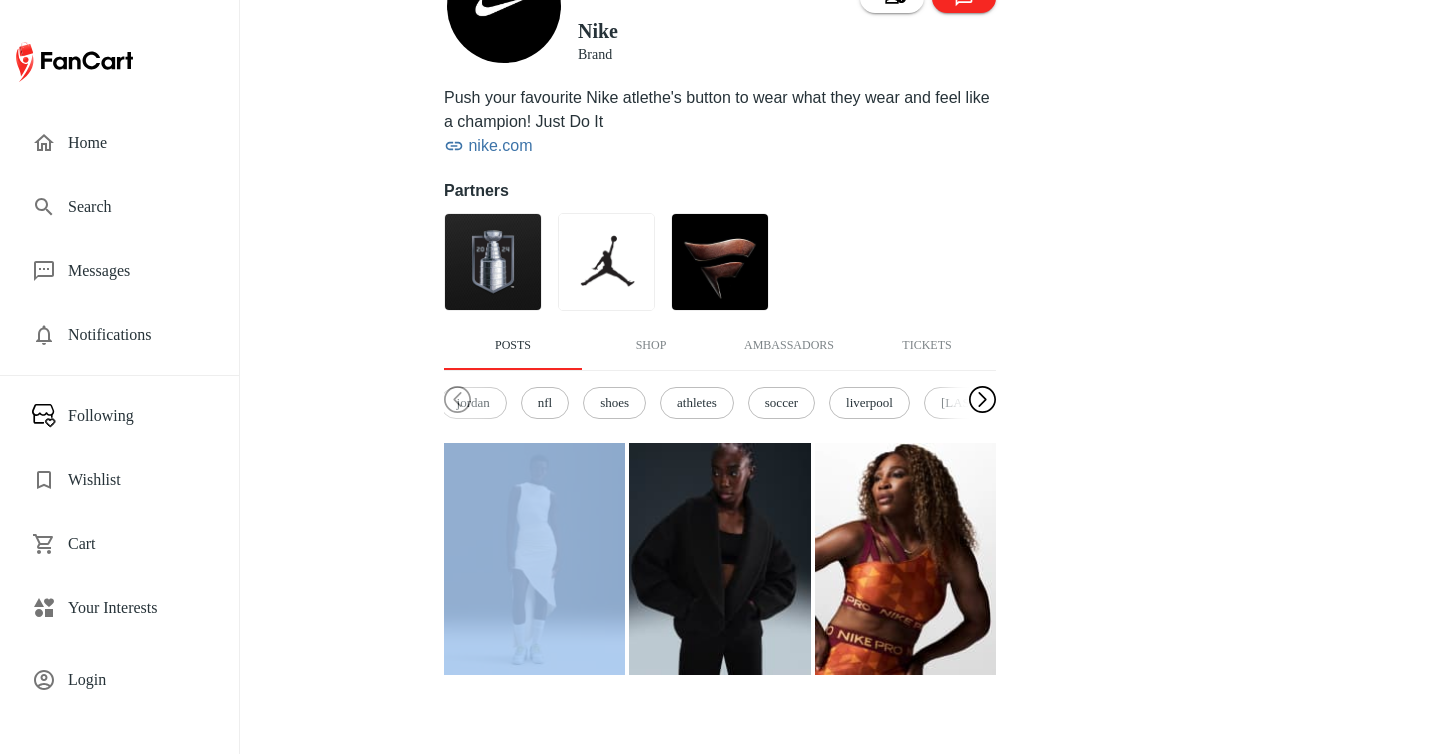 click at bounding box center (982, 400) 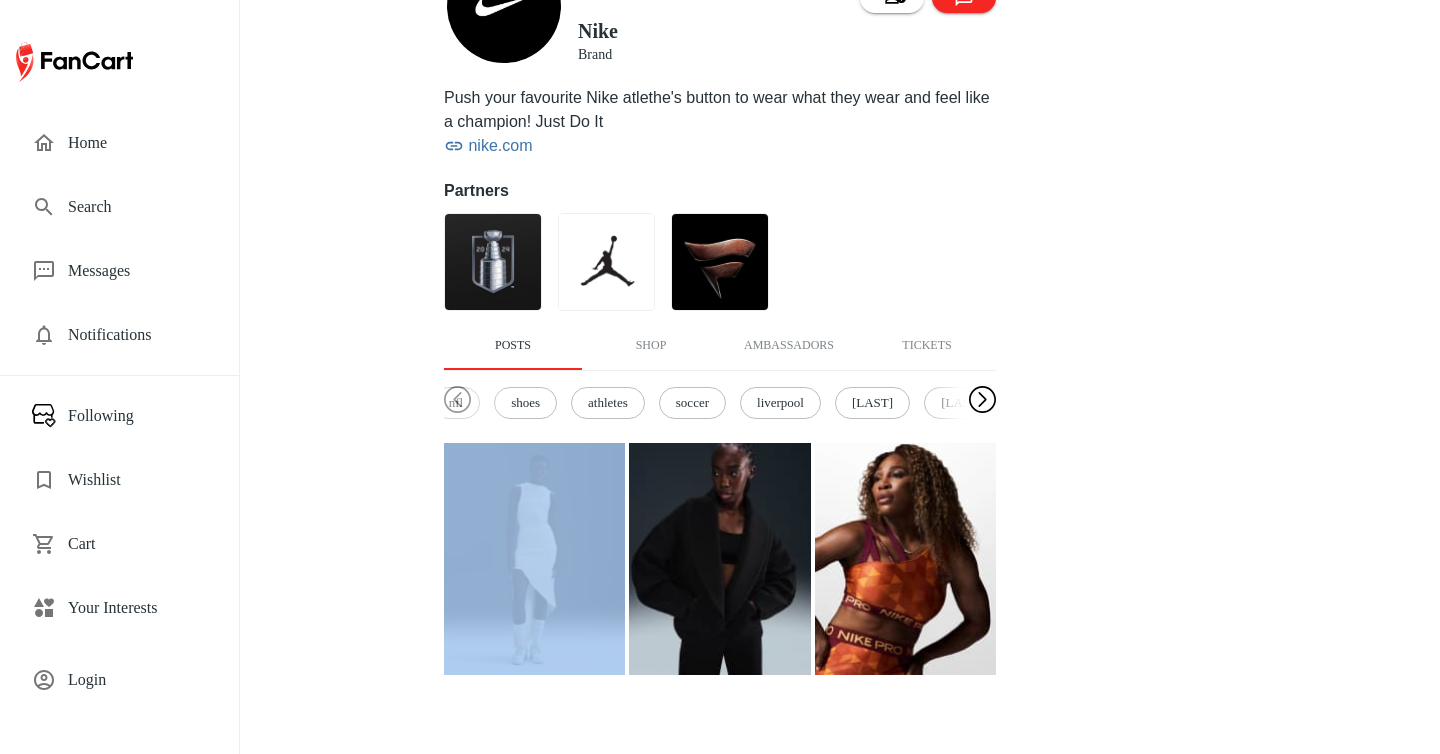 click at bounding box center [982, 400] 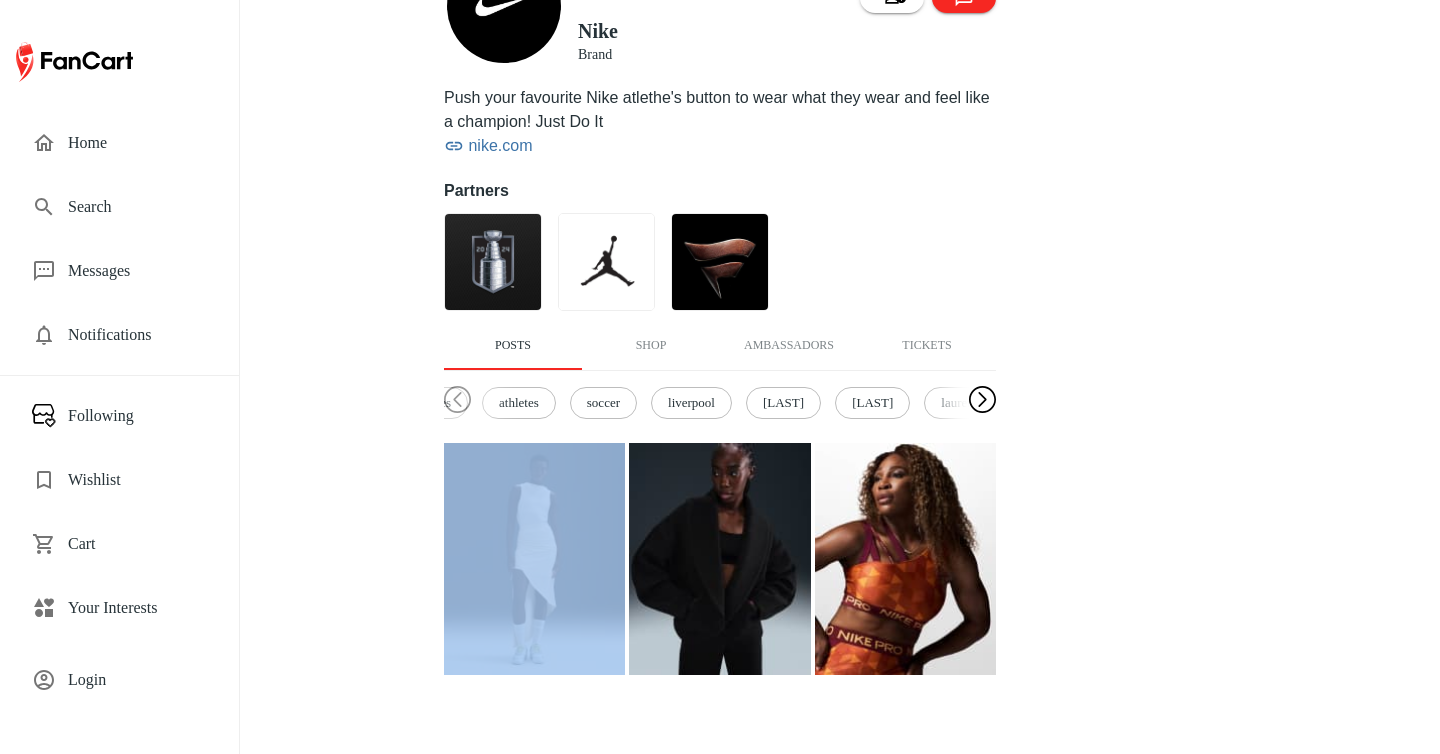 click at bounding box center [982, 400] 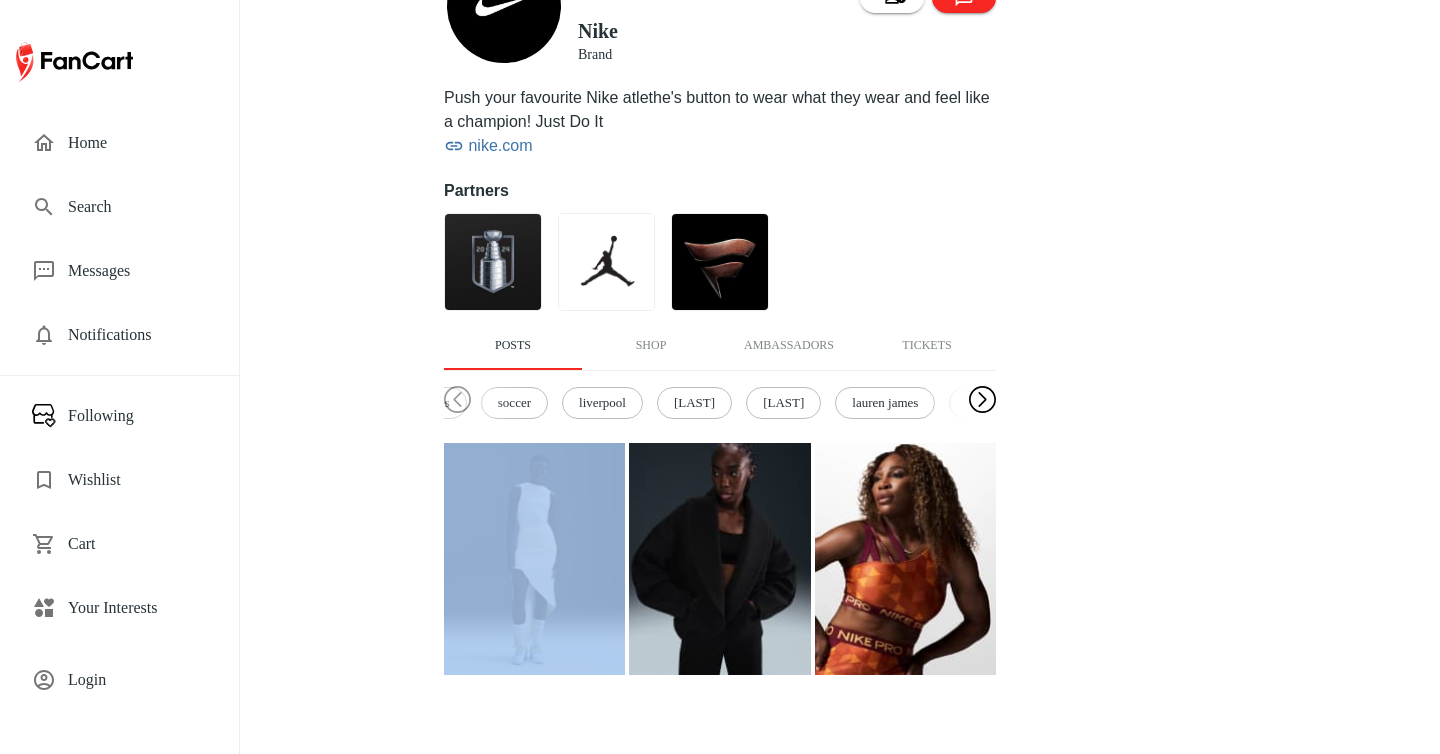 click at bounding box center [982, 400] 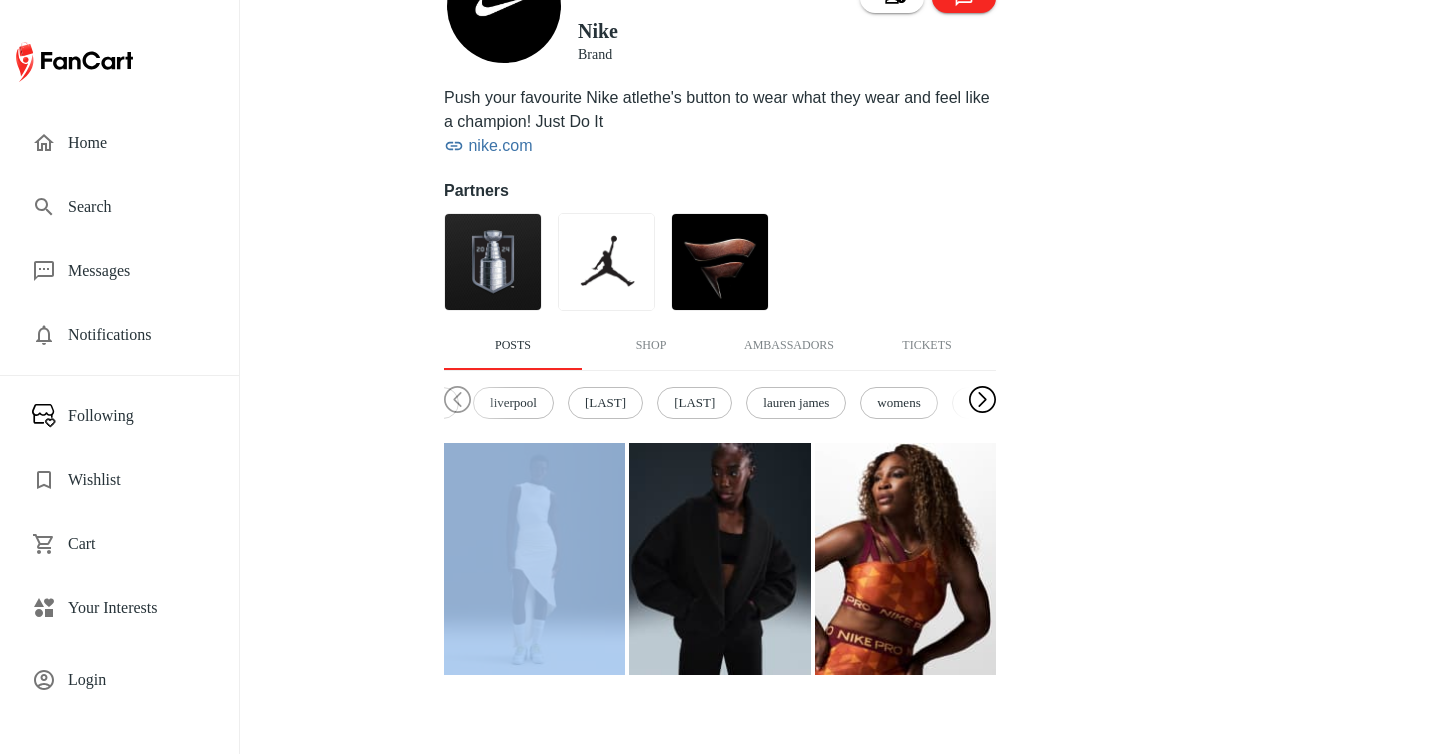 click at bounding box center (982, 400) 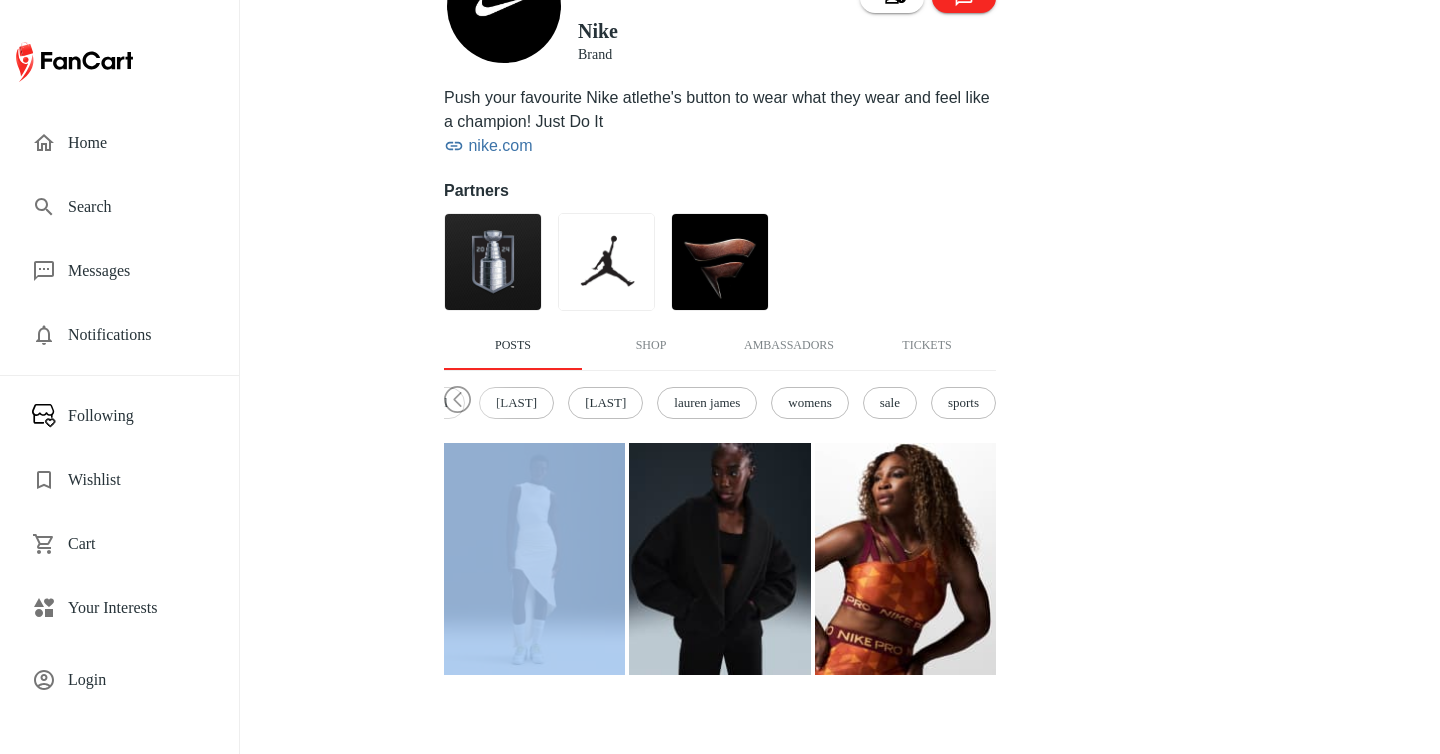 click on "sale" at bounding box center [890, 403] 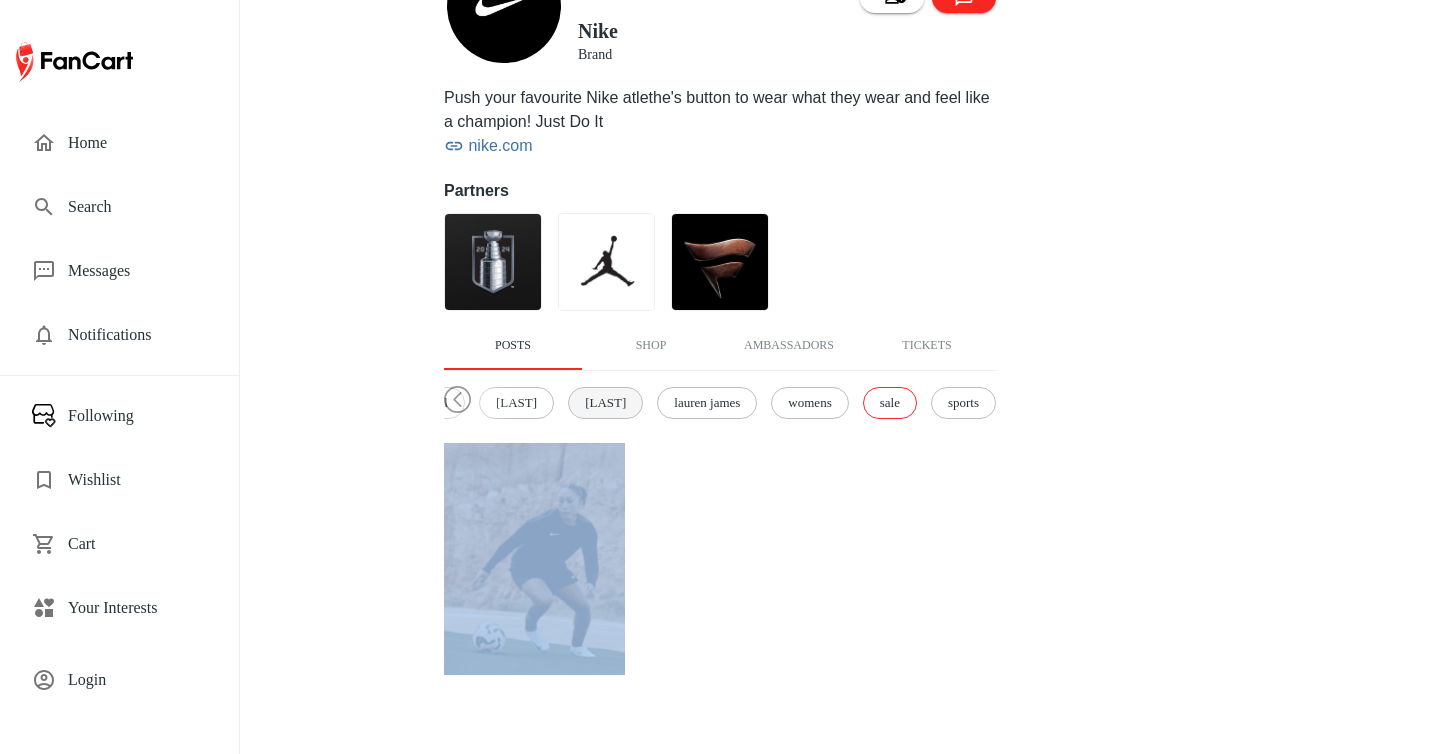 click on "[FIRST]" at bounding box center [605, 403] 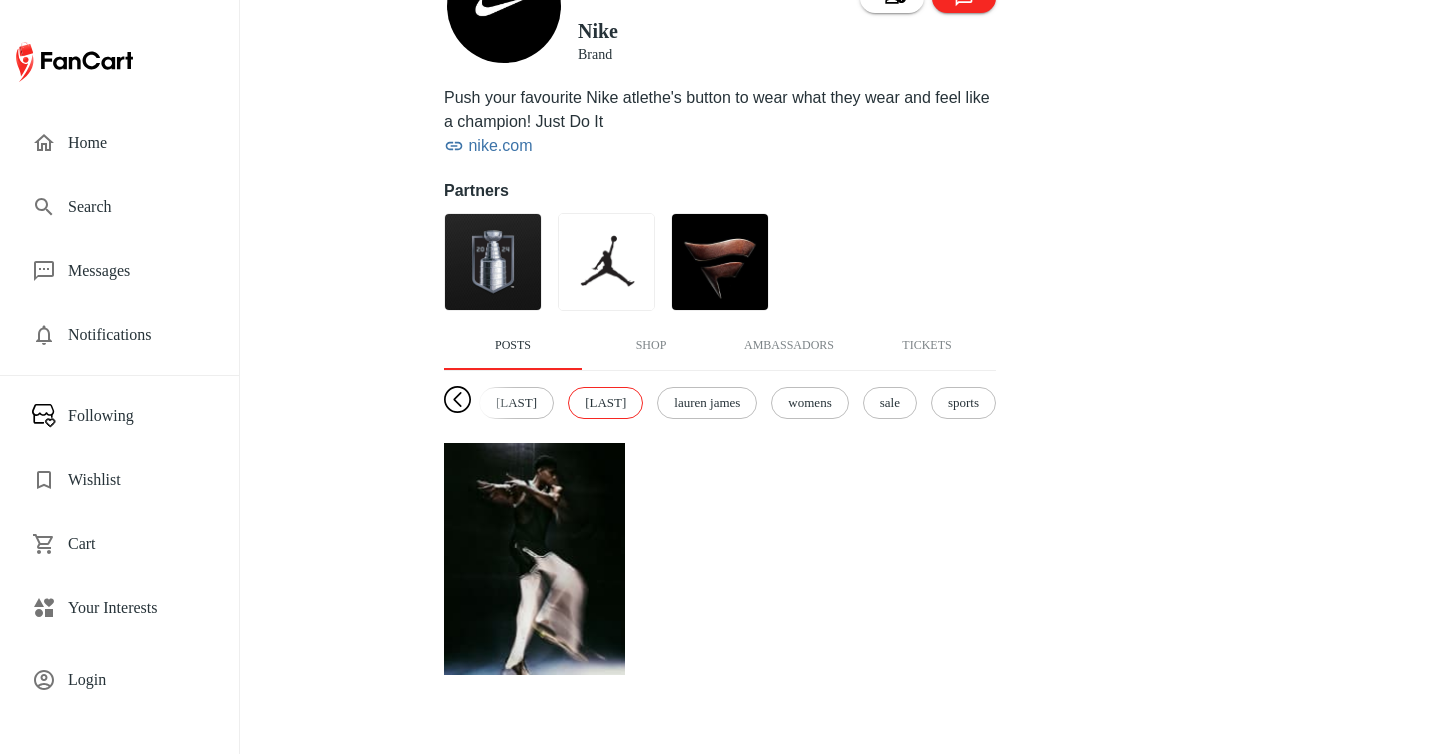 click at bounding box center (457, 400) 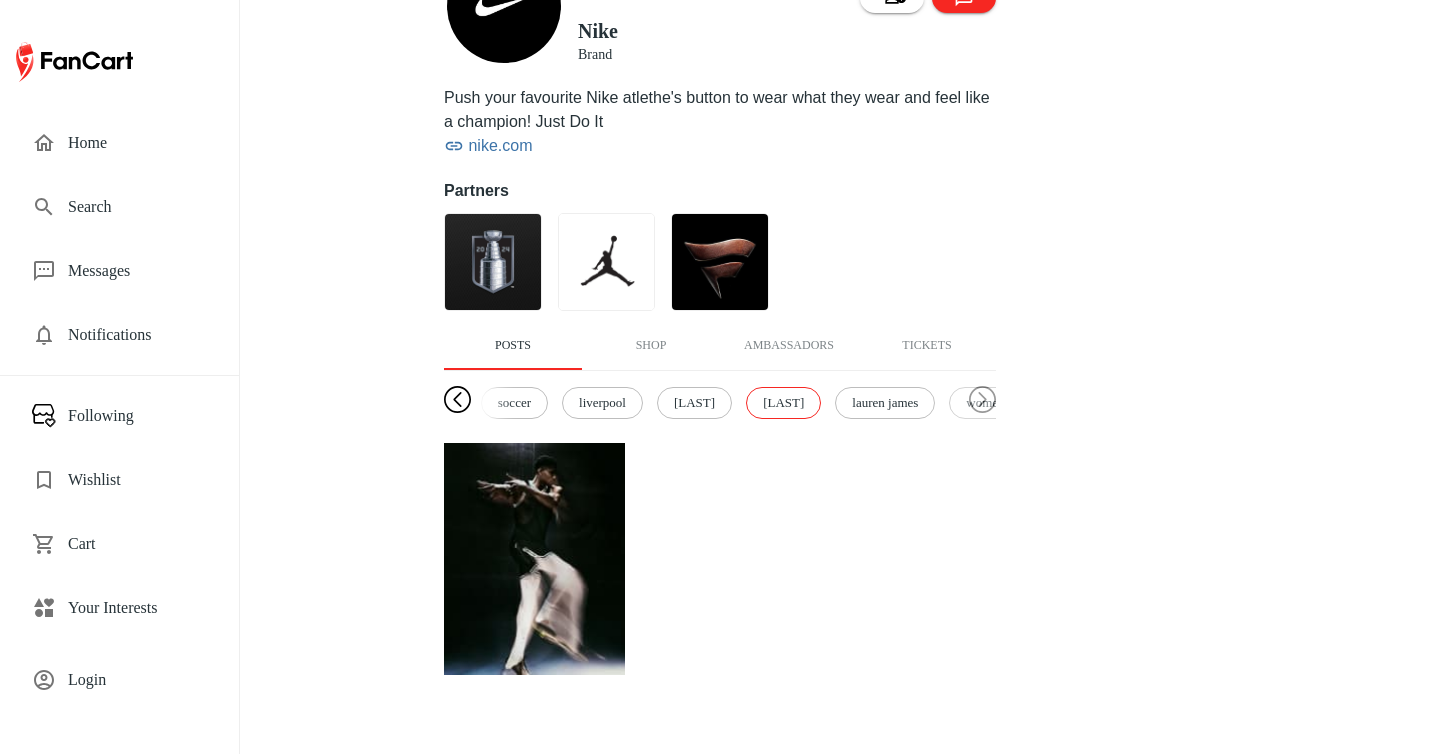 click at bounding box center (457, 400) 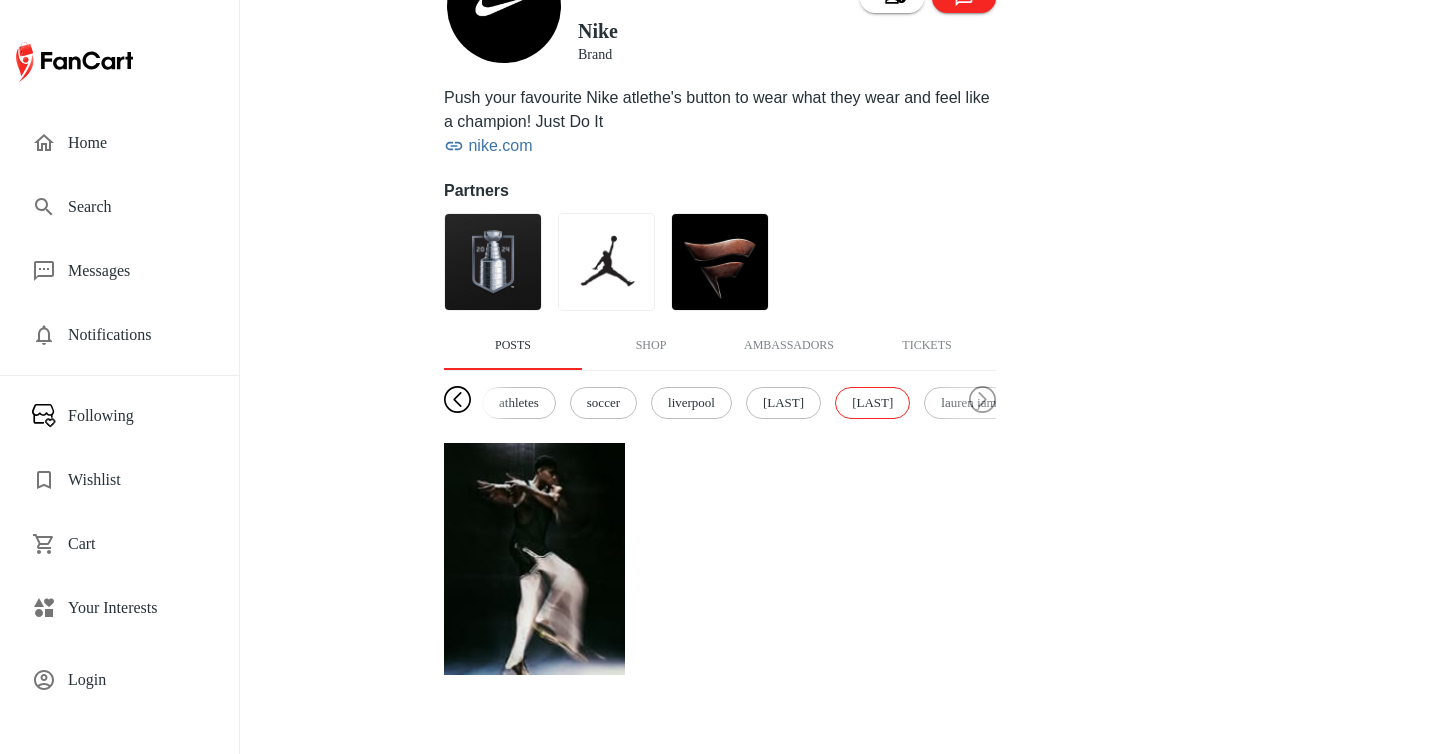 click at bounding box center (457, 400) 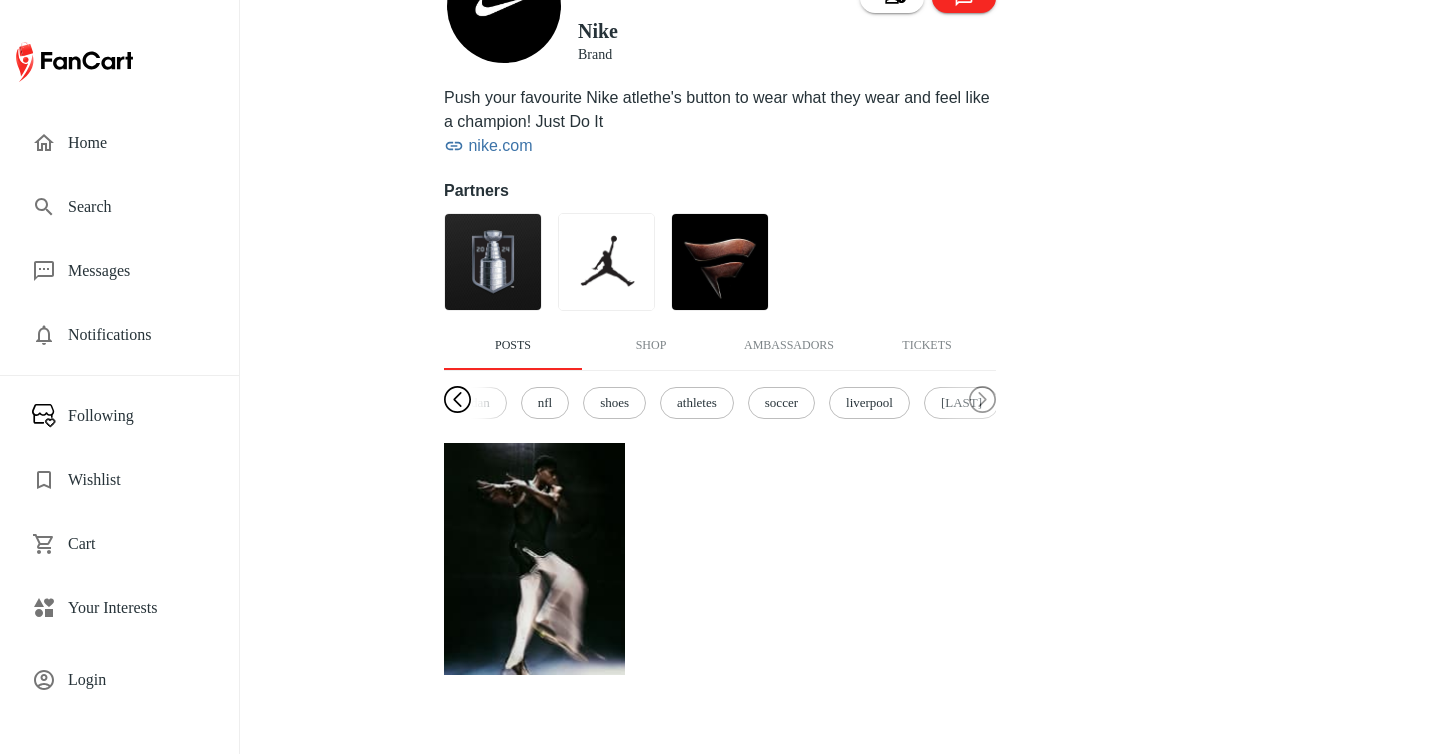 click at bounding box center [457, 400] 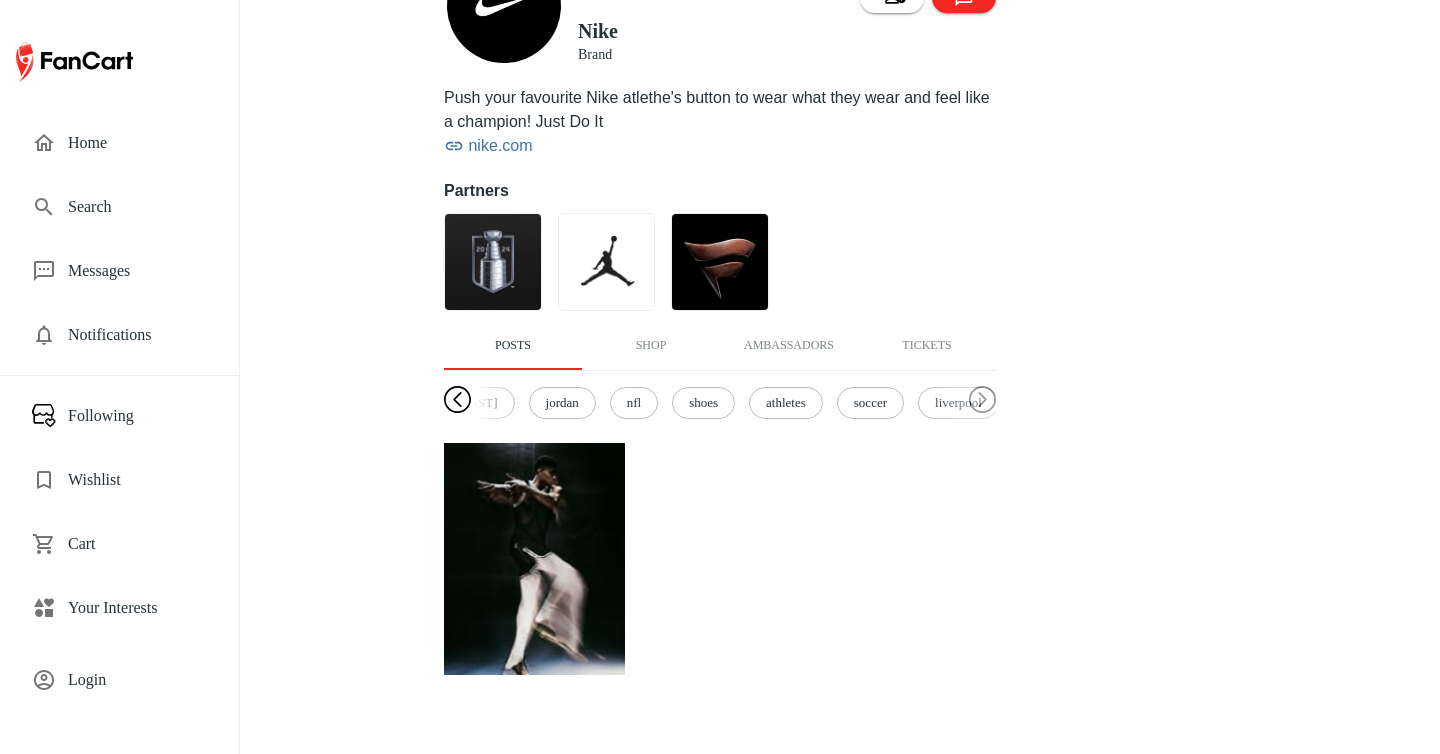 click at bounding box center [457, 400] 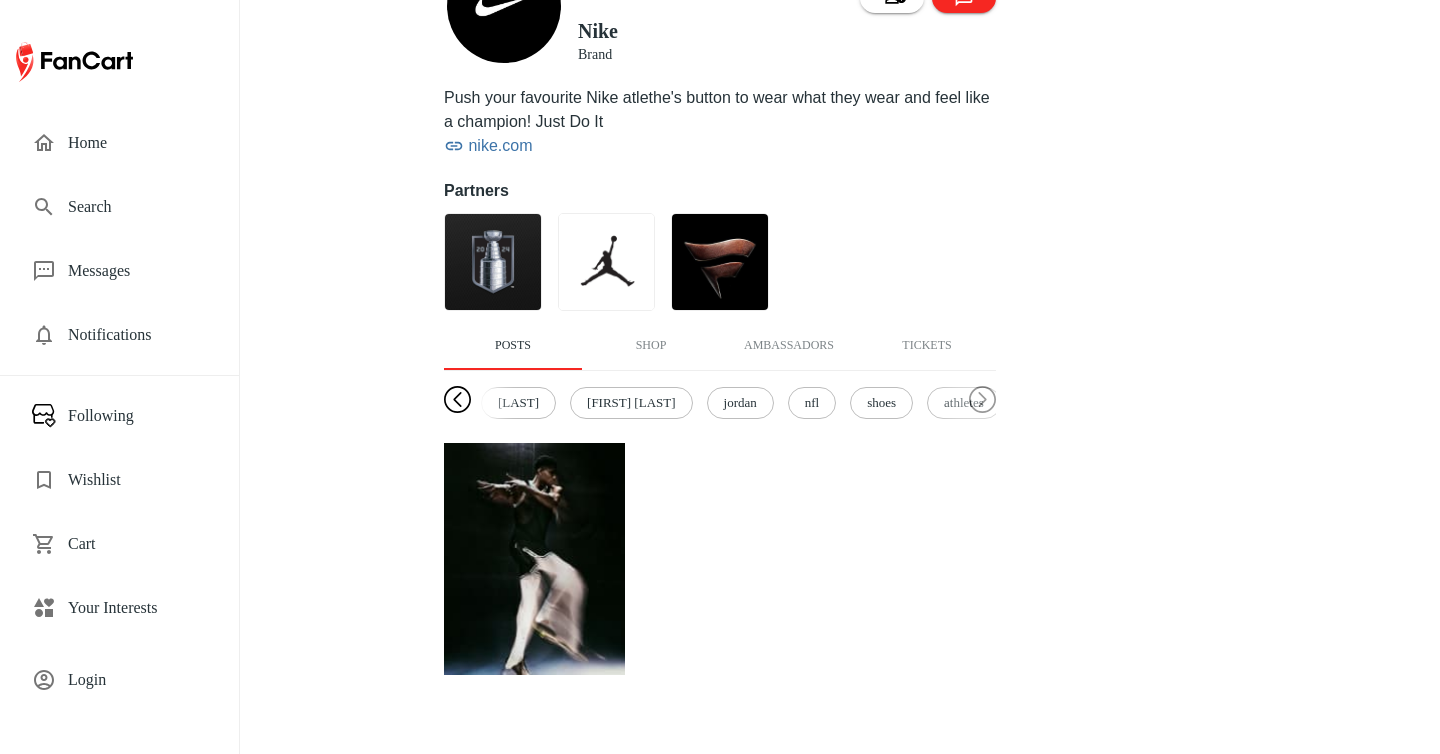 click at bounding box center (457, 400) 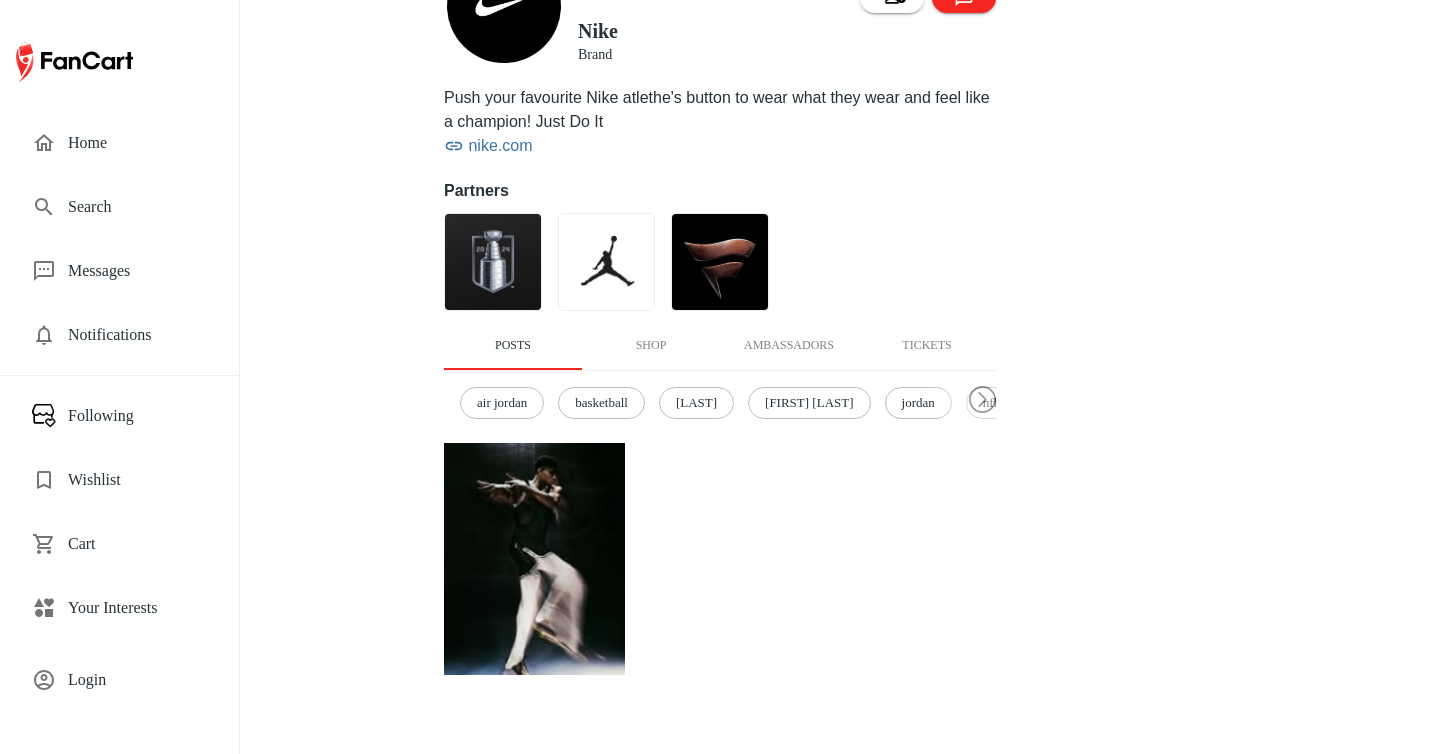 click on "air jordan" at bounding box center [502, 403] 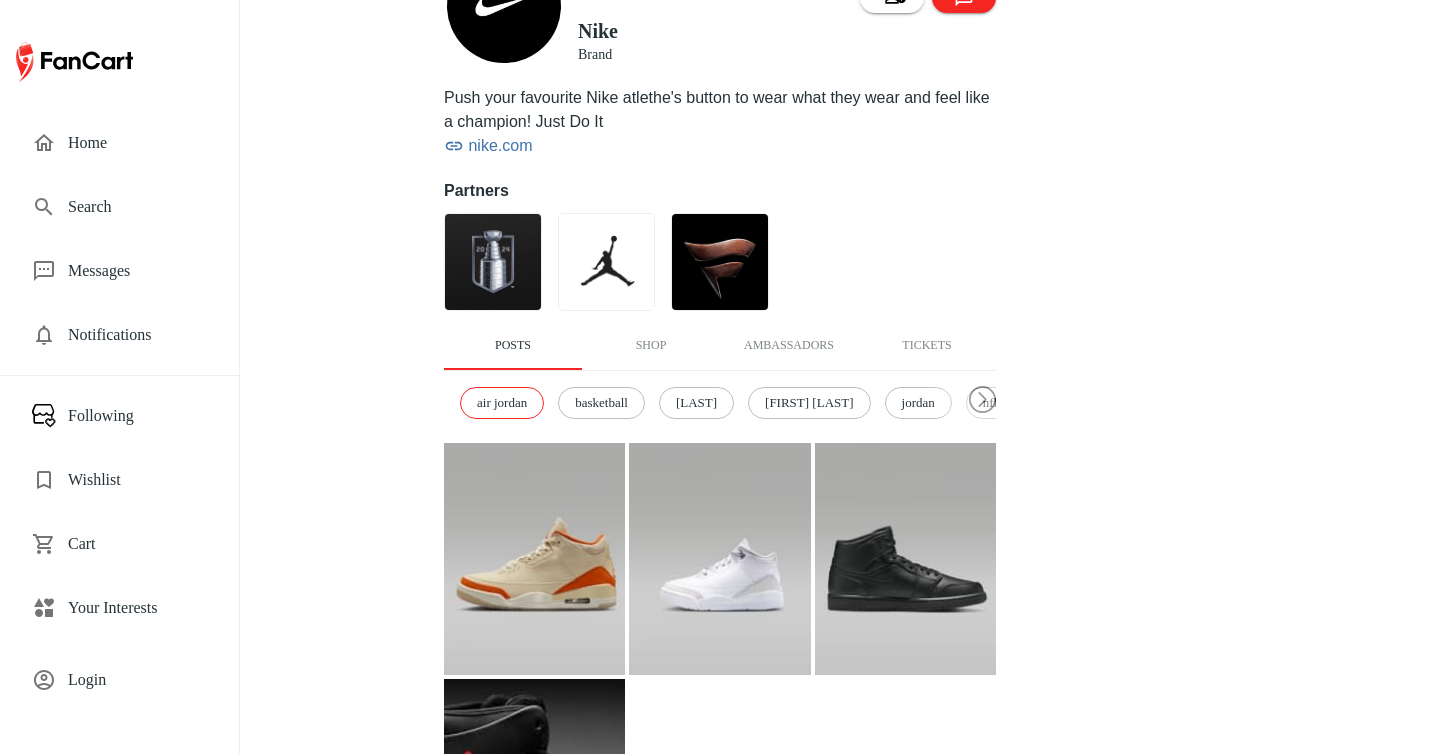 scroll, scrollTop: 481, scrollLeft: 0, axis: vertical 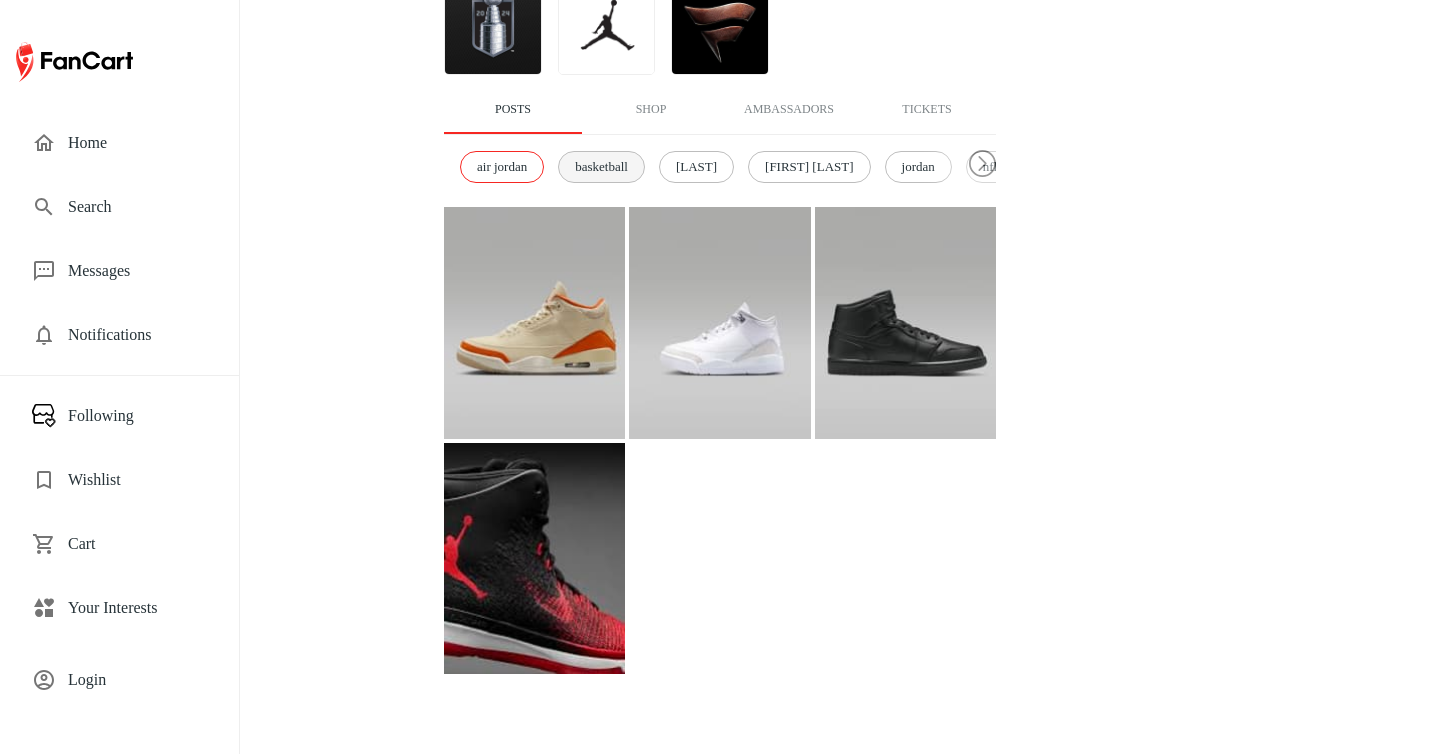 click on "basketball" at bounding box center [601, 167] 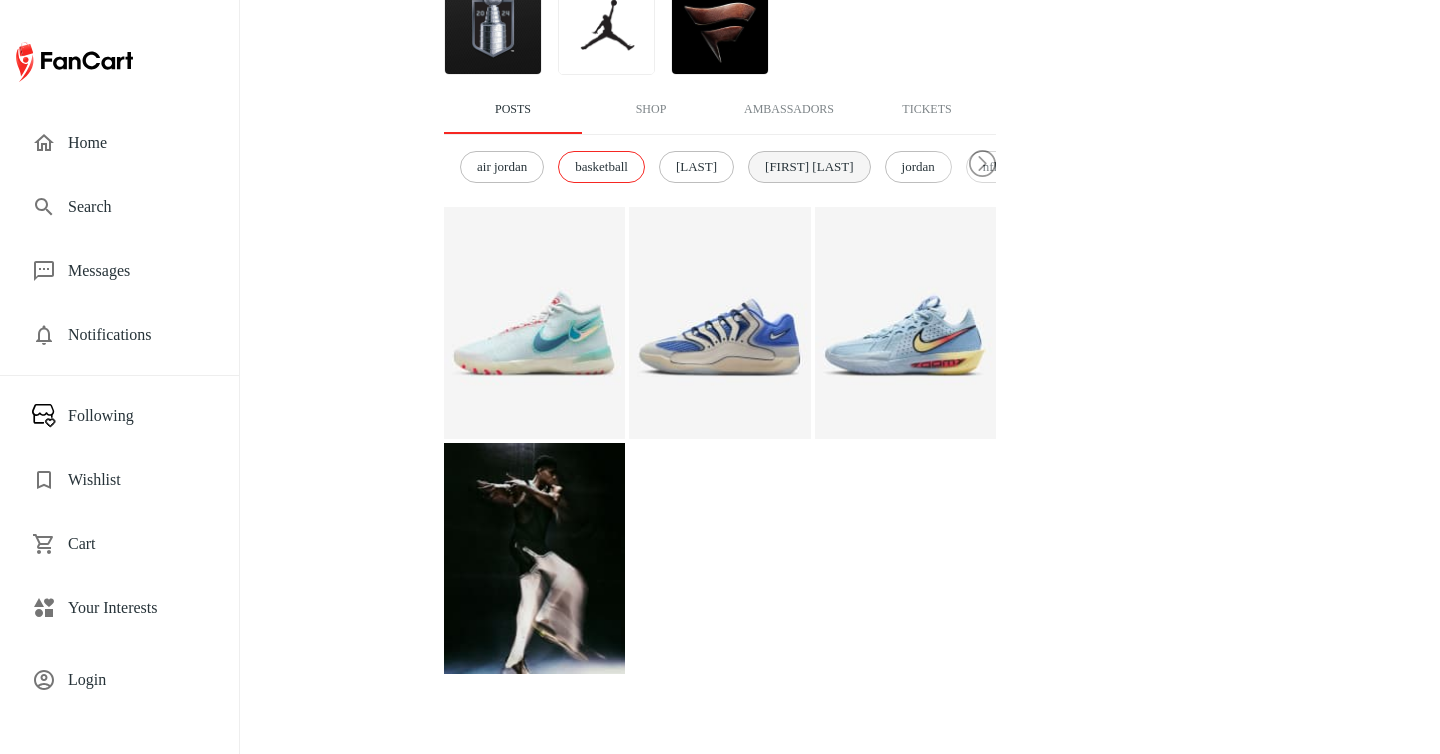 click on "[FIRST] [LAST]" at bounding box center [809, 167] 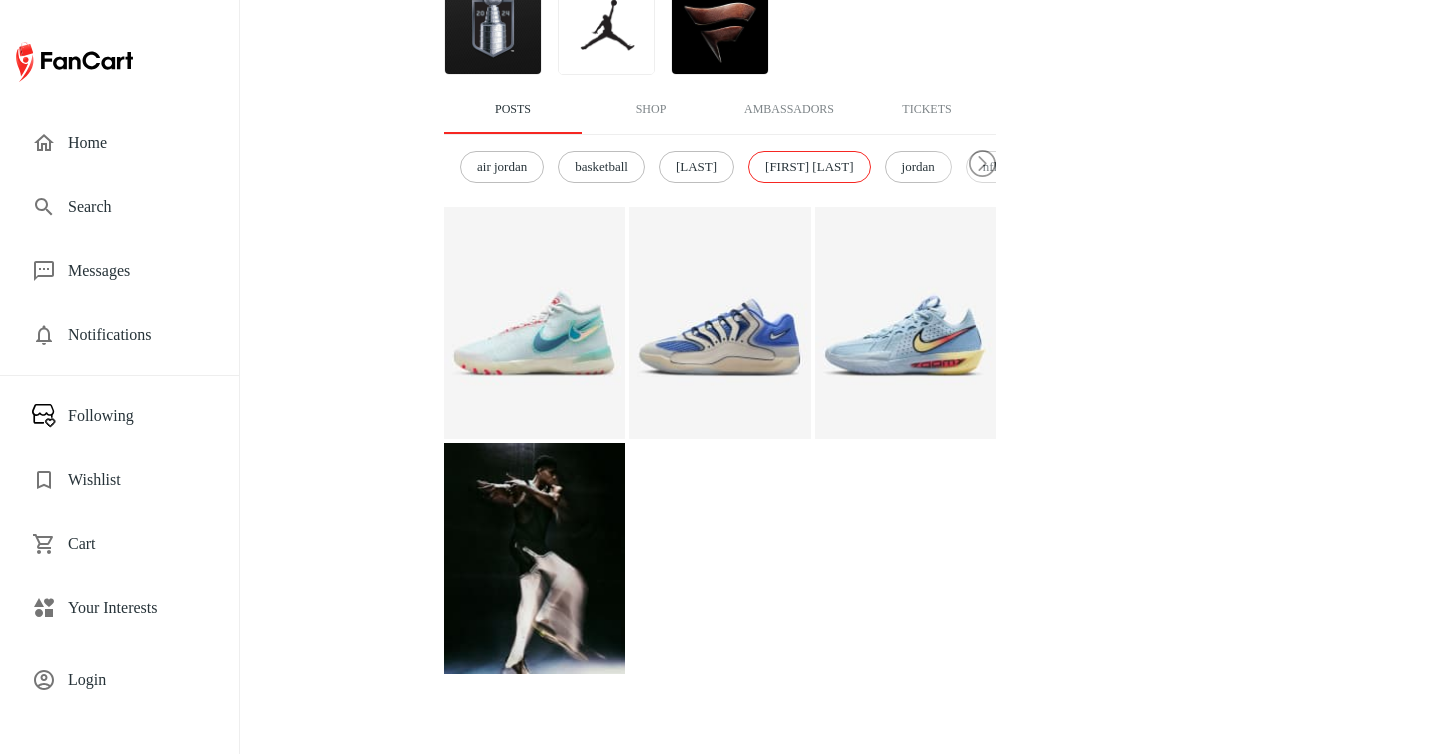scroll, scrollTop: 245, scrollLeft: 0, axis: vertical 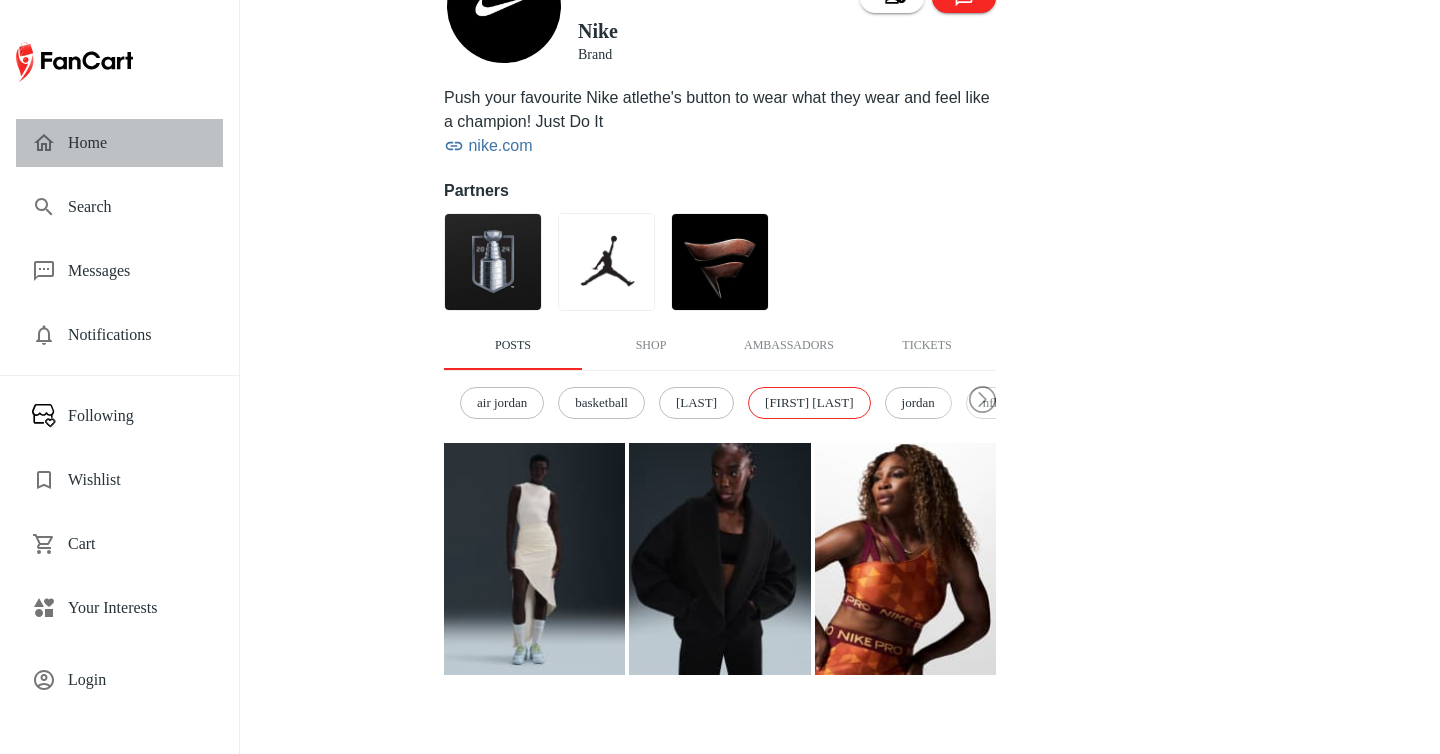 click on "Home" at bounding box center (137, 143) 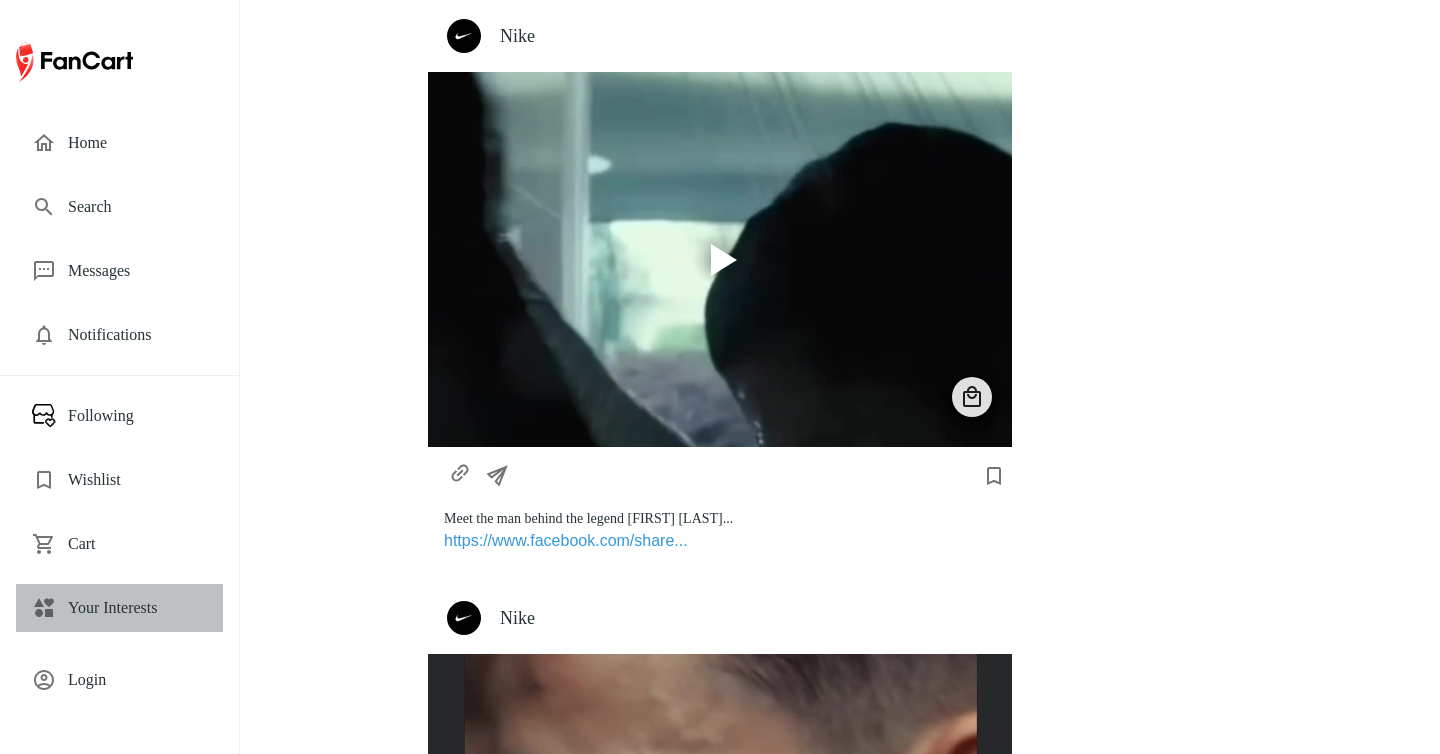 click on "Your Interests" at bounding box center (137, 608) 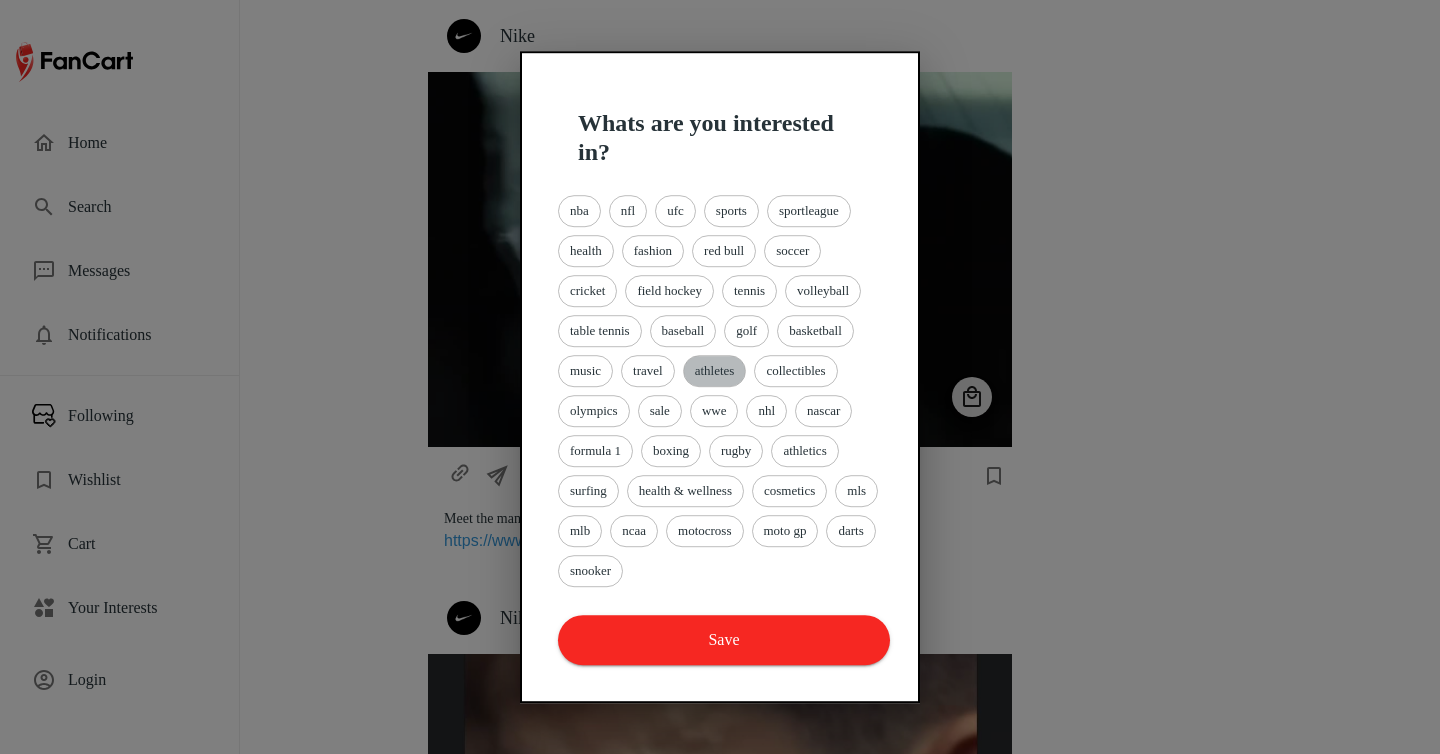 click on "athletes" at bounding box center (715, 371) 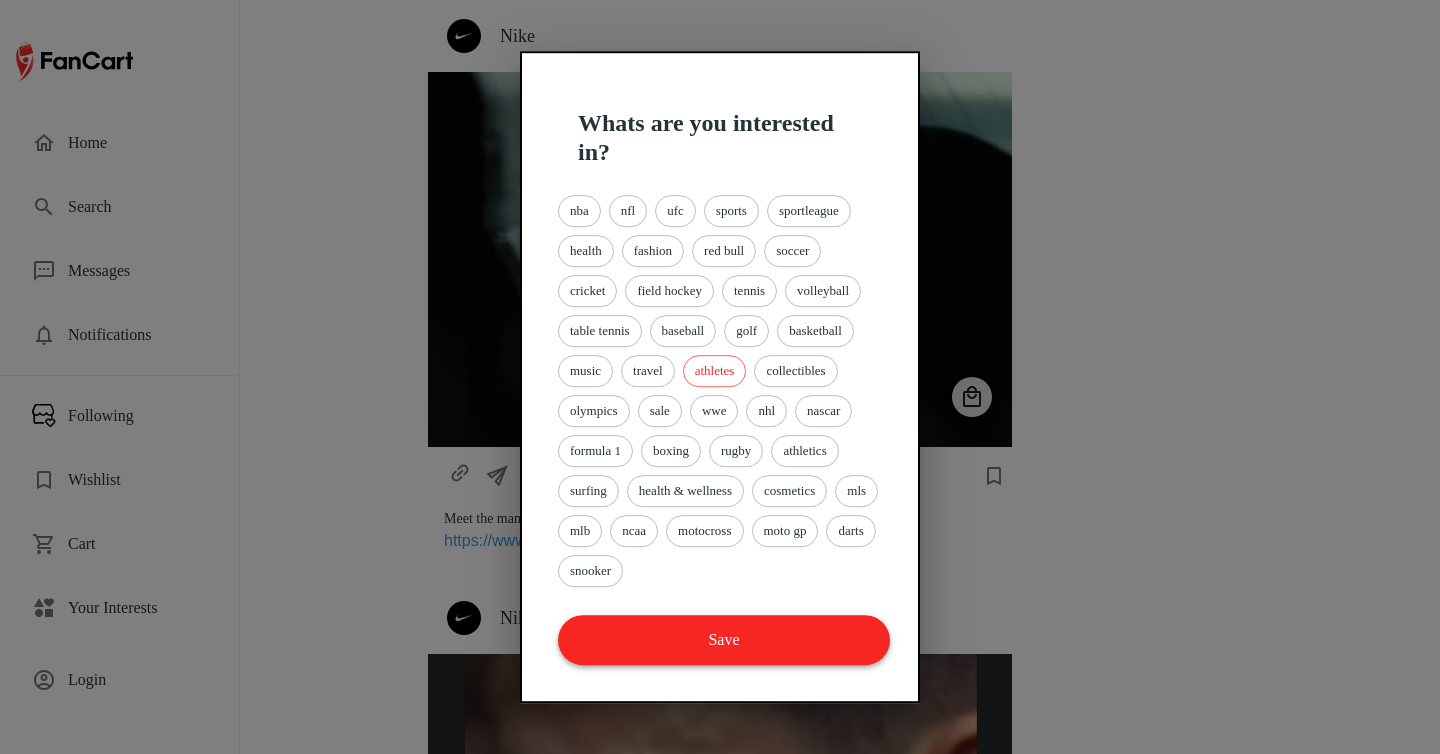 click on "Save" at bounding box center [724, 640] 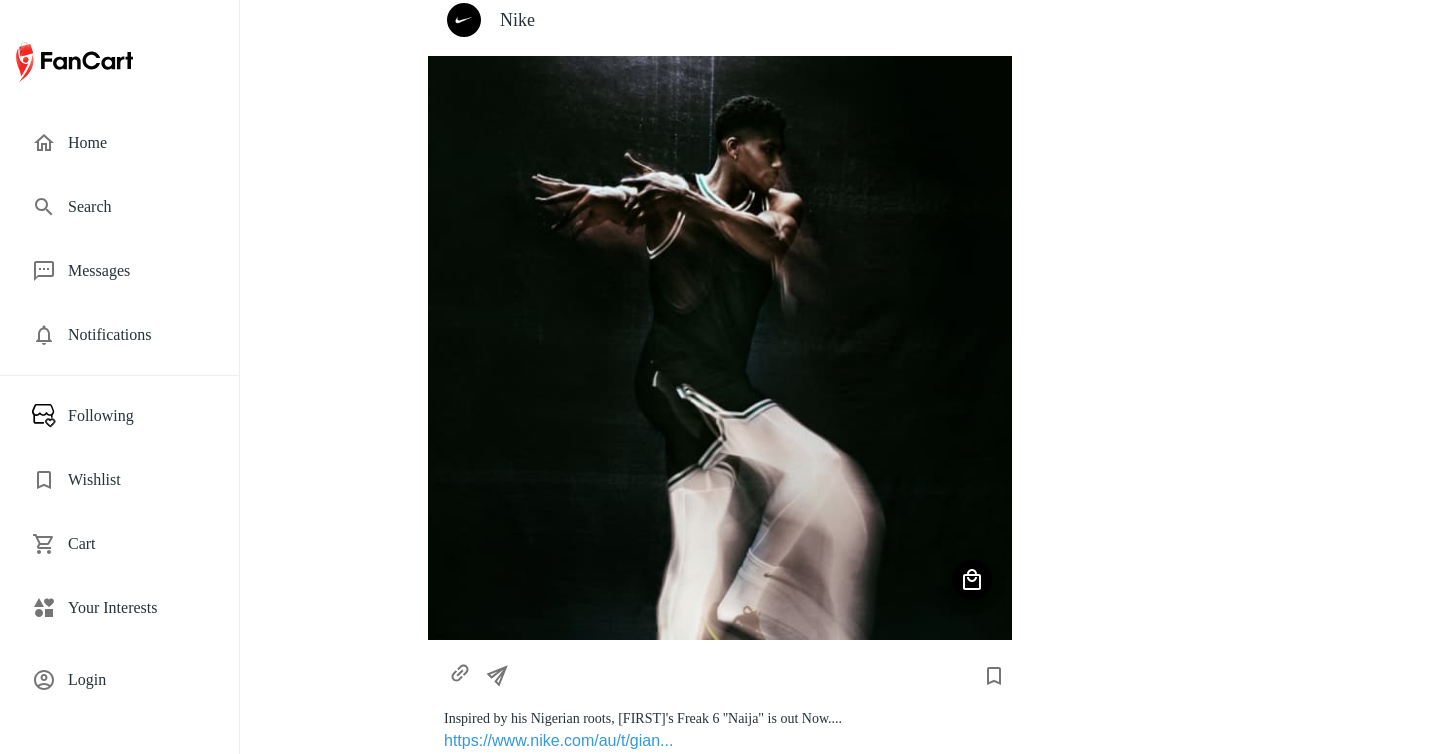 scroll, scrollTop: 0, scrollLeft: 0, axis: both 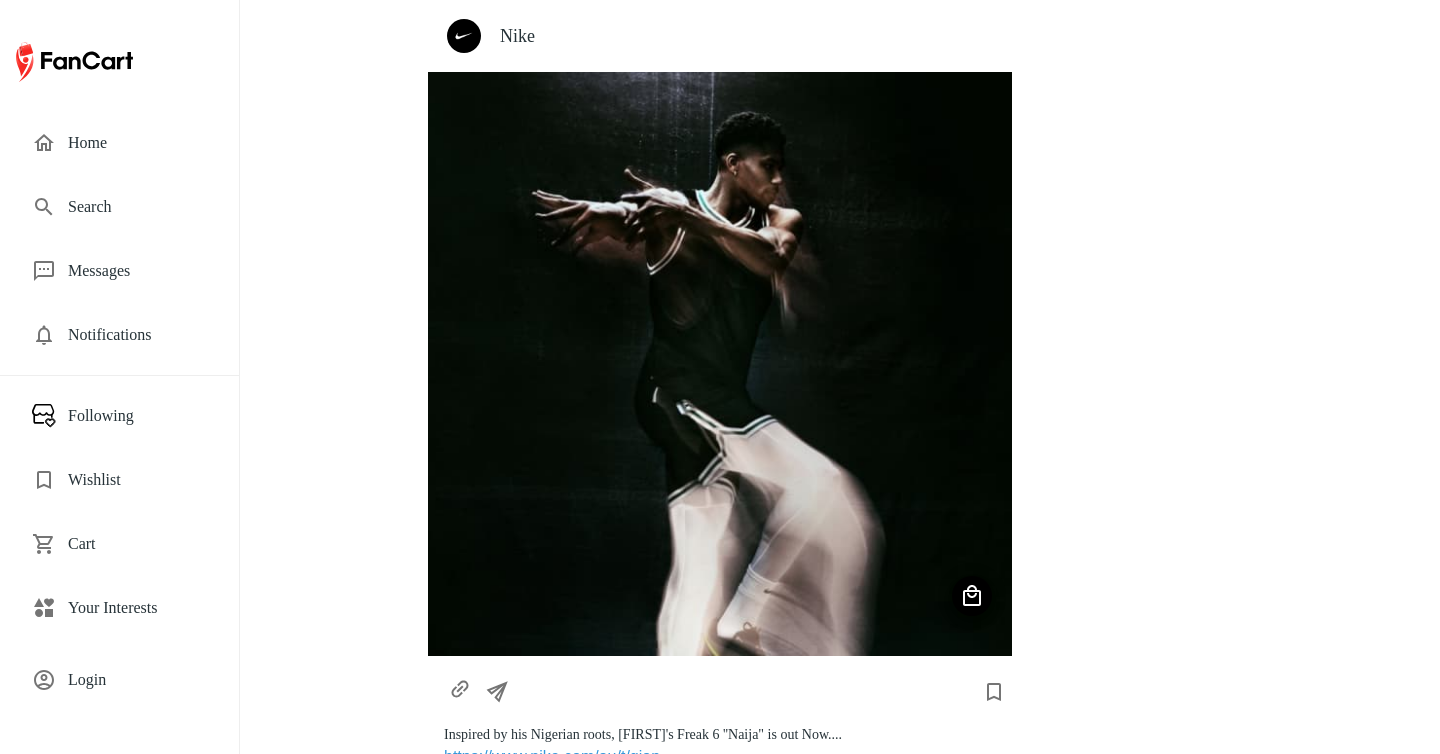 click on "Home" at bounding box center [137, 143] 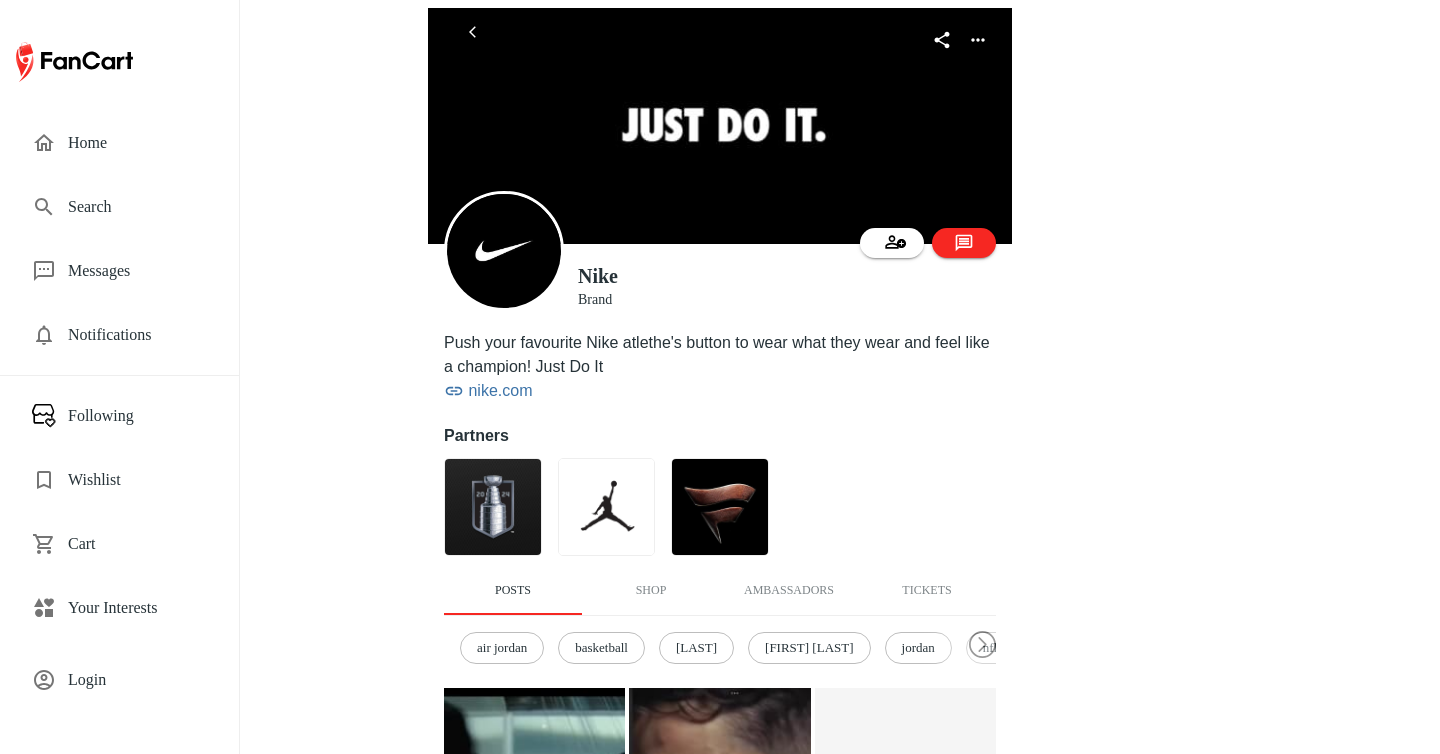 scroll, scrollTop: 267, scrollLeft: 0, axis: vertical 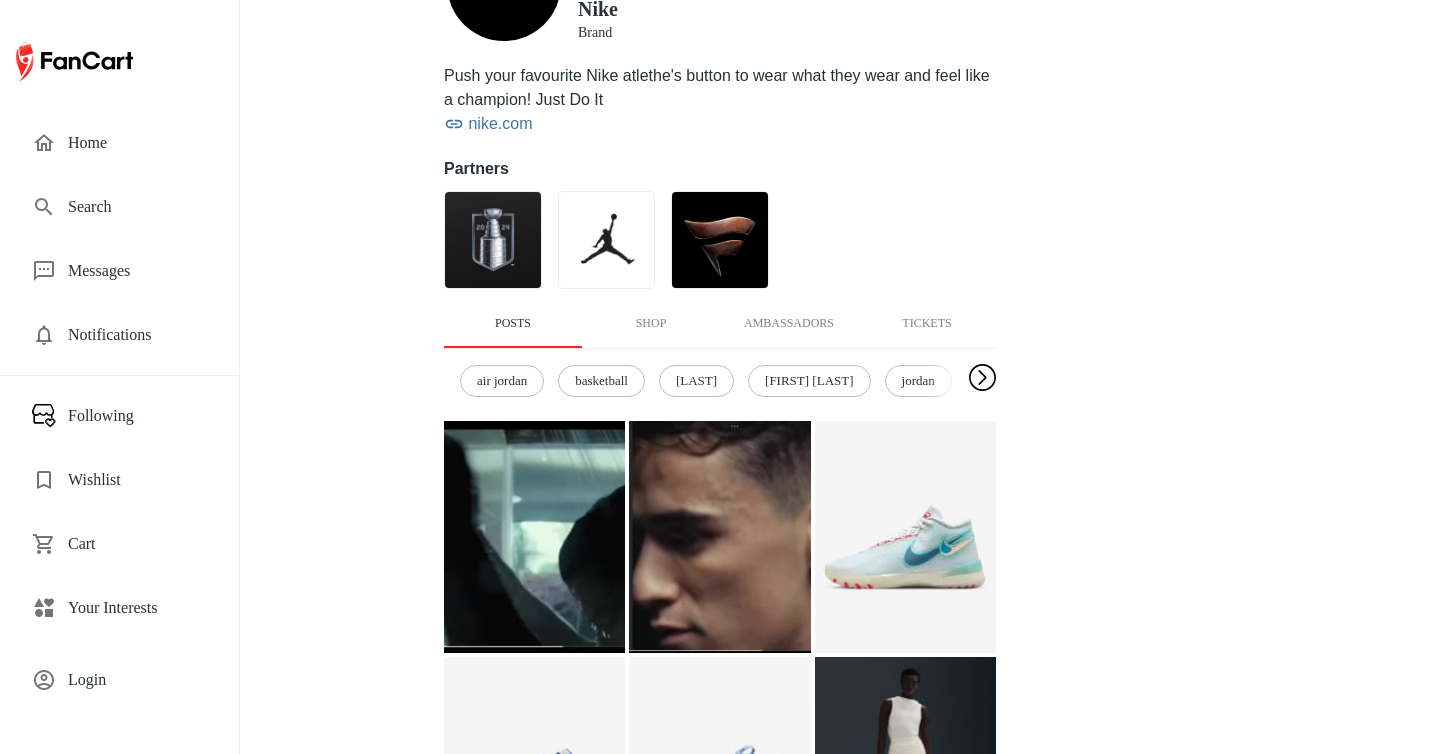 click at bounding box center (982, 378) 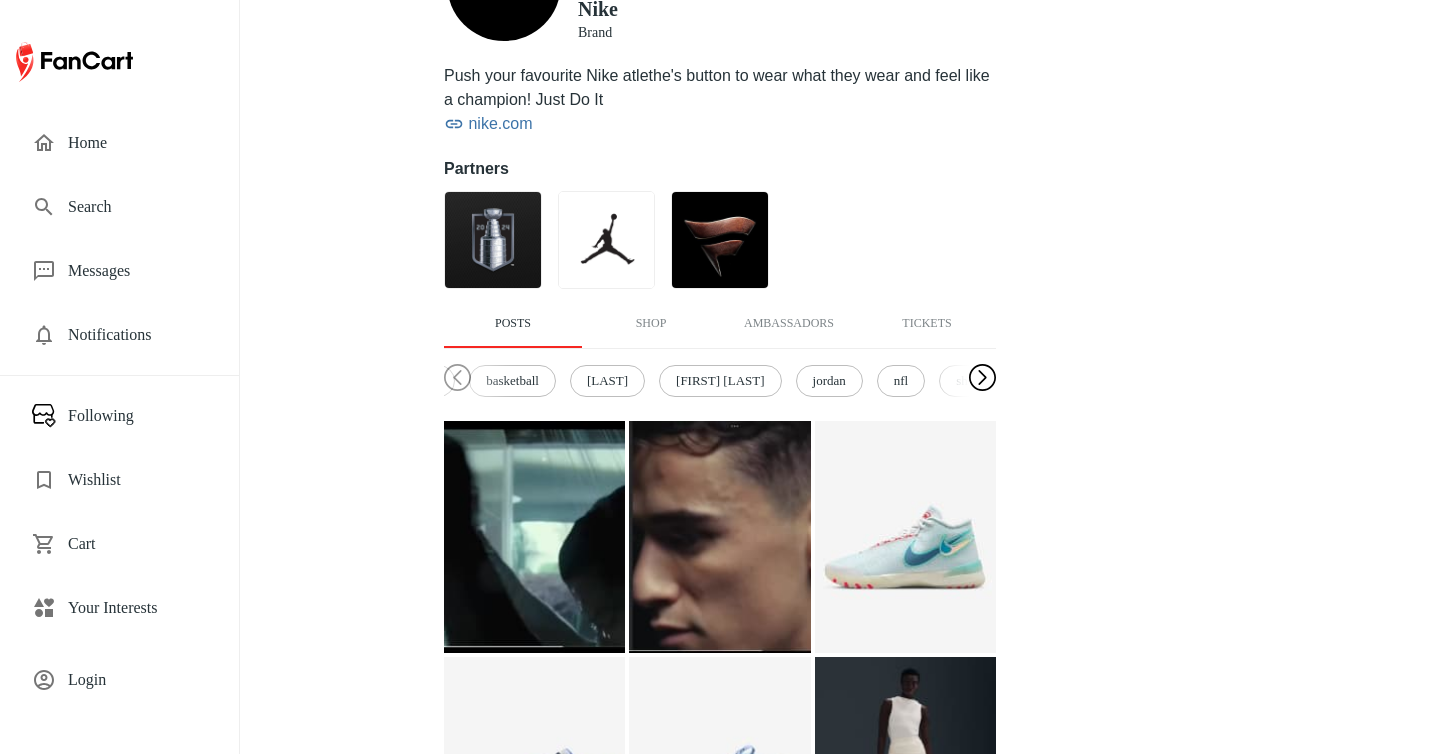 click at bounding box center [982, 378] 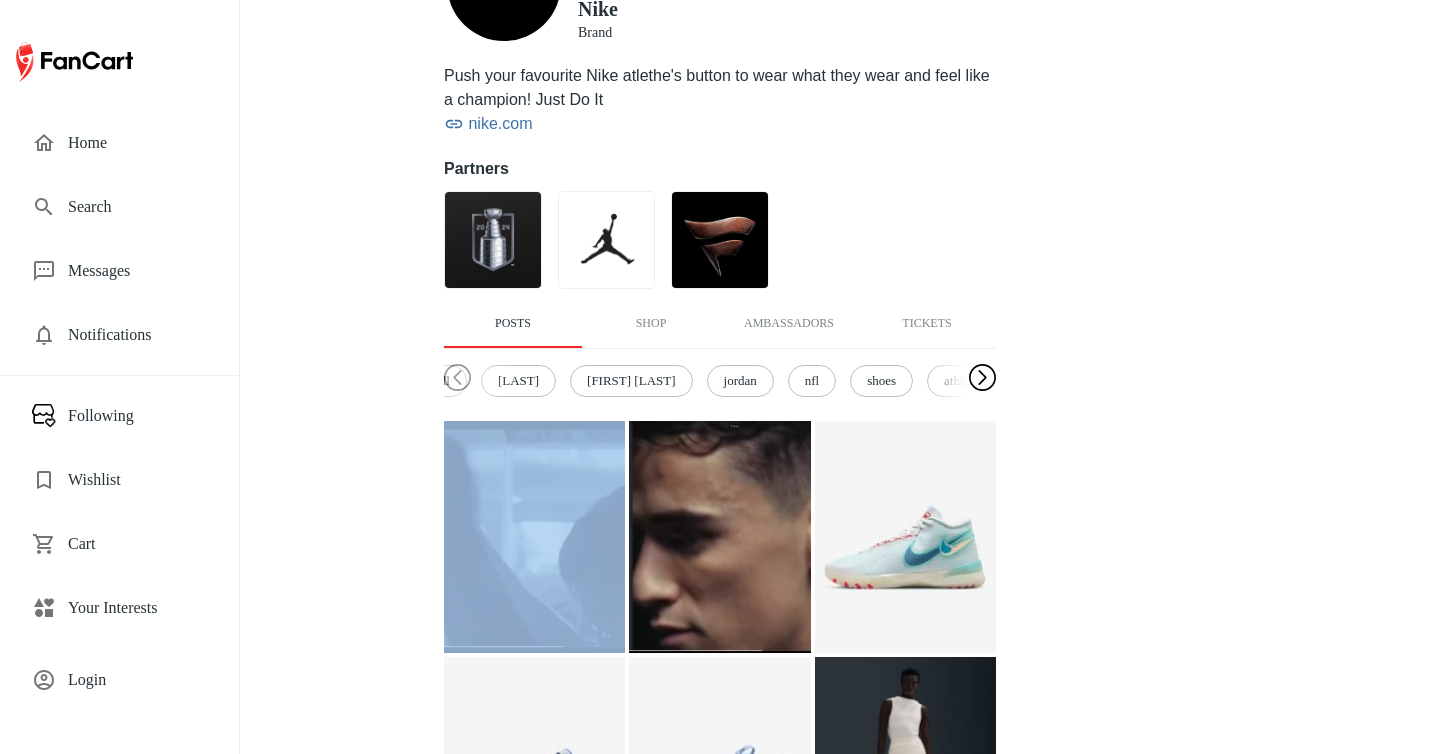 click at bounding box center [982, 378] 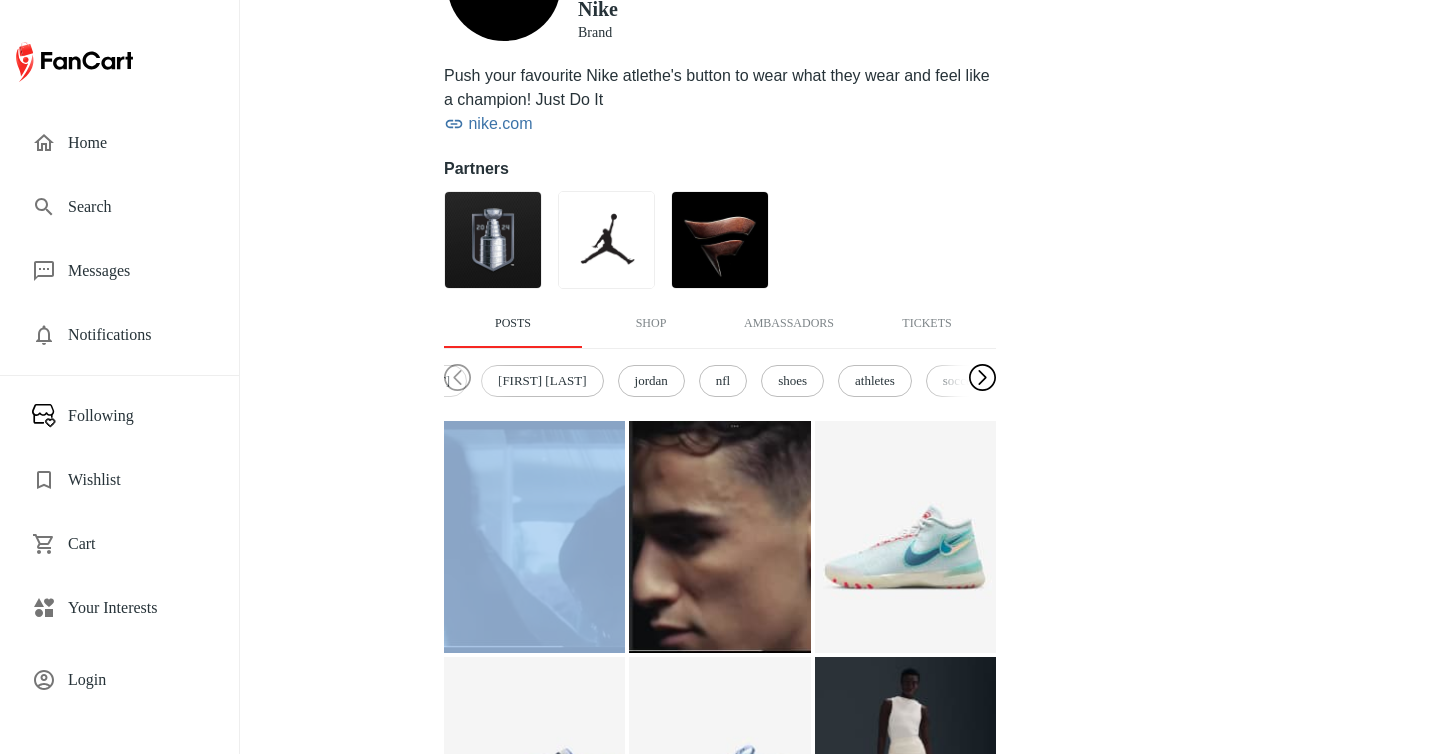 click at bounding box center [982, 378] 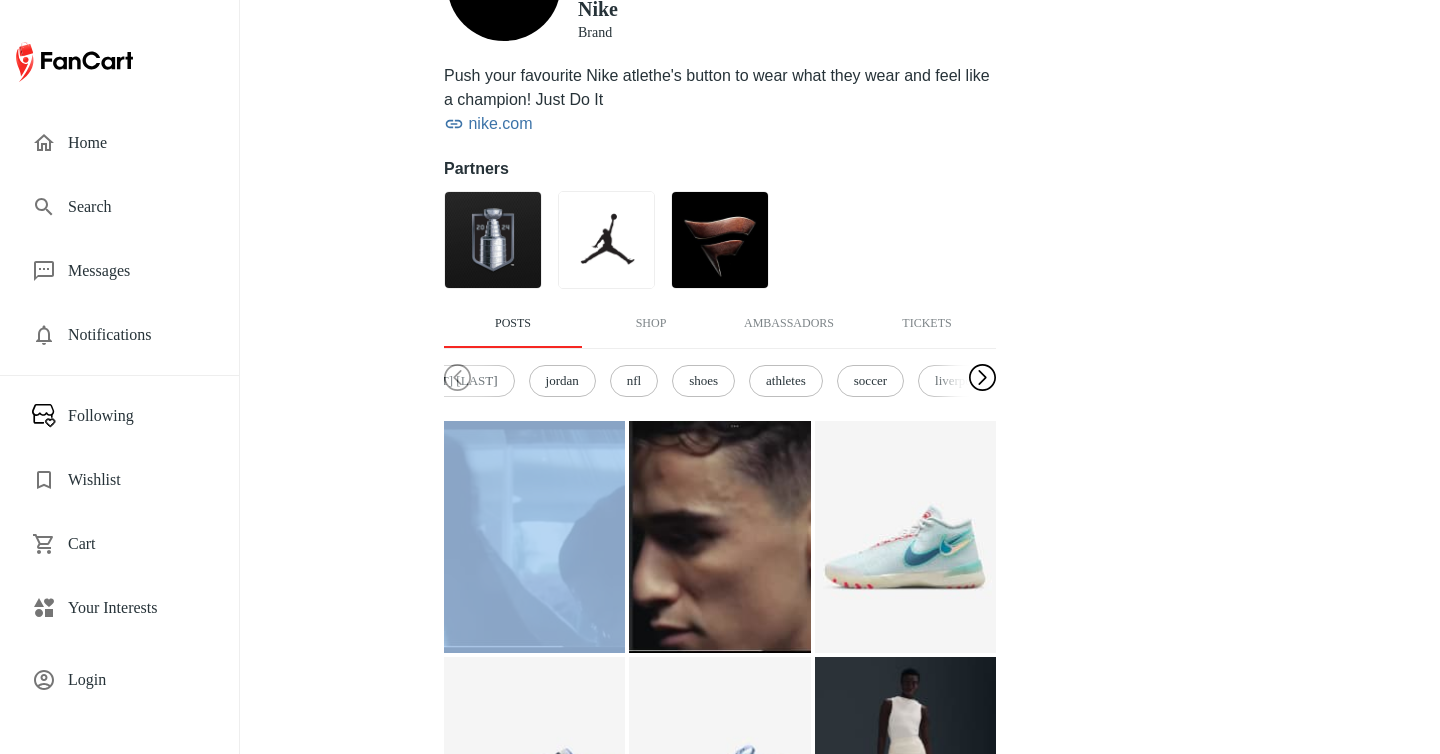 click at bounding box center [982, 378] 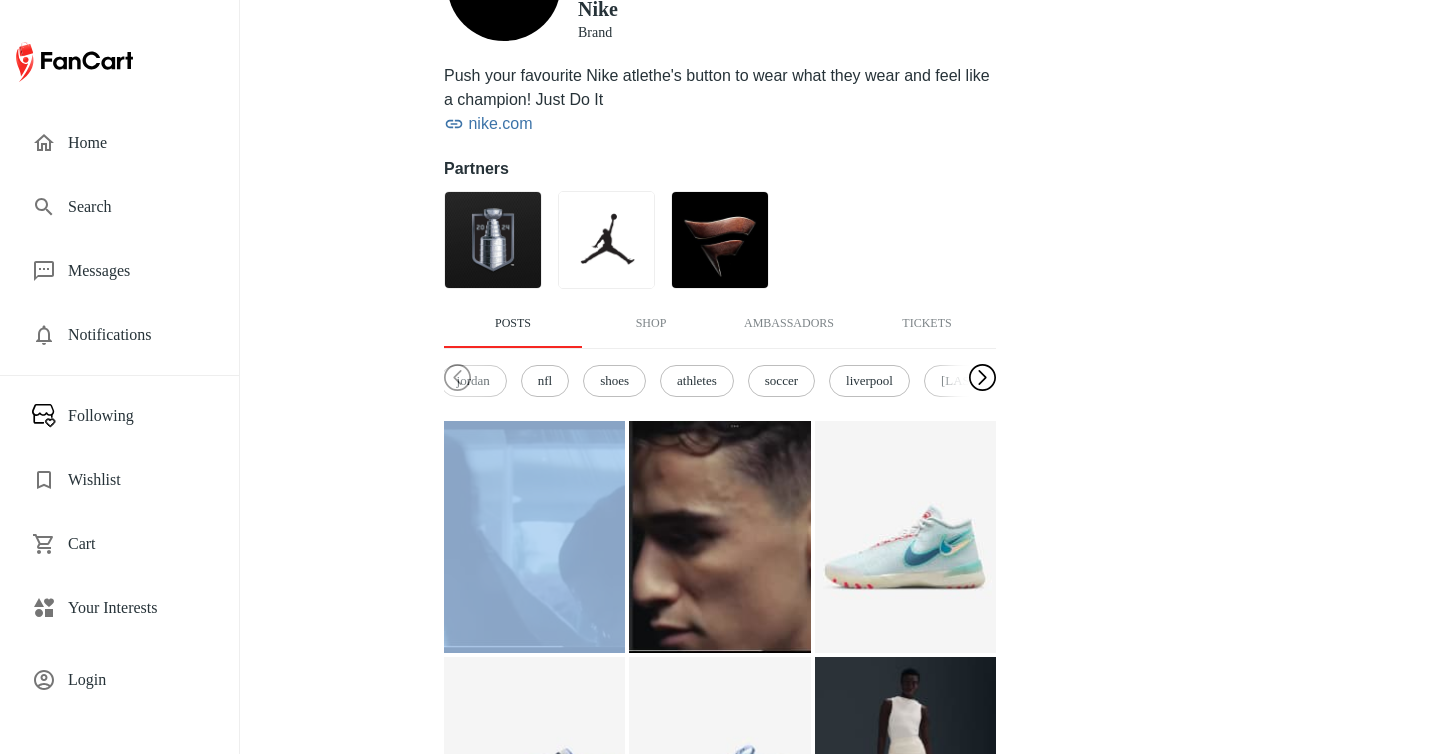click at bounding box center [982, 378] 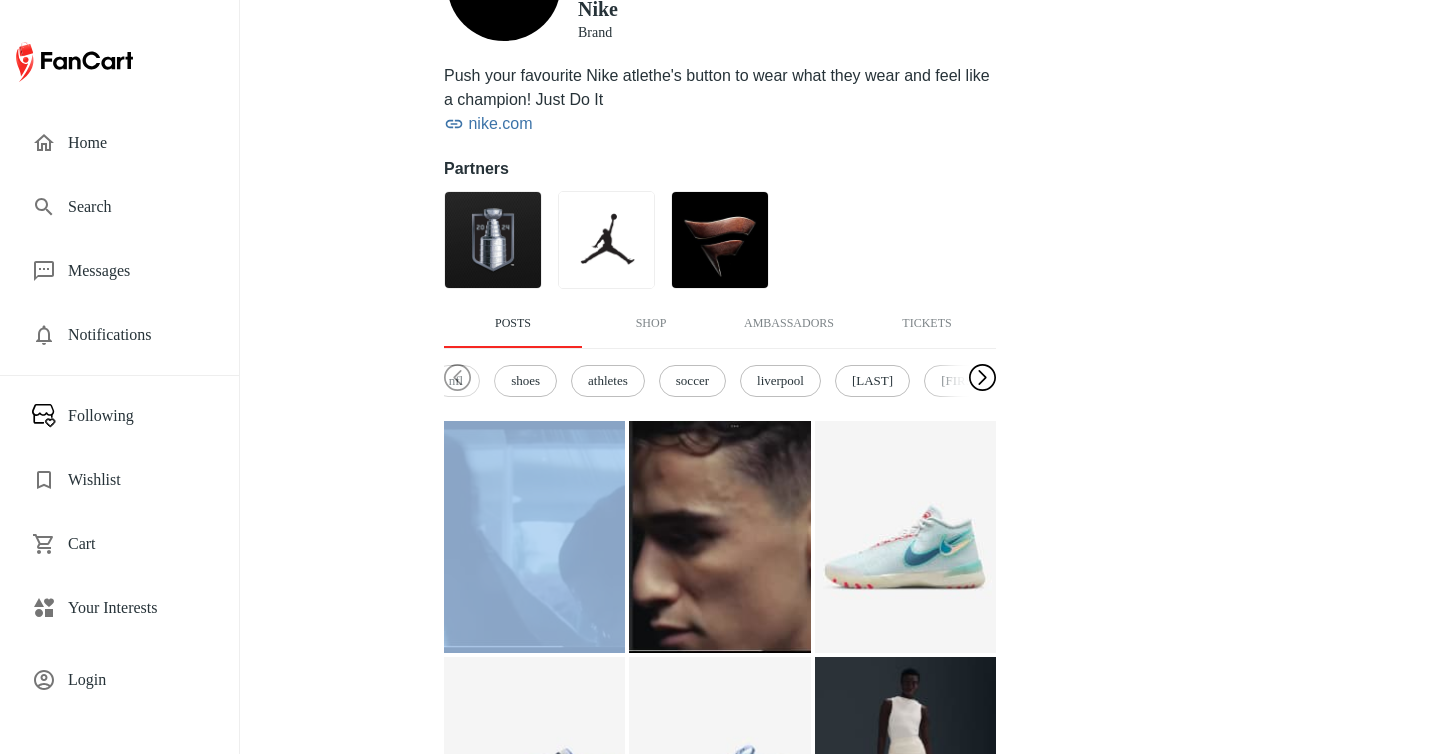 click at bounding box center [982, 378] 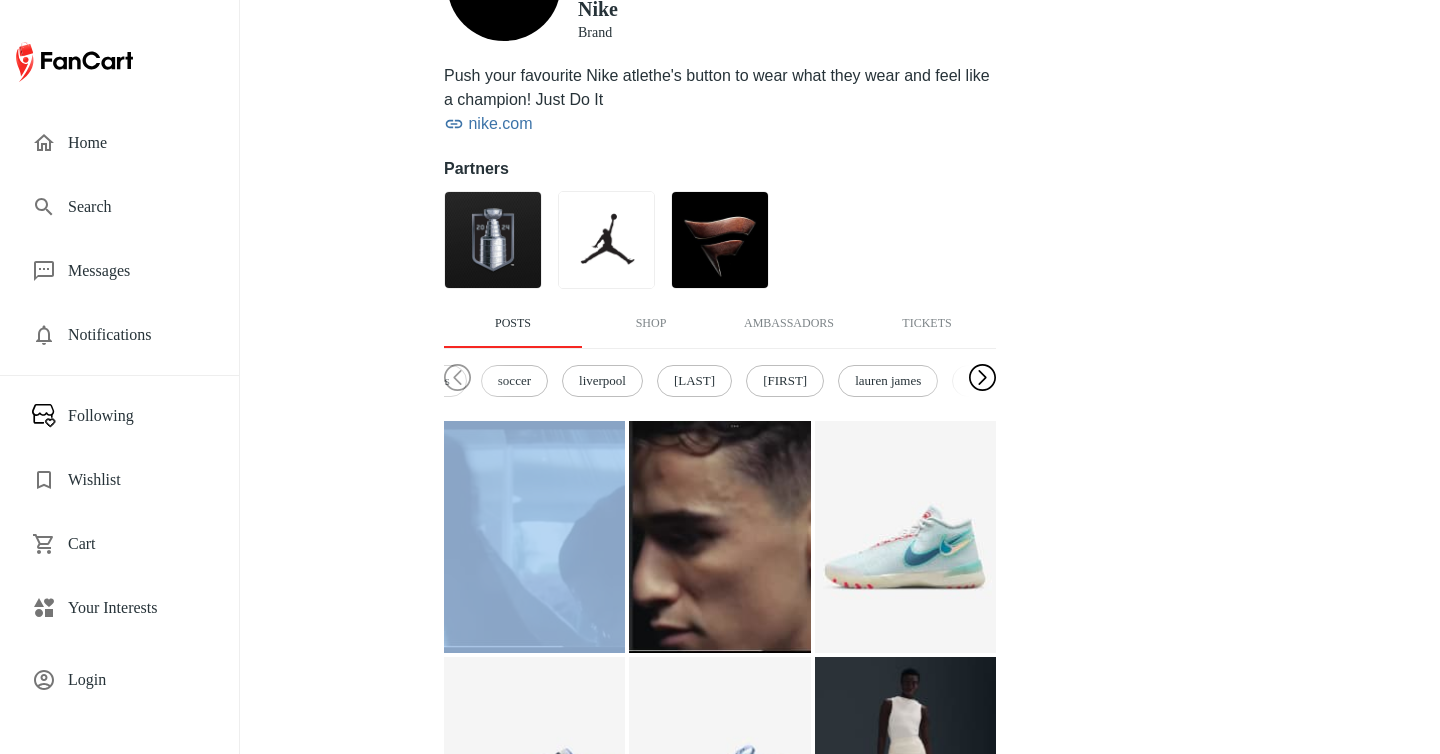 click at bounding box center (982, 378) 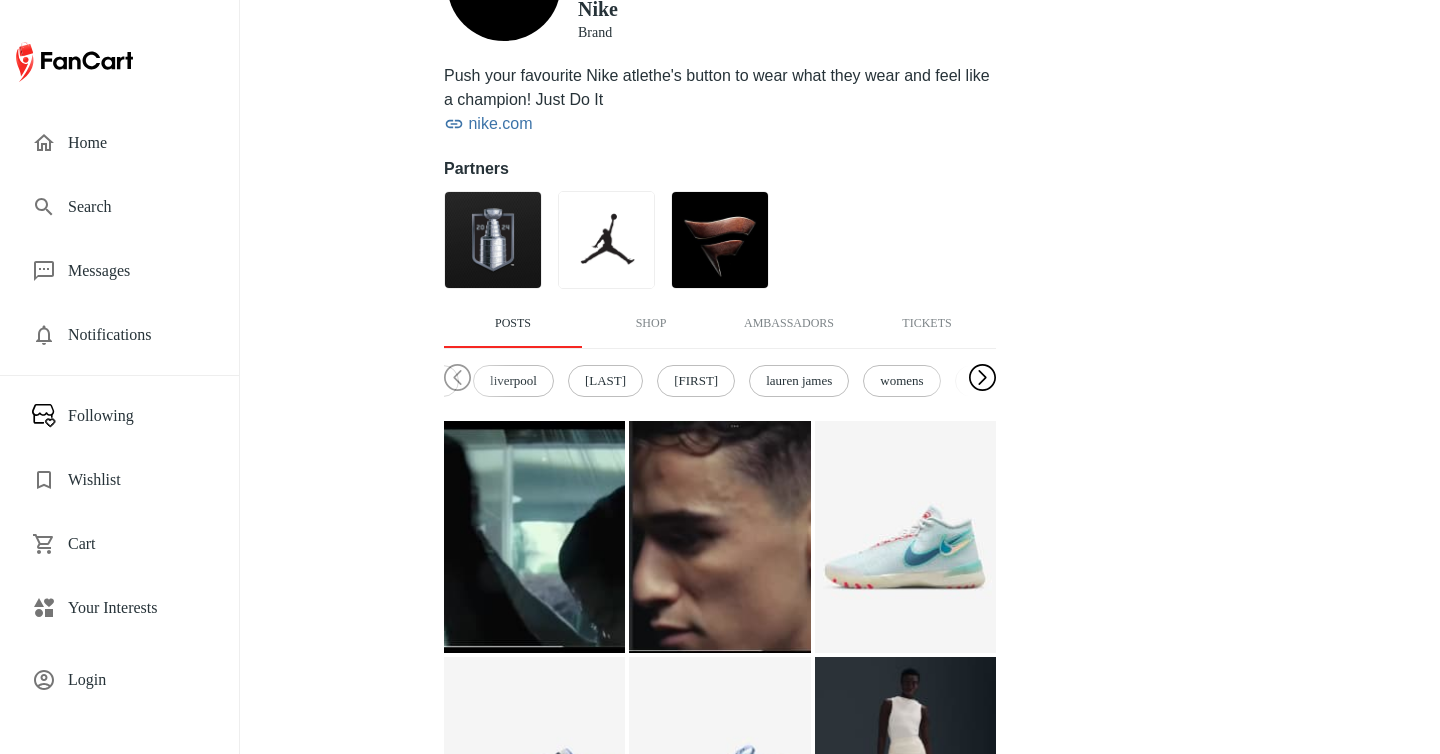 click at bounding box center (982, 378) 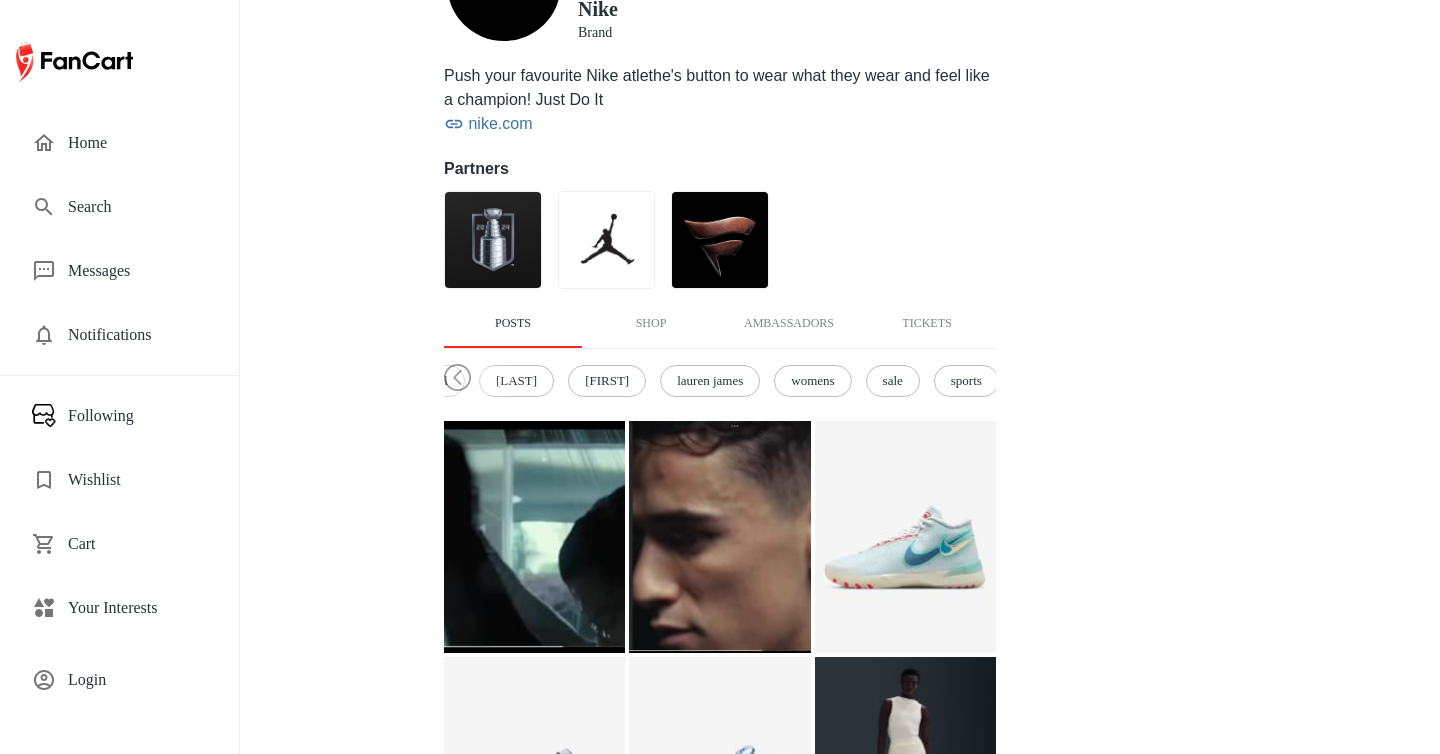 click on "sale" at bounding box center [893, 381] 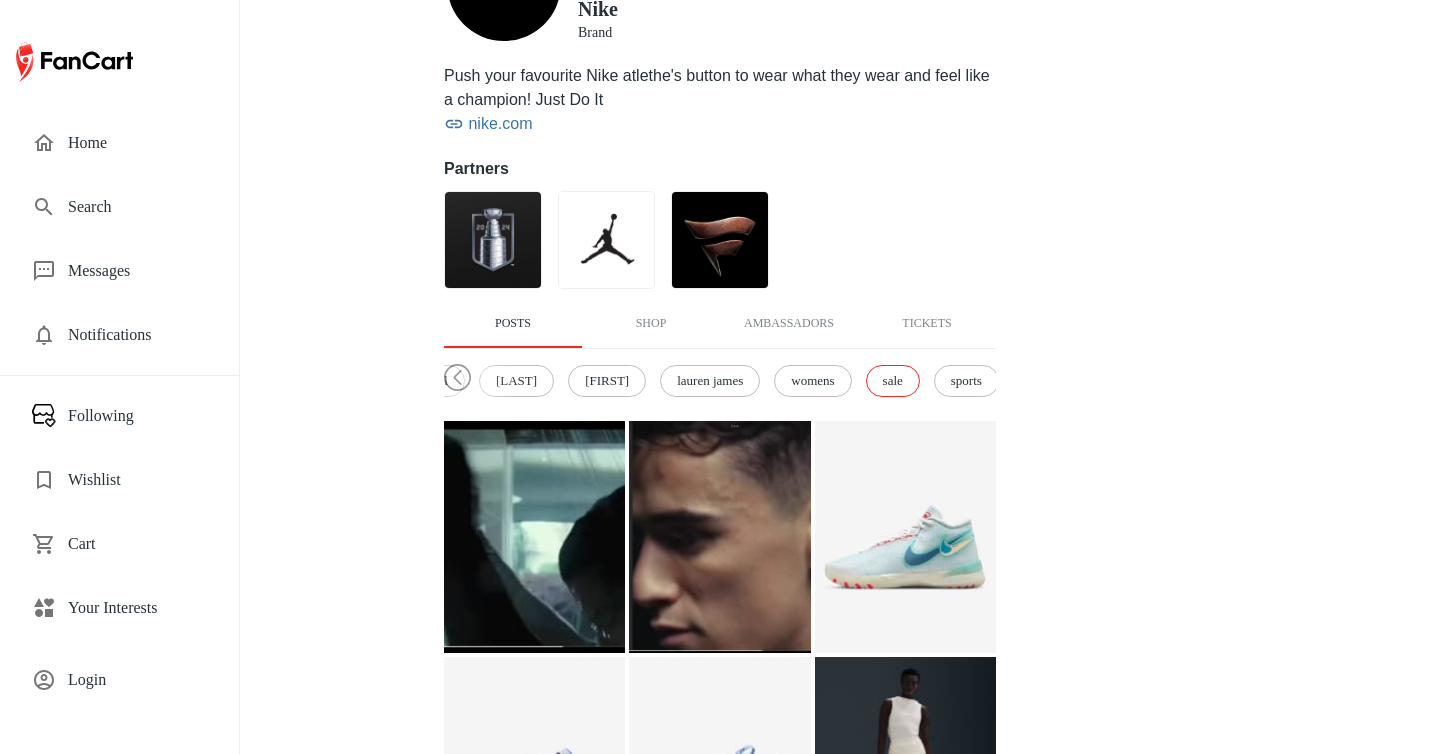 scroll, scrollTop: 245, scrollLeft: 0, axis: vertical 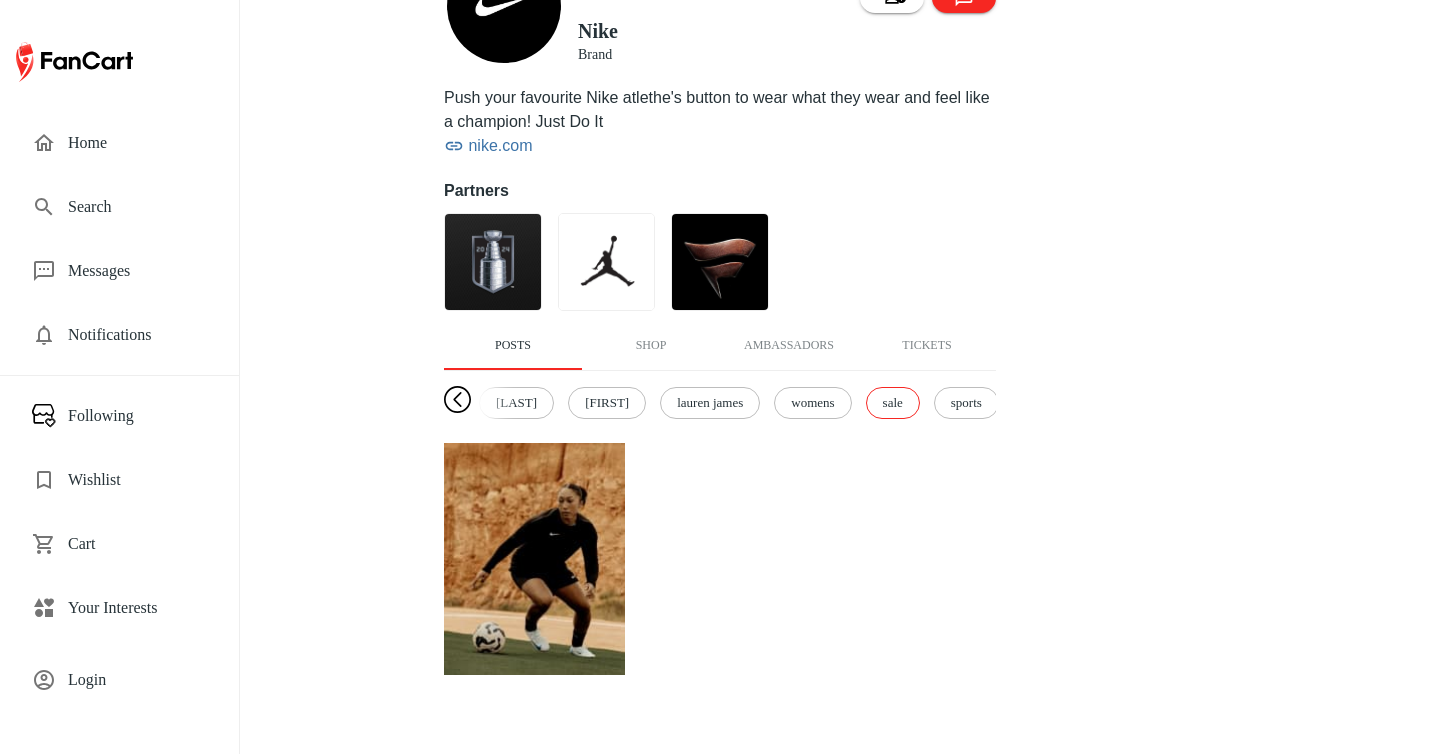 click at bounding box center (457, 400) 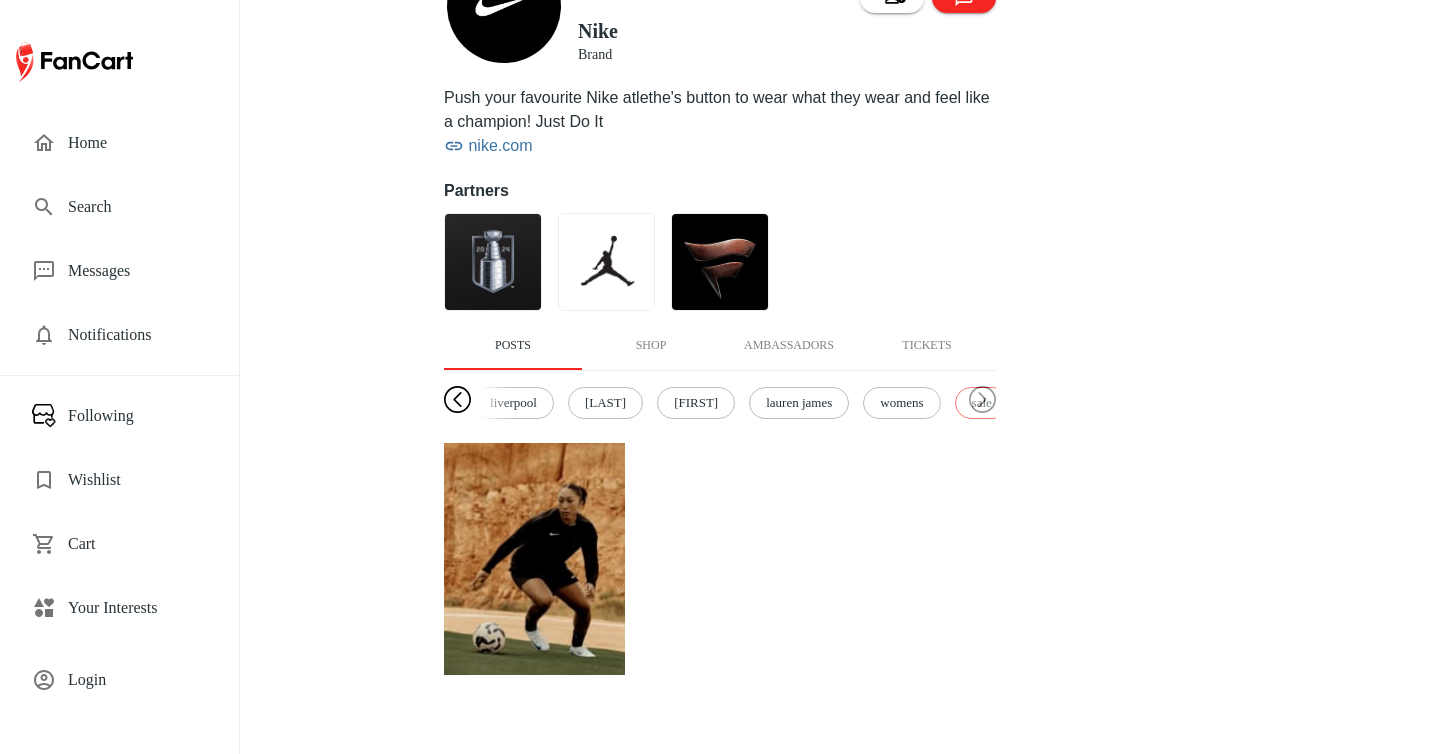 click at bounding box center (457, 400) 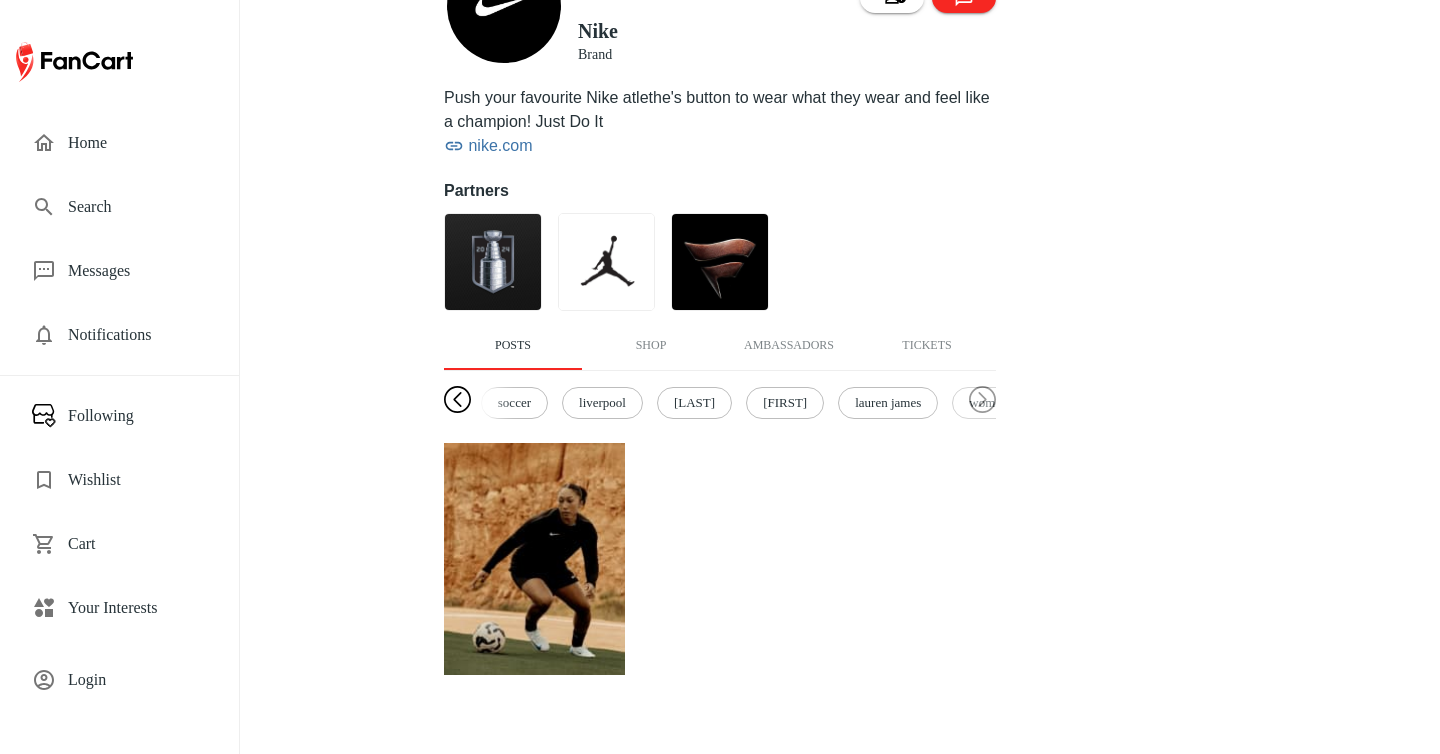 click at bounding box center [457, 400] 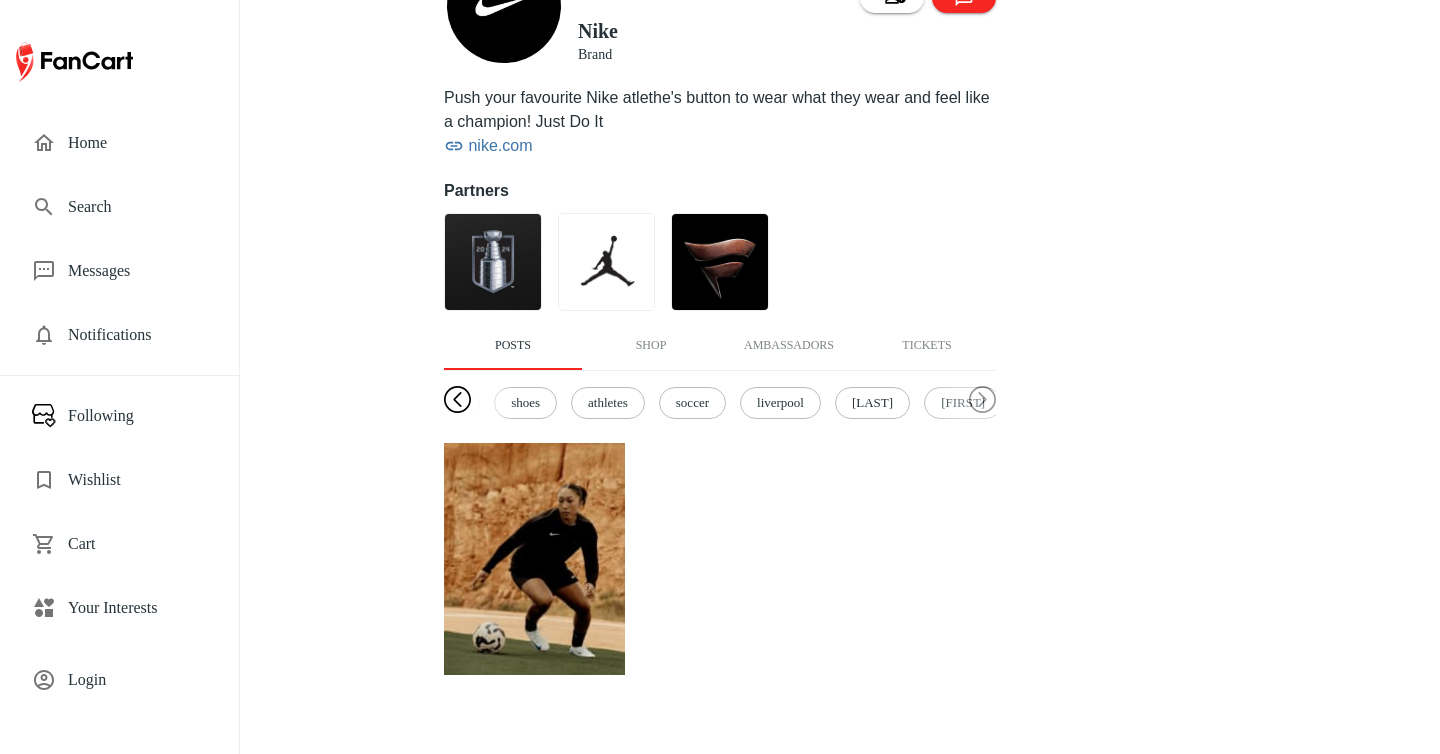 click at bounding box center [457, 400] 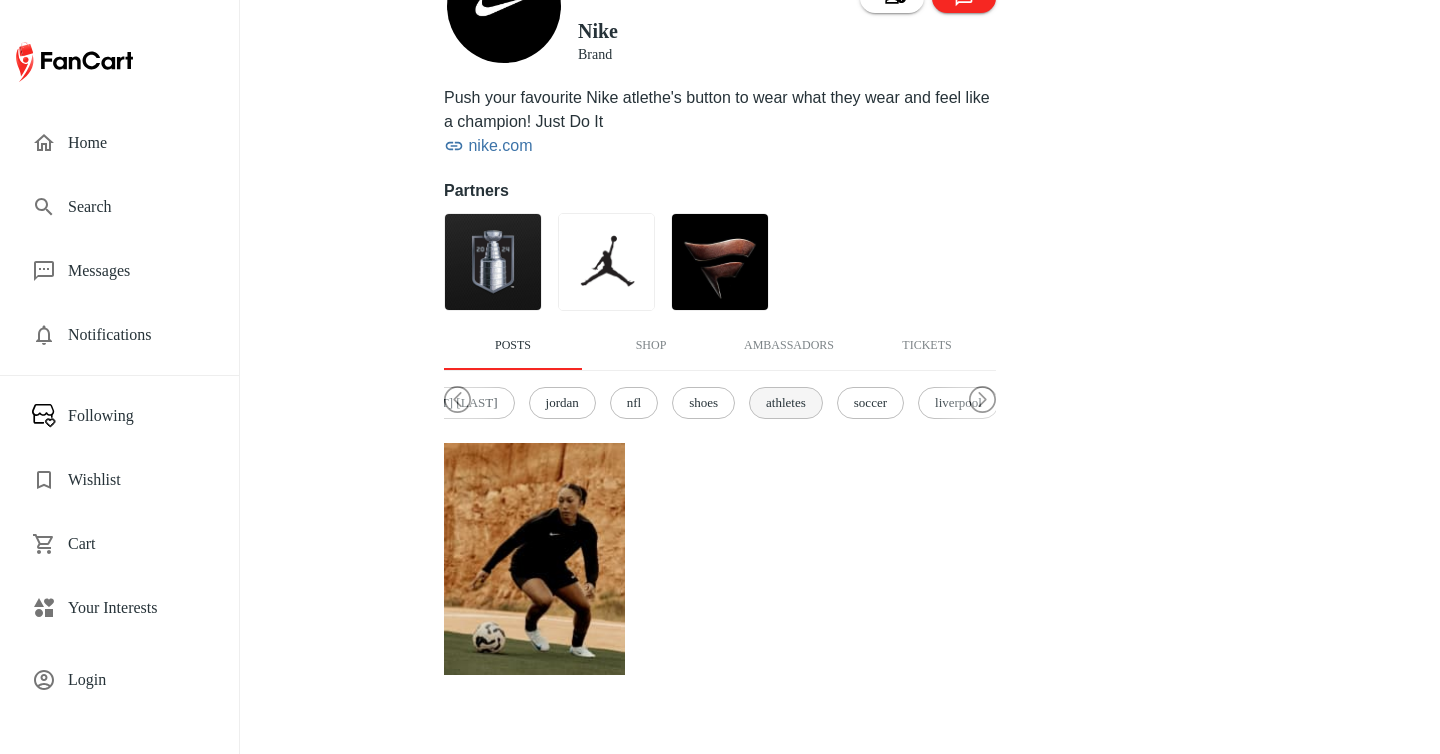 click on "athletes" at bounding box center (786, 403) 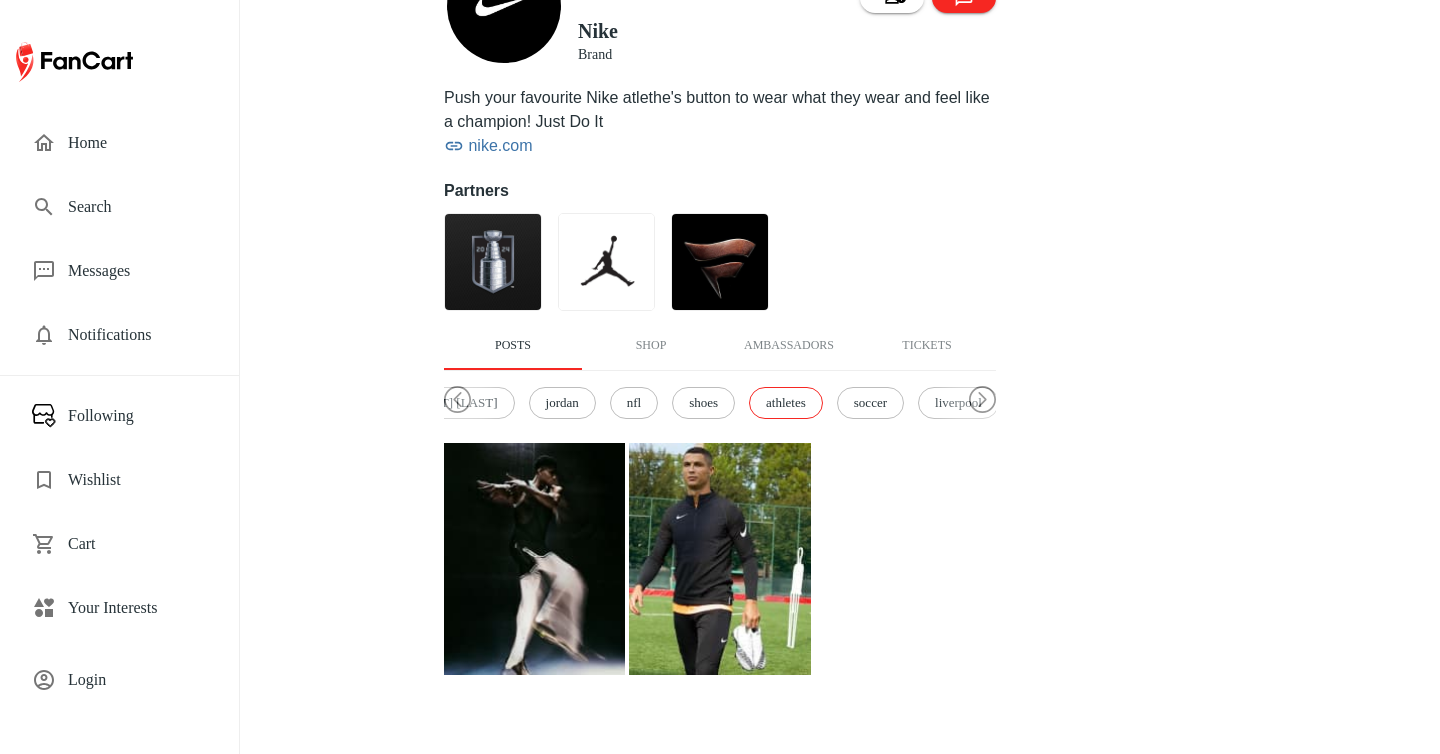 scroll, scrollTop: 0, scrollLeft: 0, axis: both 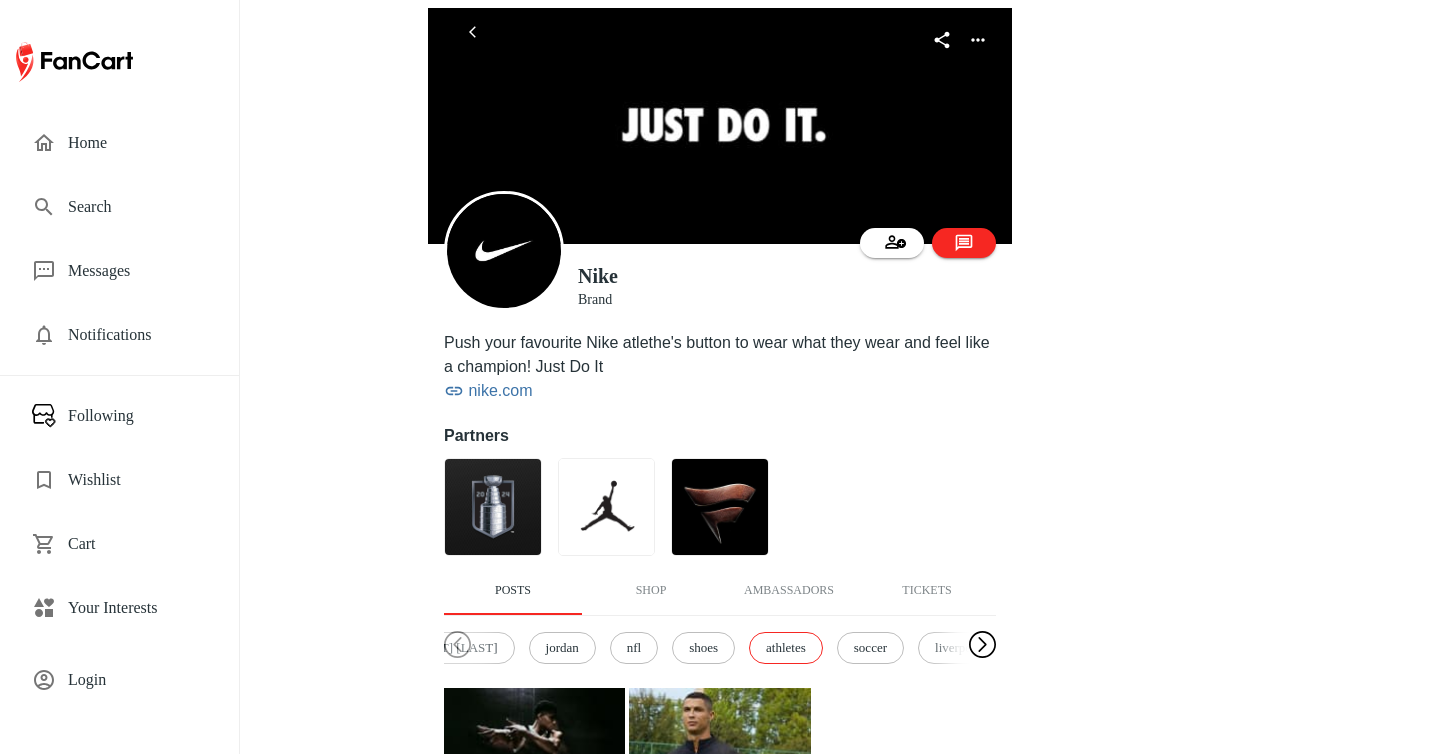 click at bounding box center [982, 645] 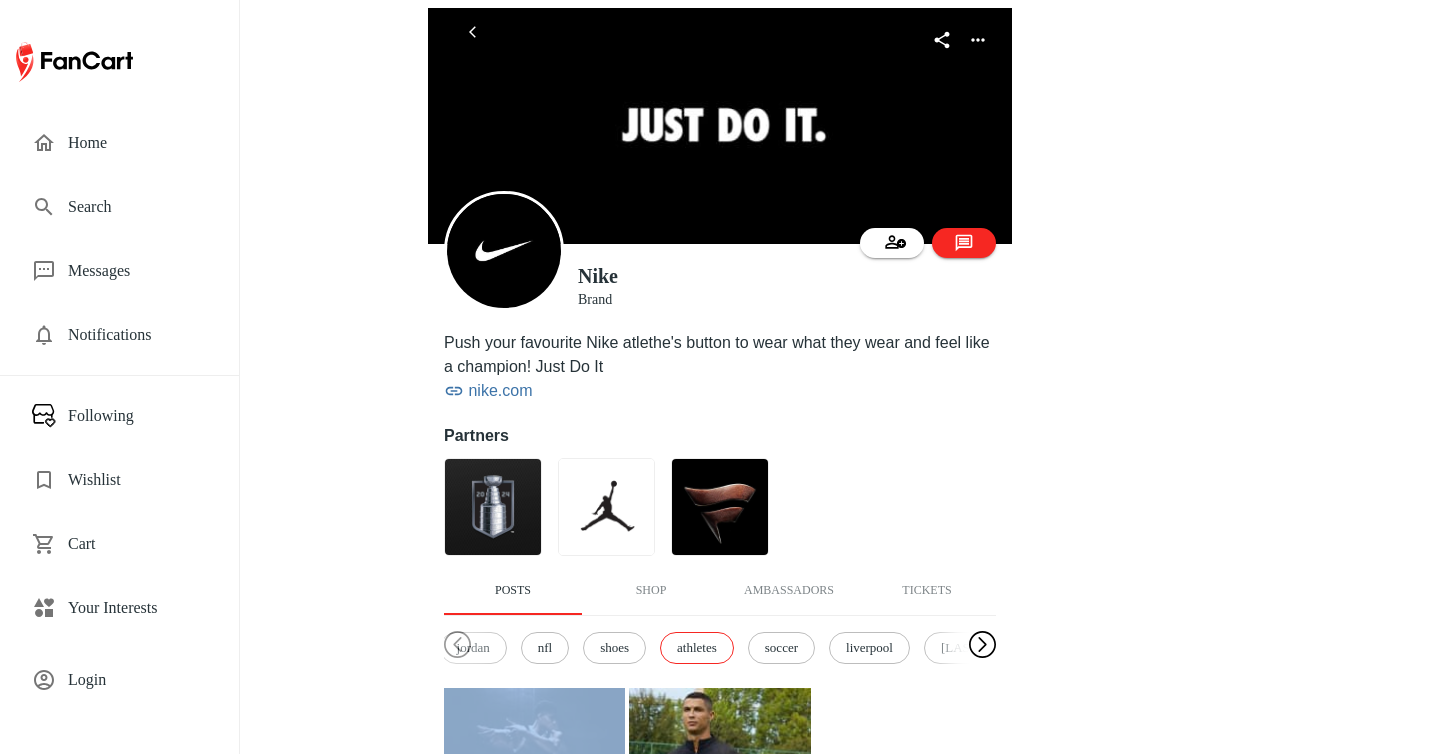 click at bounding box center (982, 645) 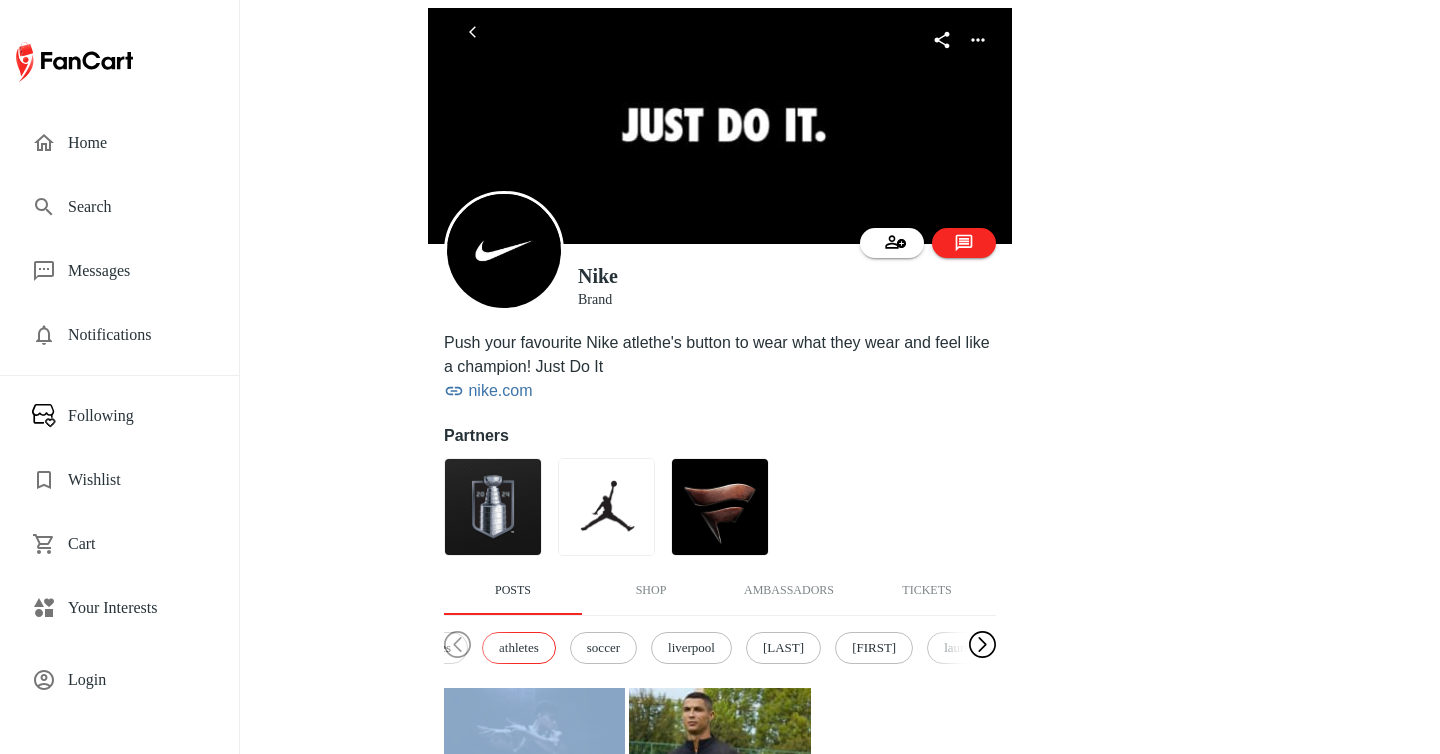 click at bounding box center (982, 645) 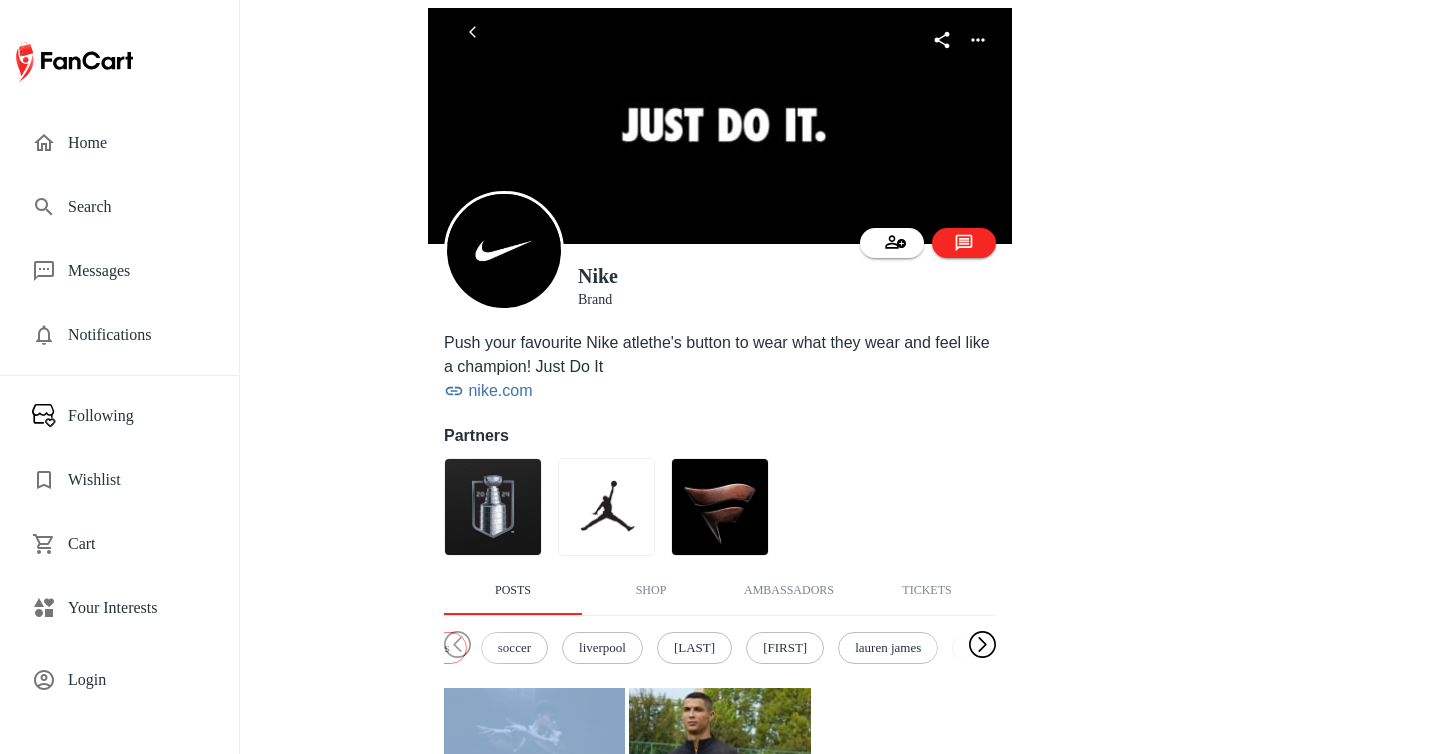 click at bounding box center (982, 645) 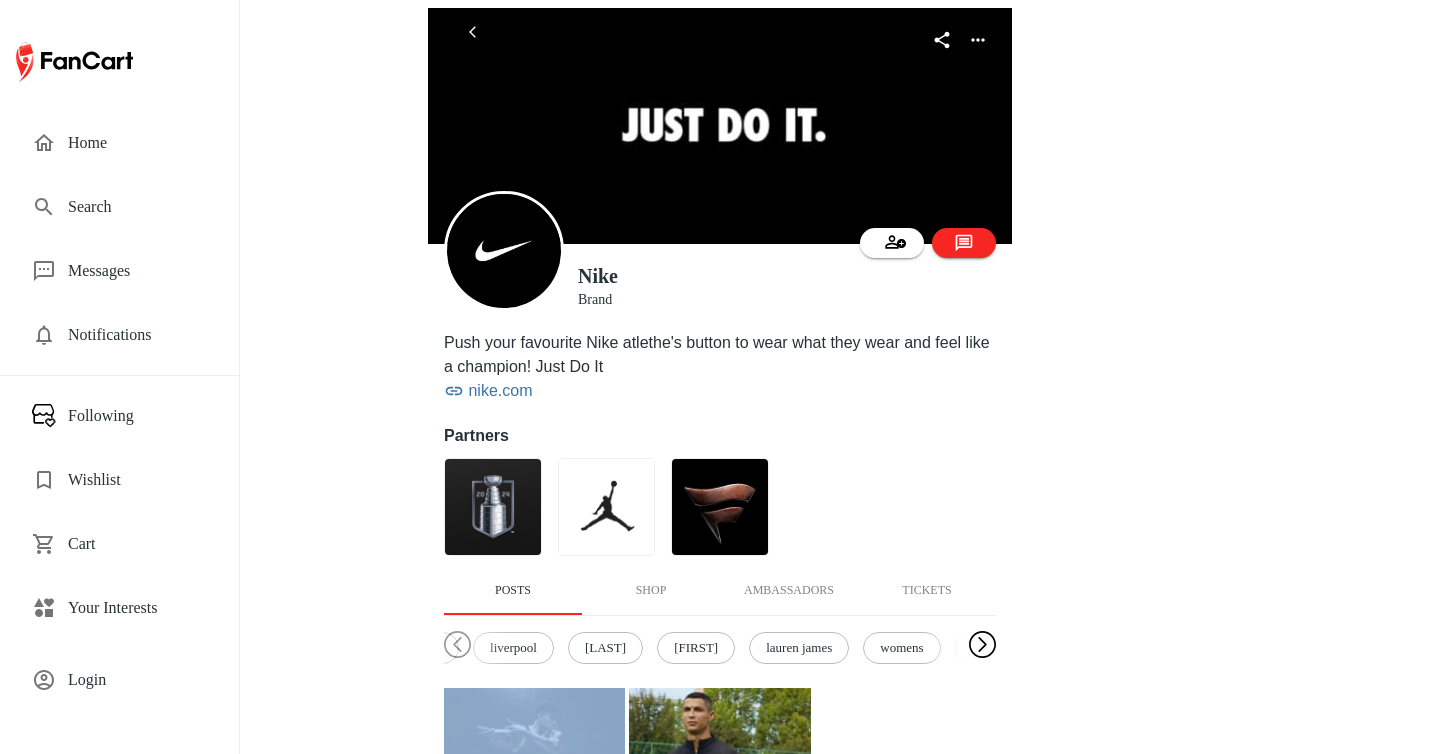 click at bounding box center [982, 645] 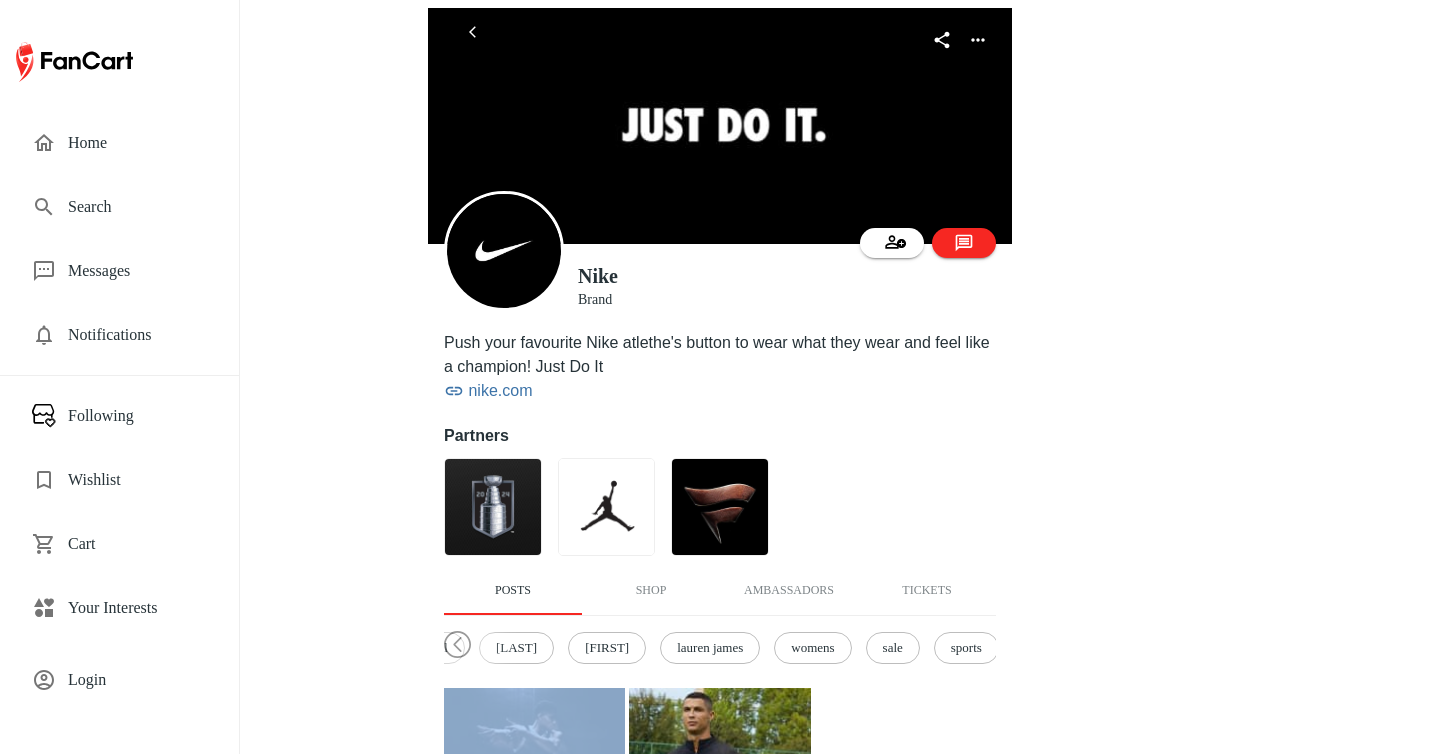 click on "sale" at bounding box center [893, 648] 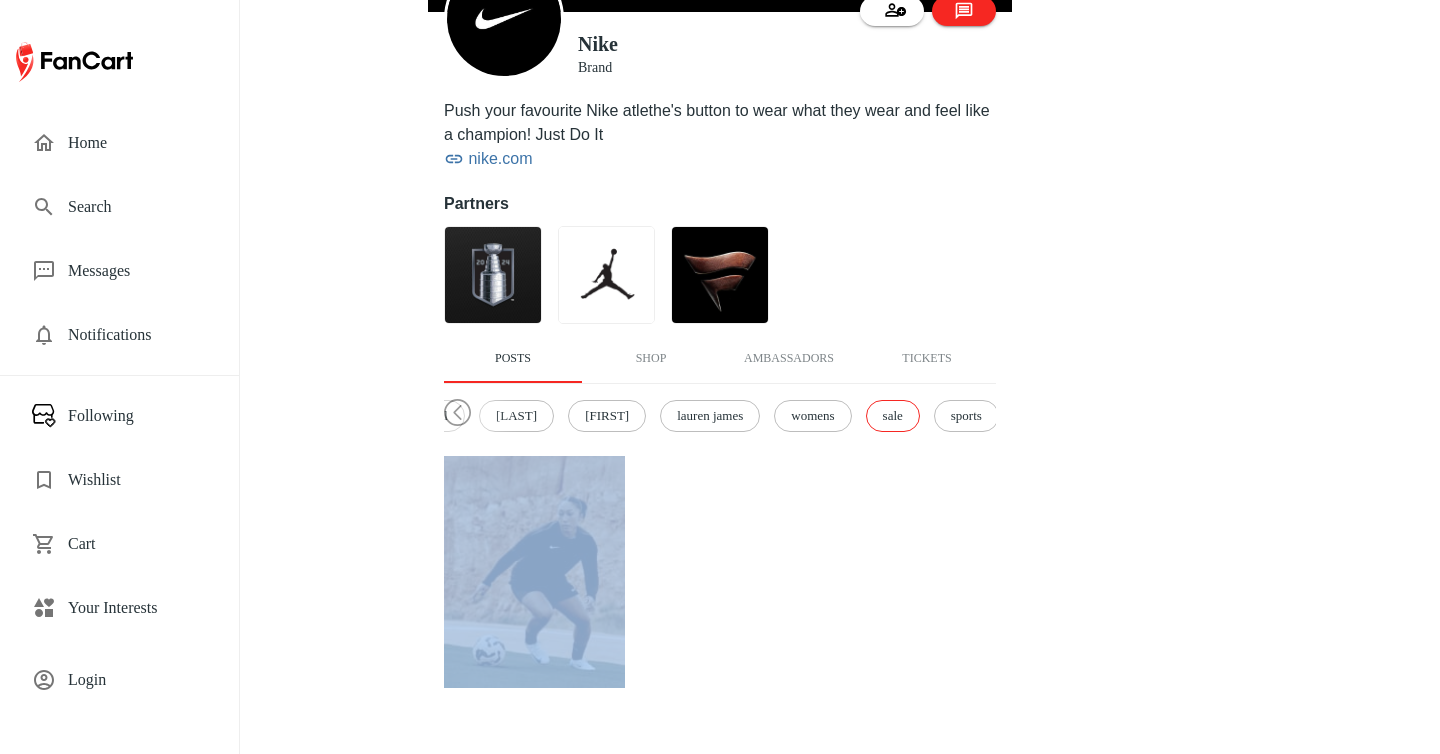 scroll, scrollTop: 245, scrollLeft: 0, axis: vertical 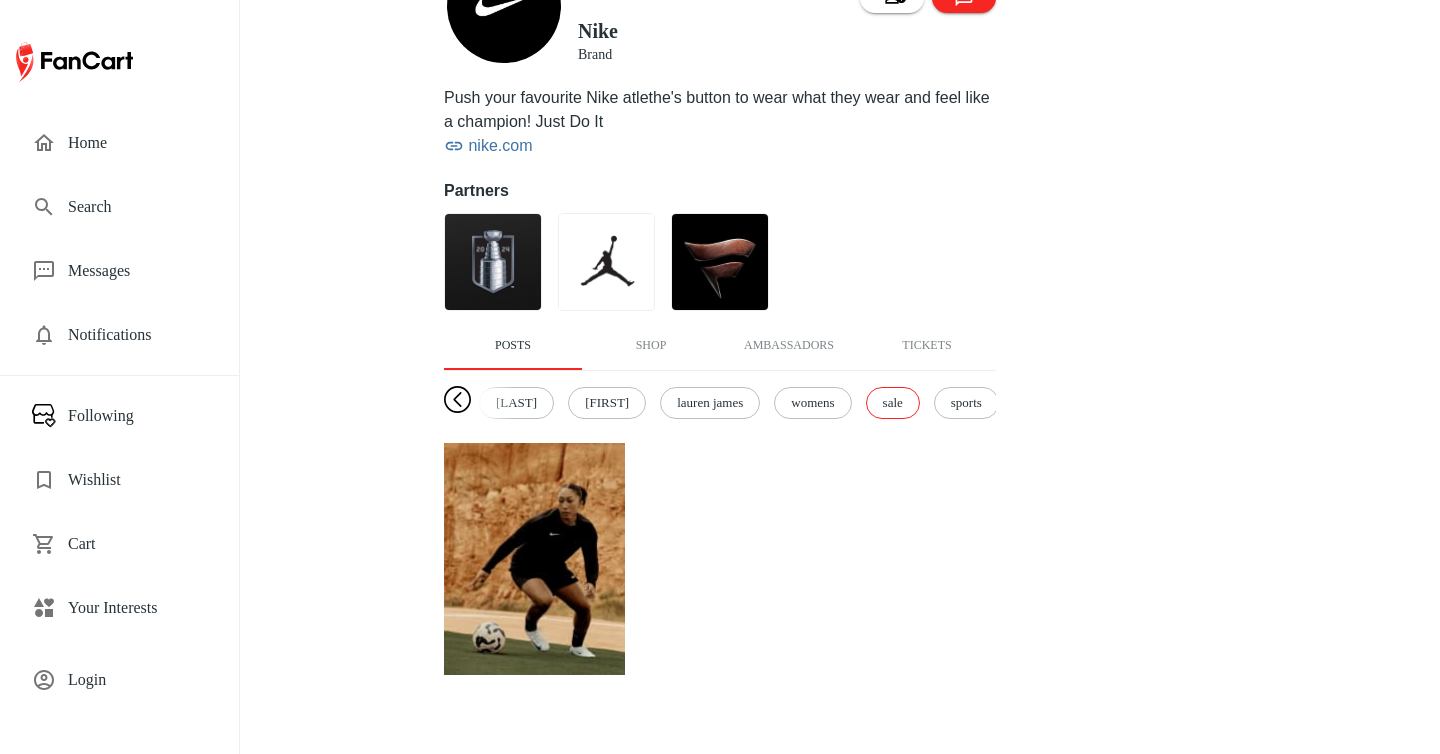 click at bounding box center [457, 400] 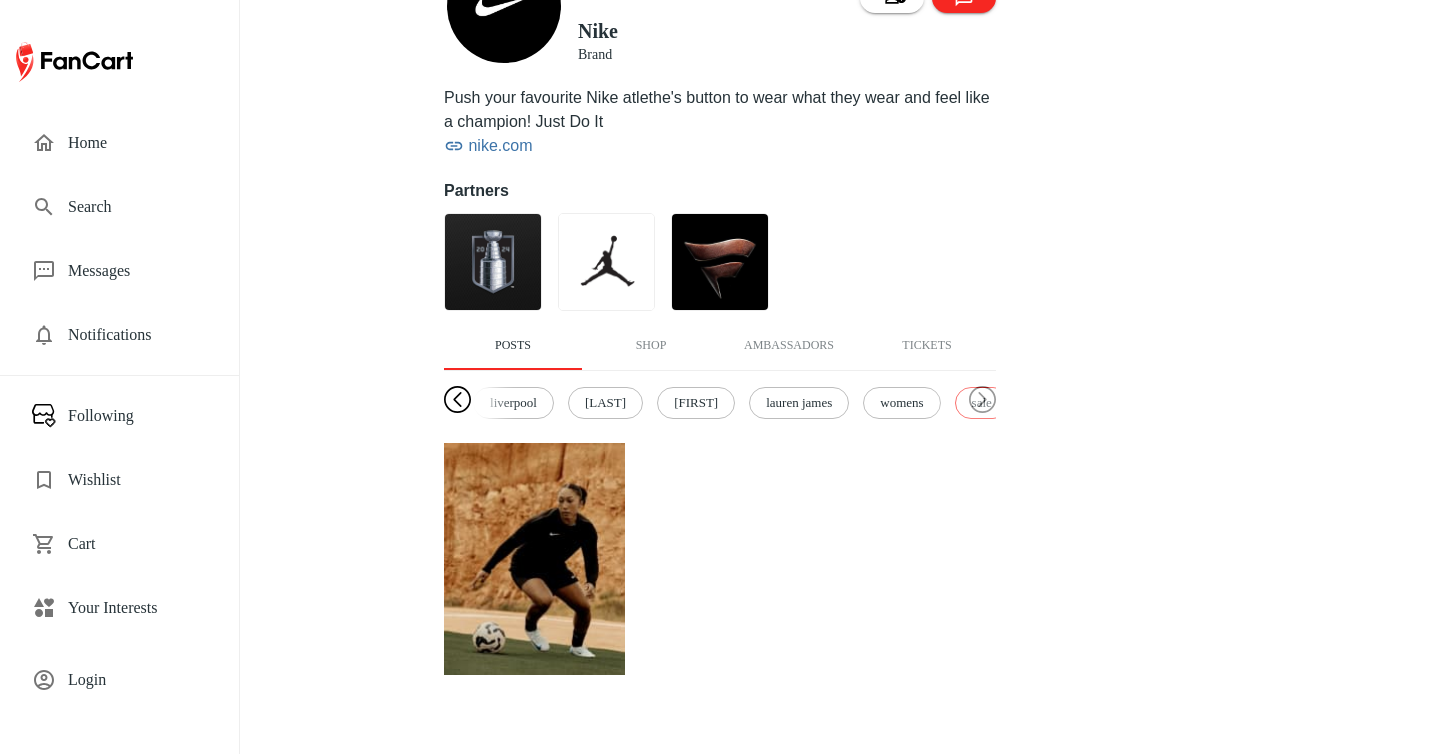 click at bounding box center [457, 400] 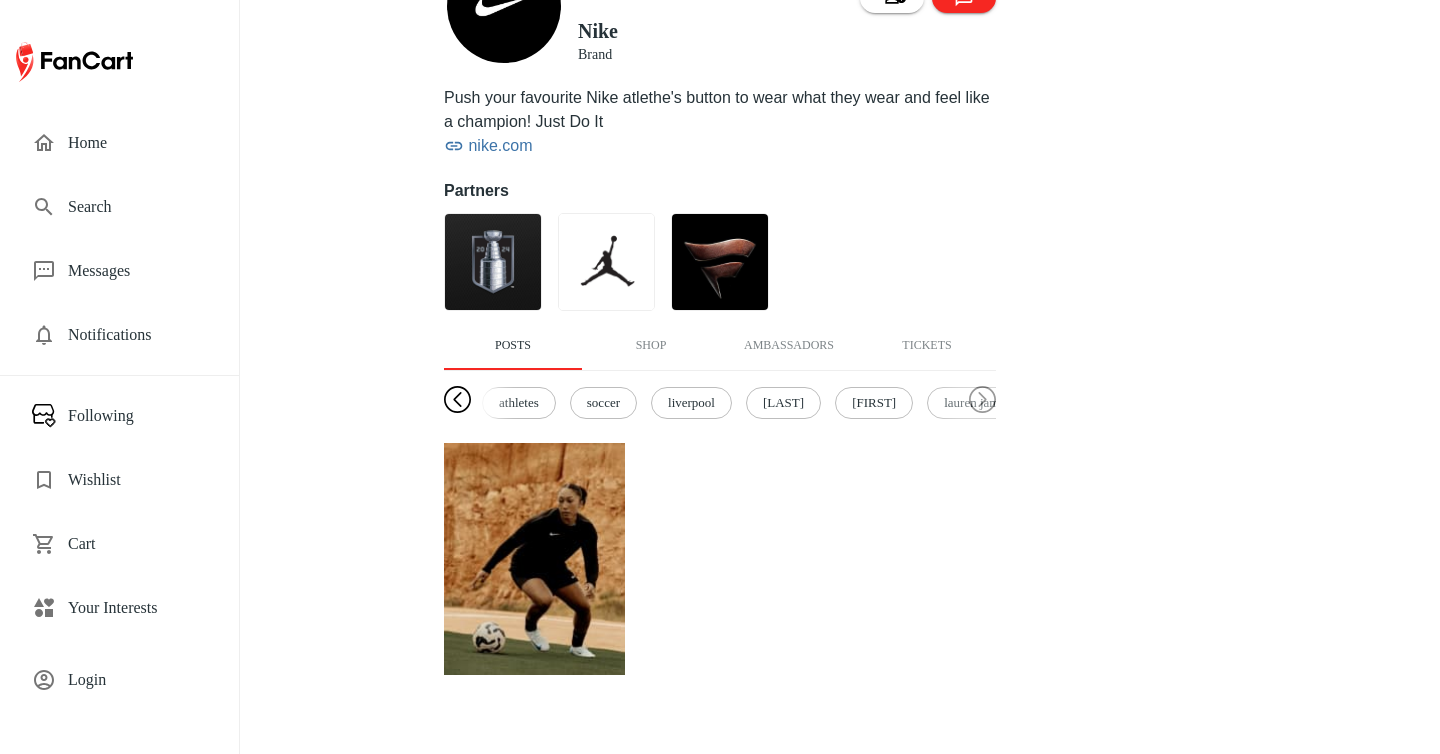 click at bounding box center [457, 400] 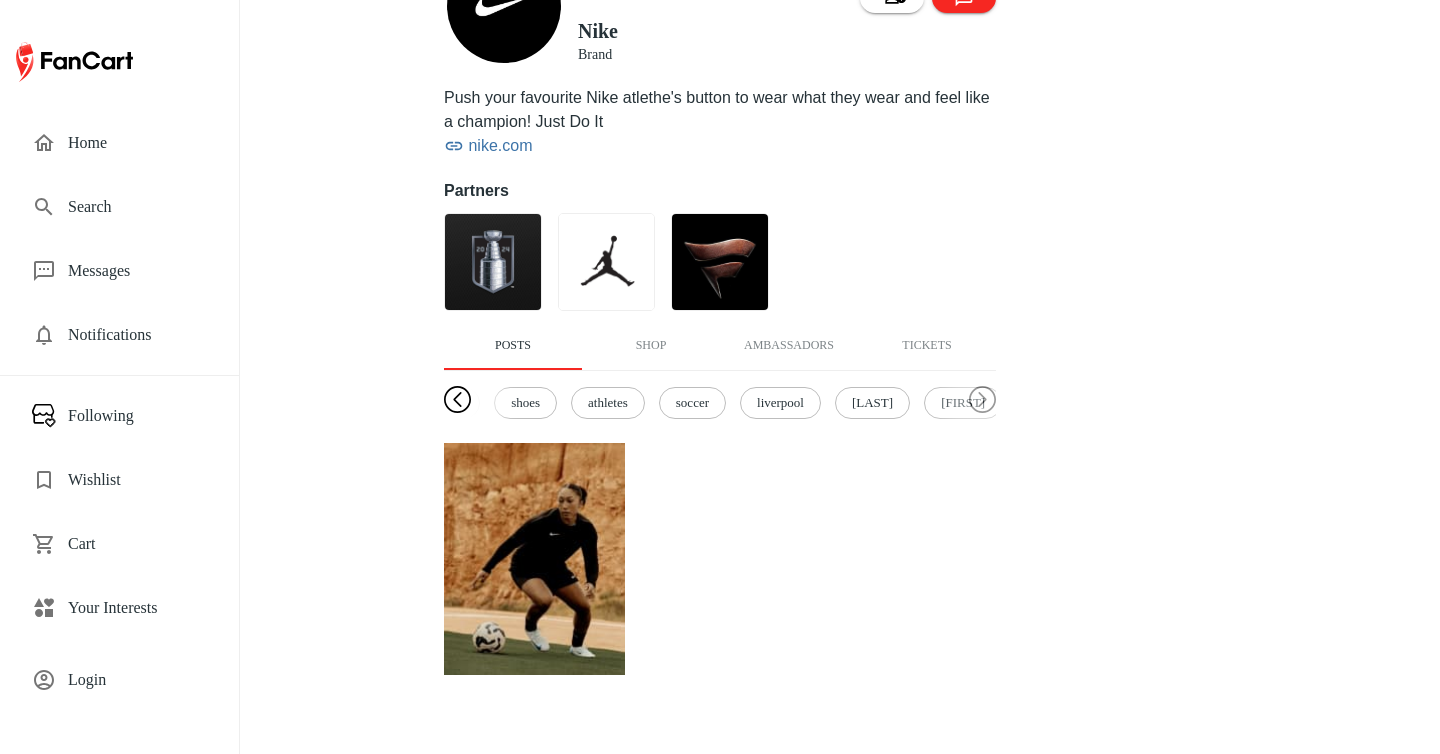 click at bounding box center [457, 400] 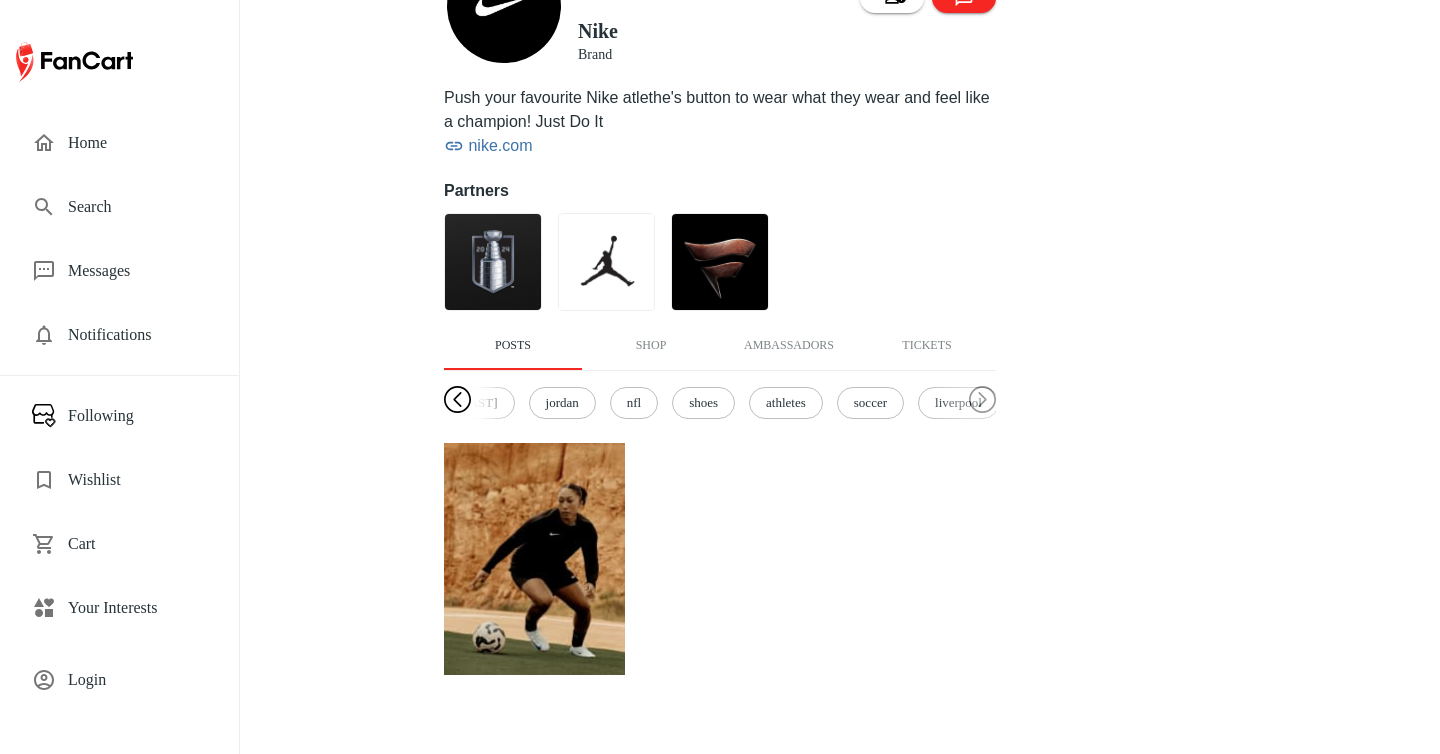 click at bounding box center [457, 400] 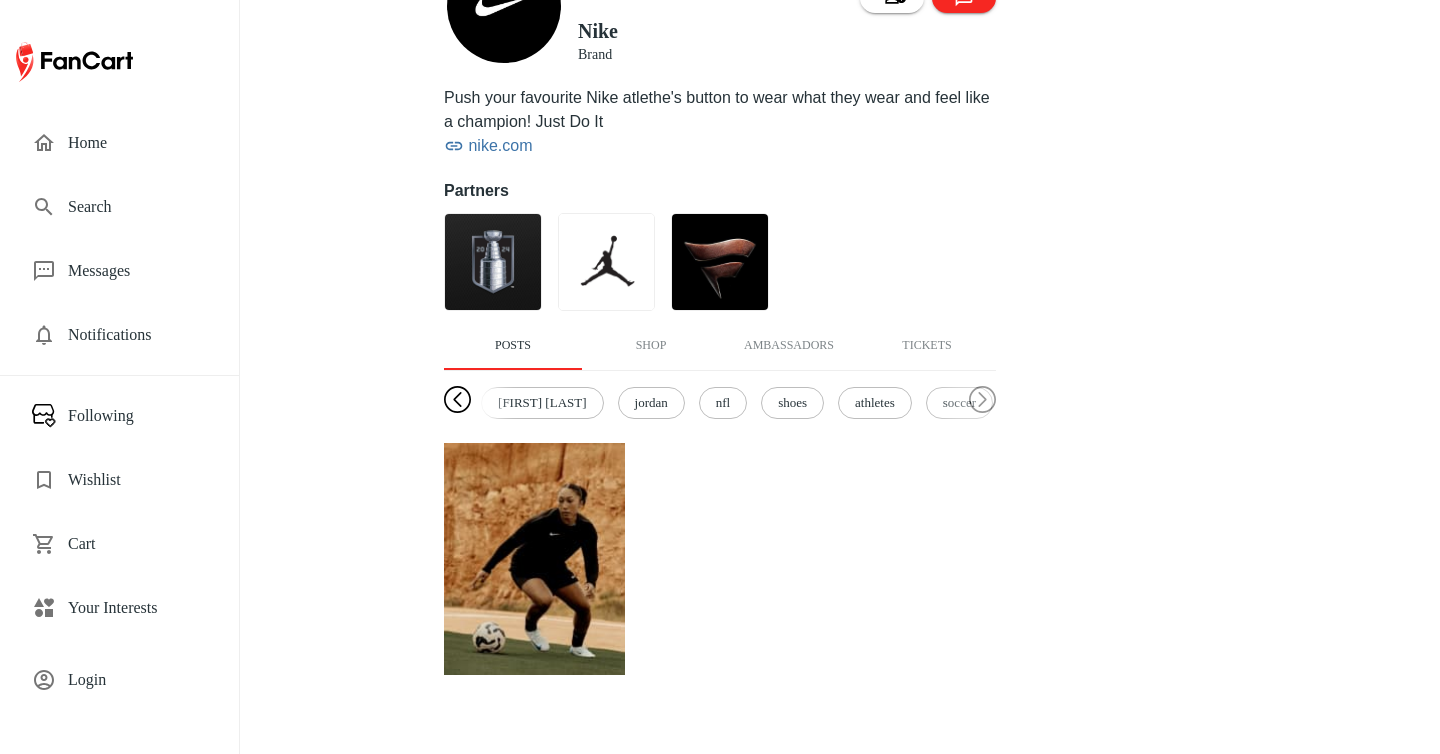 click at bounding box center (457, 400) 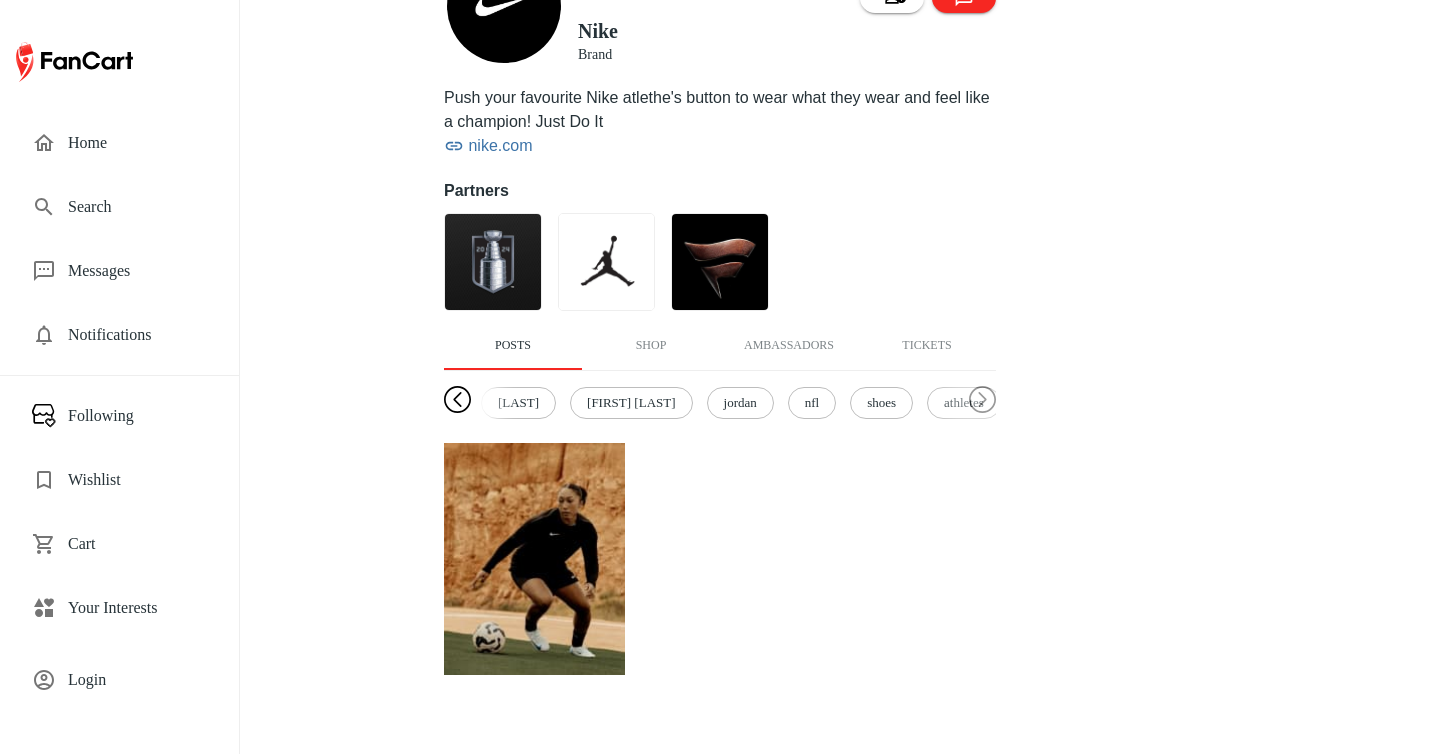 click at bounding box center (457, 400) 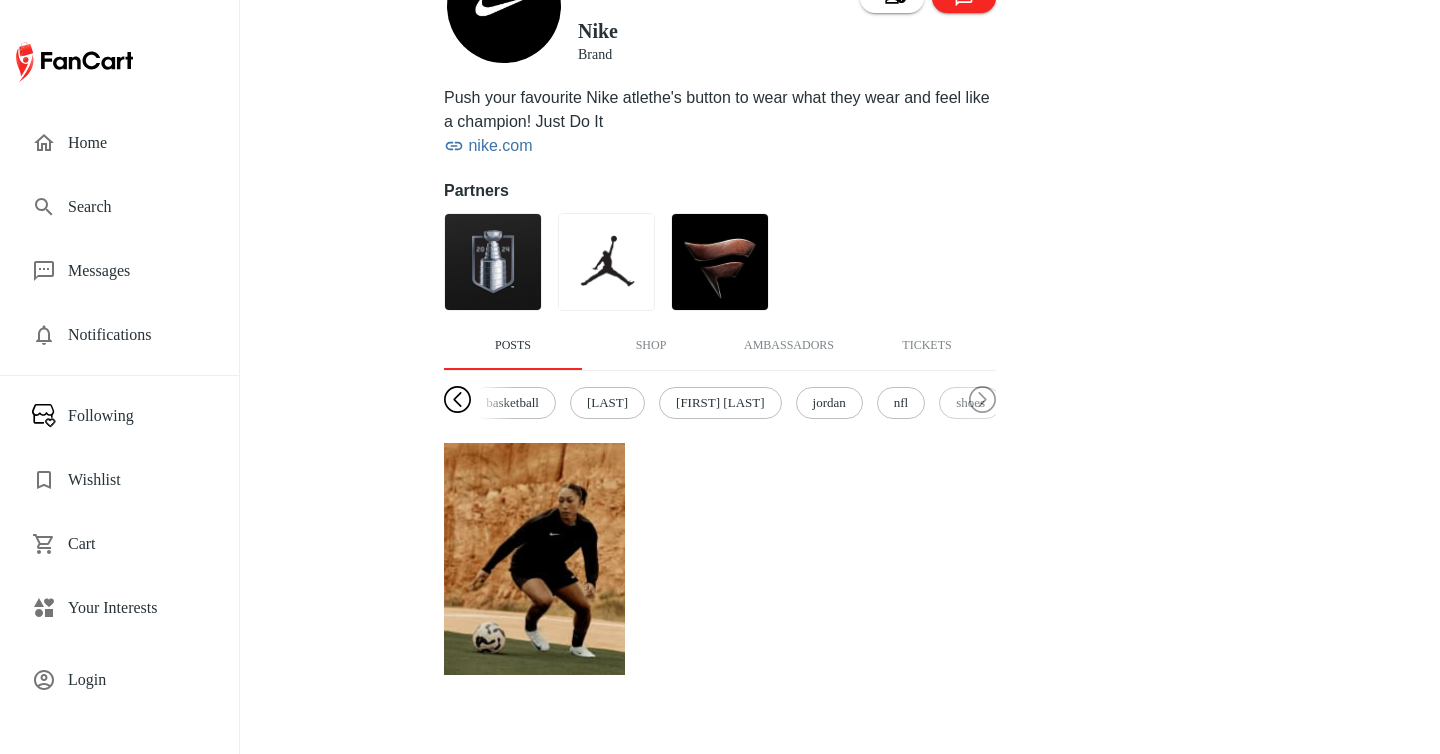 click at bounding box center (457, 400) 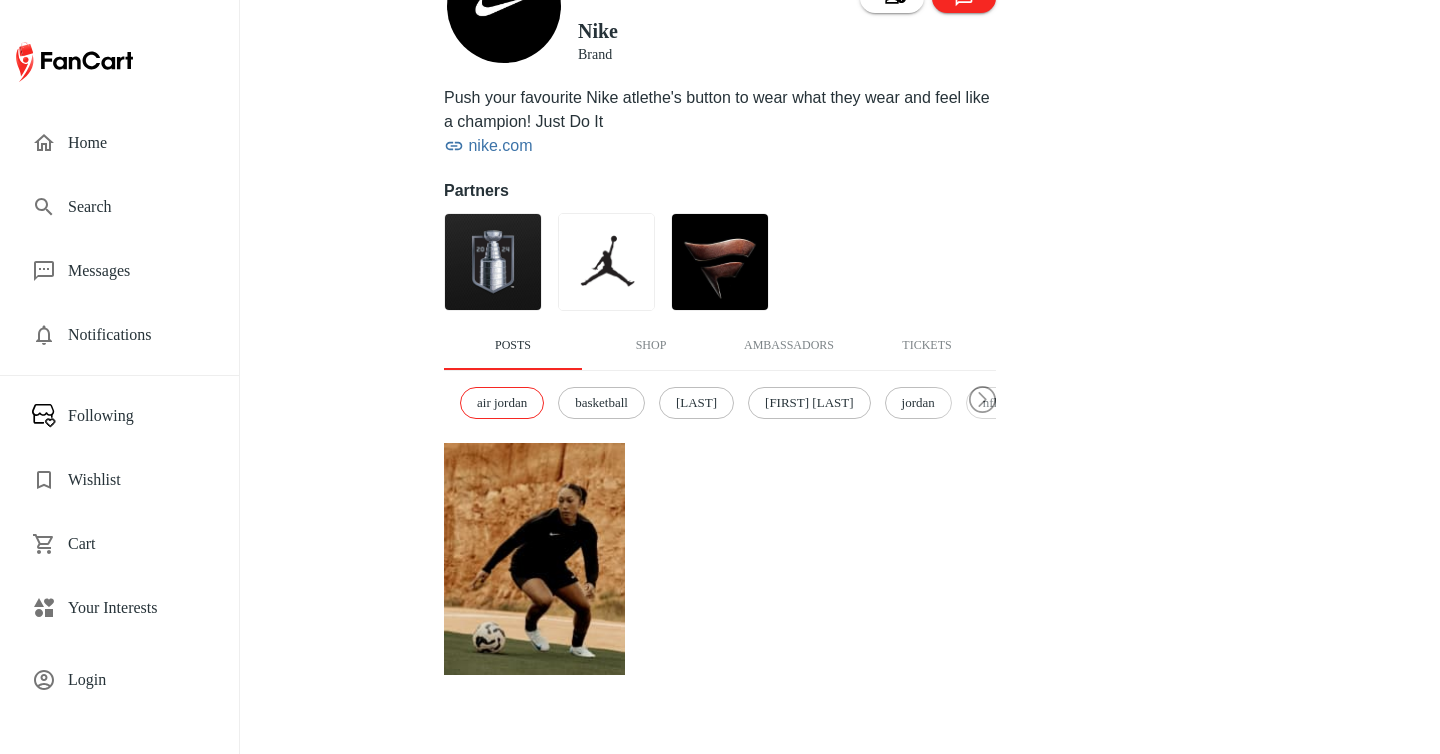 click on "air jordan" at bounding box center (502, 403) 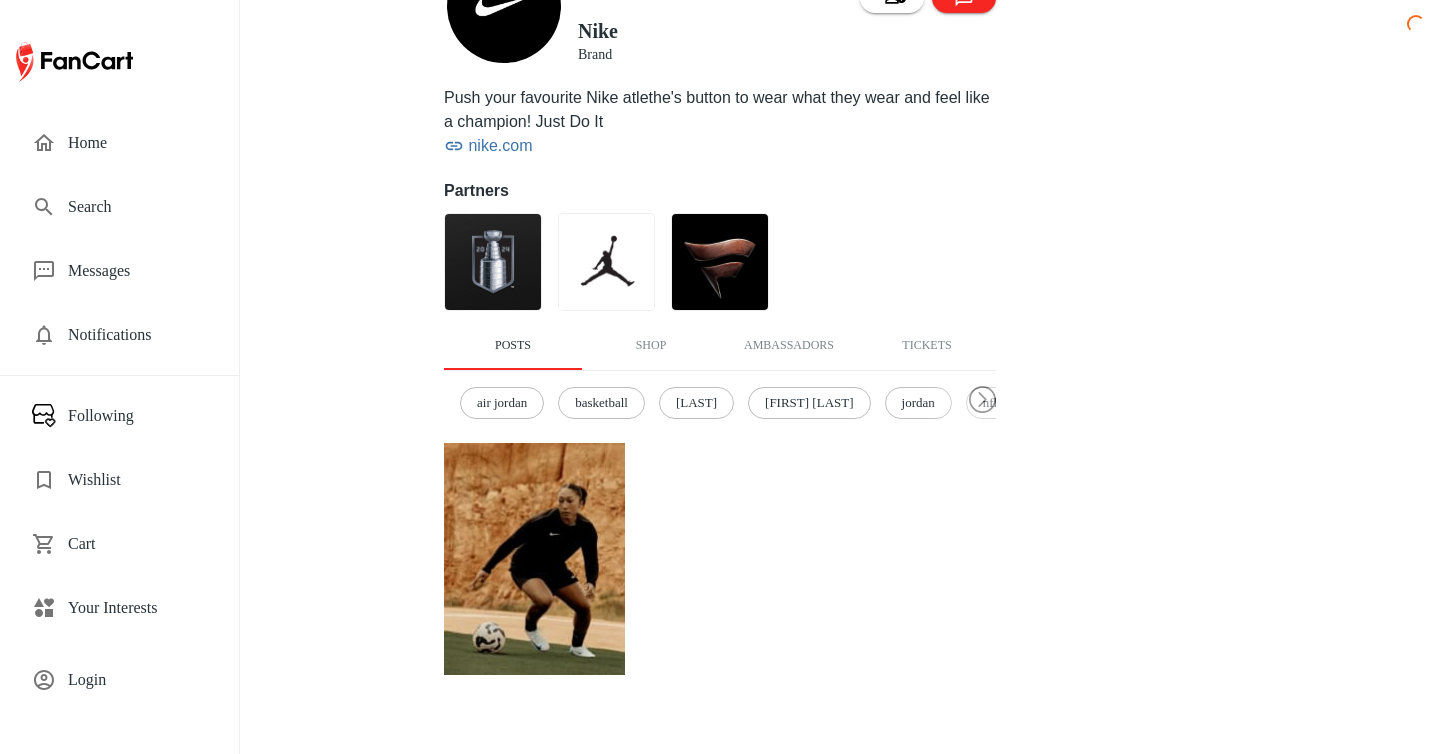 click on "air jordan" at bounding box center [502, 403] 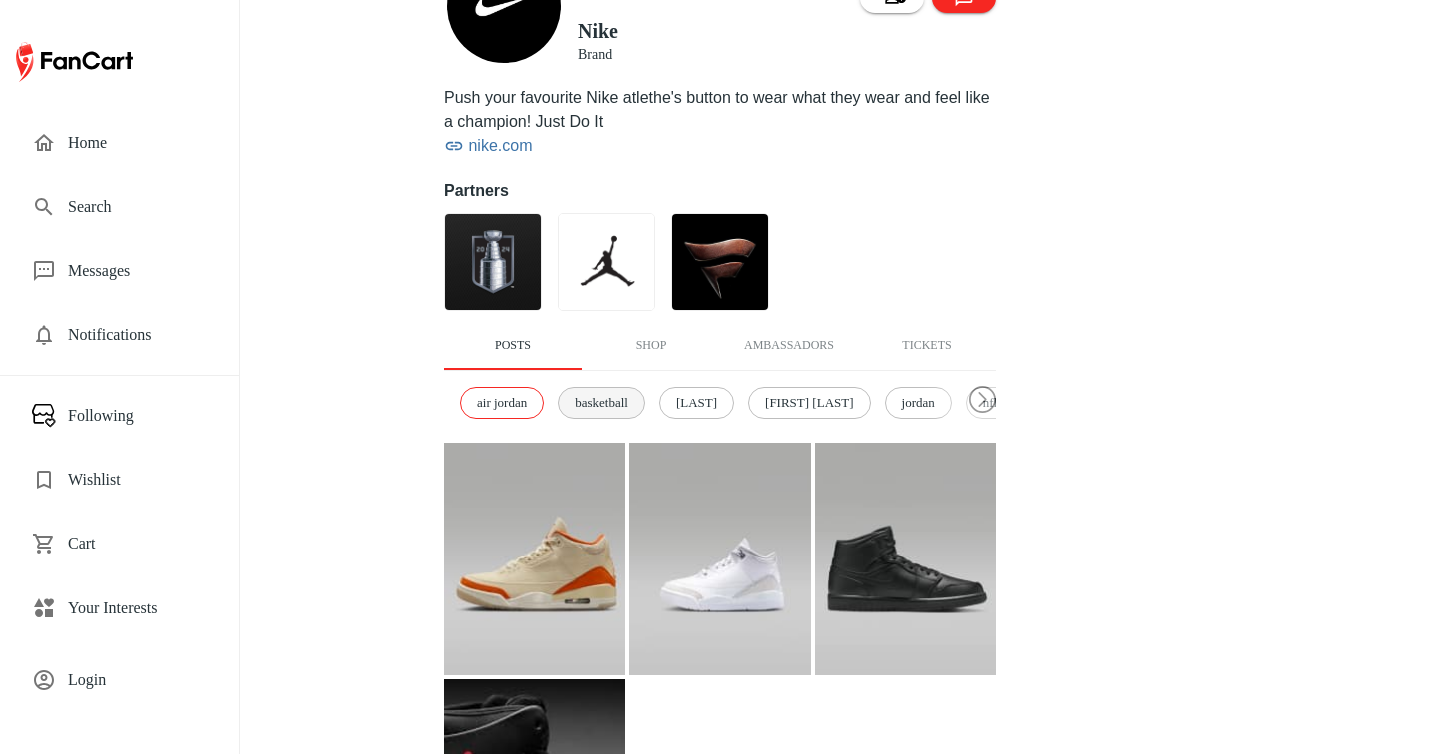 click on "basketball" at bounding box center (601, 403) 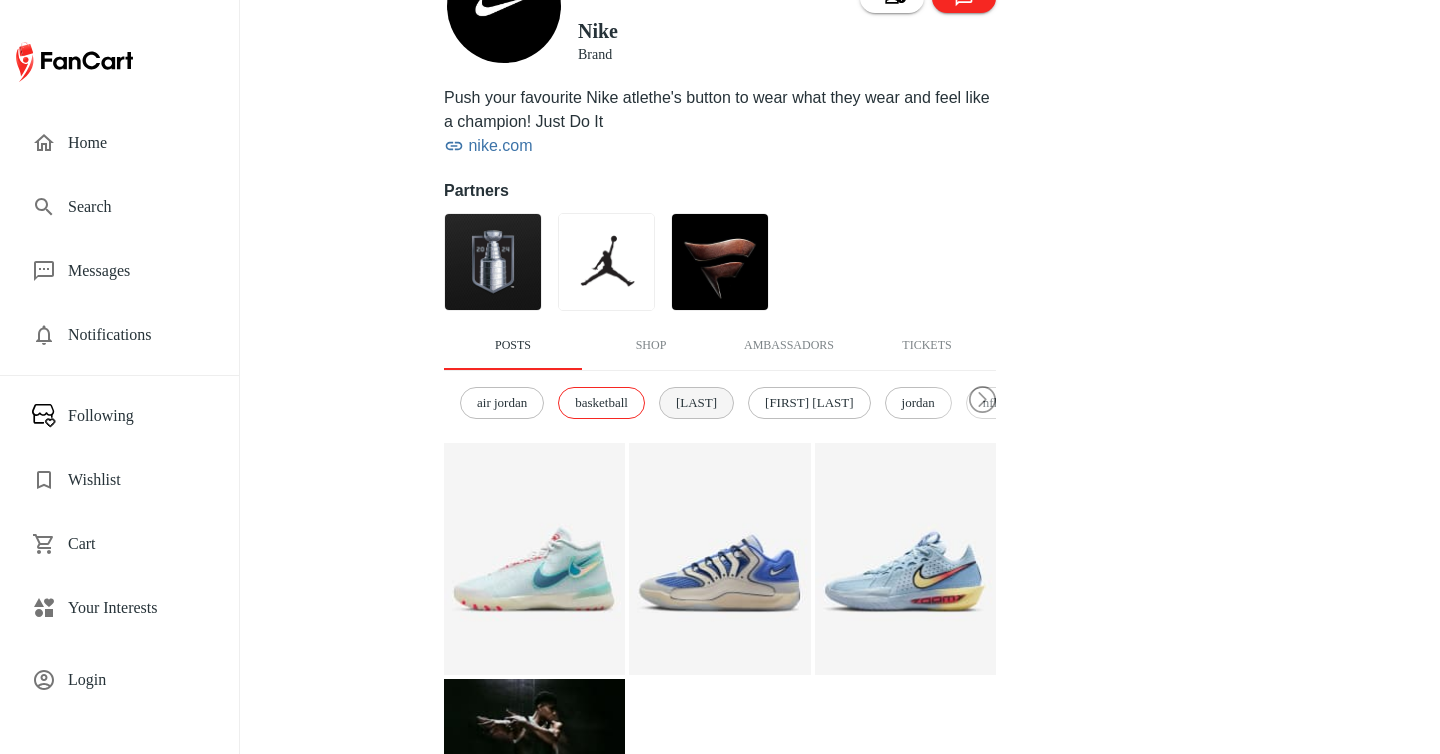 click on "[FIRST]" at bounding box center [696, 403] 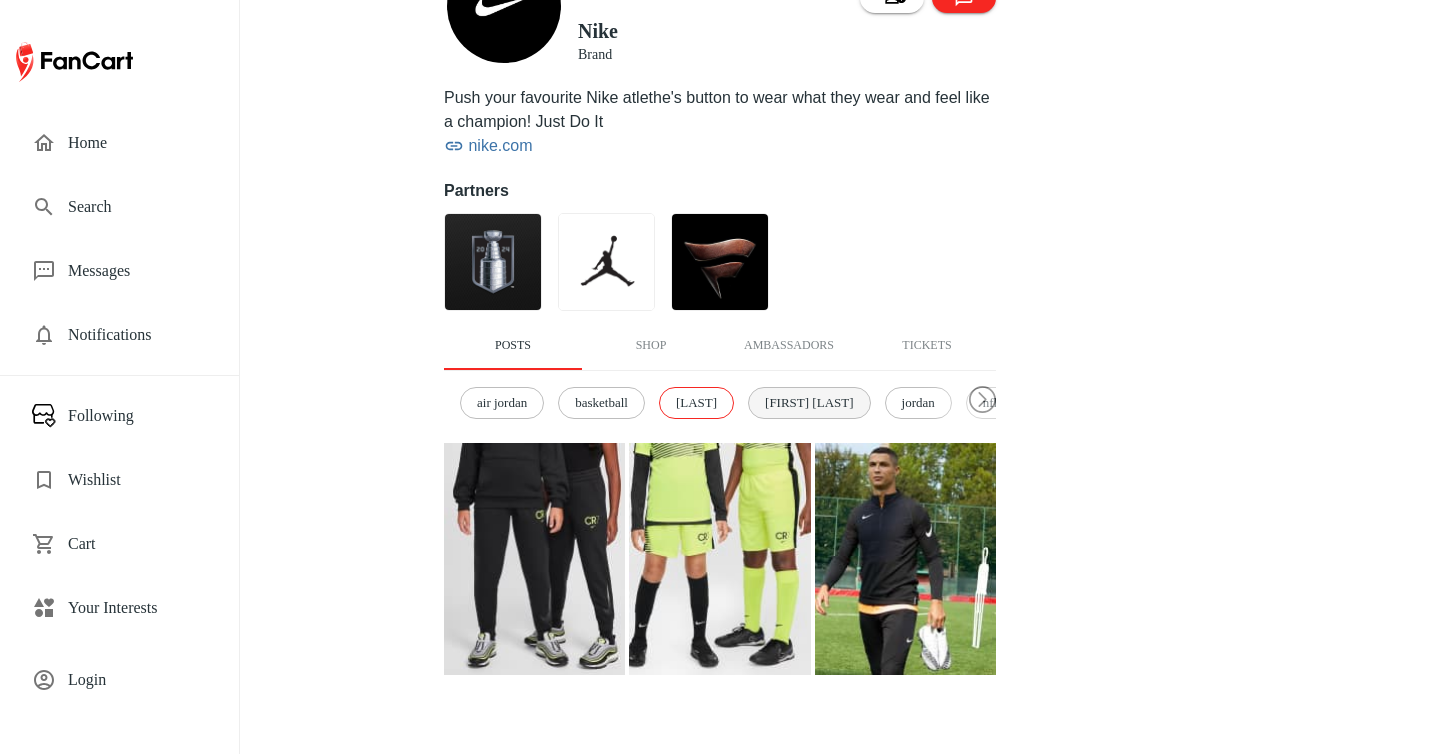 click on "[FIRST] [LAST]" at bounding box center [809, 403] 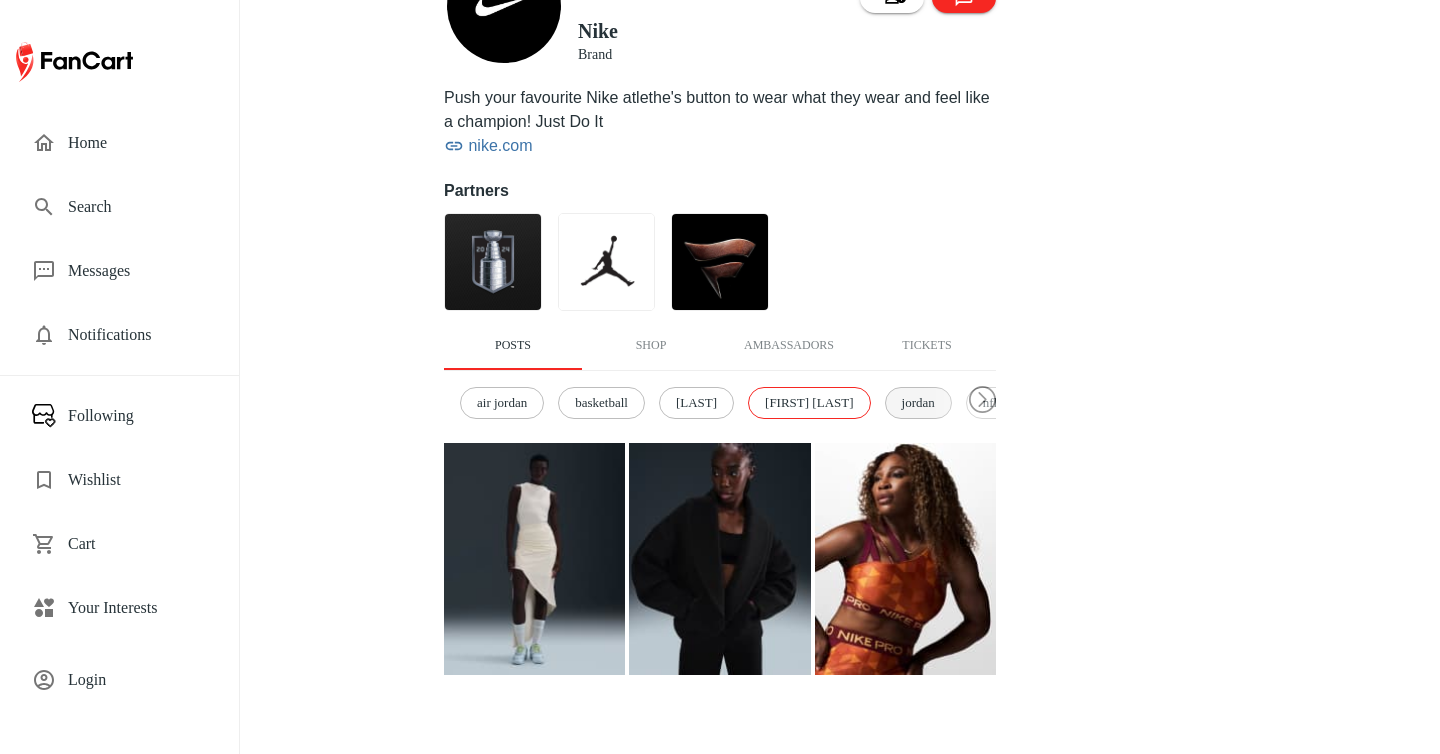 click on "jordan" at bounding box center [918, 403] 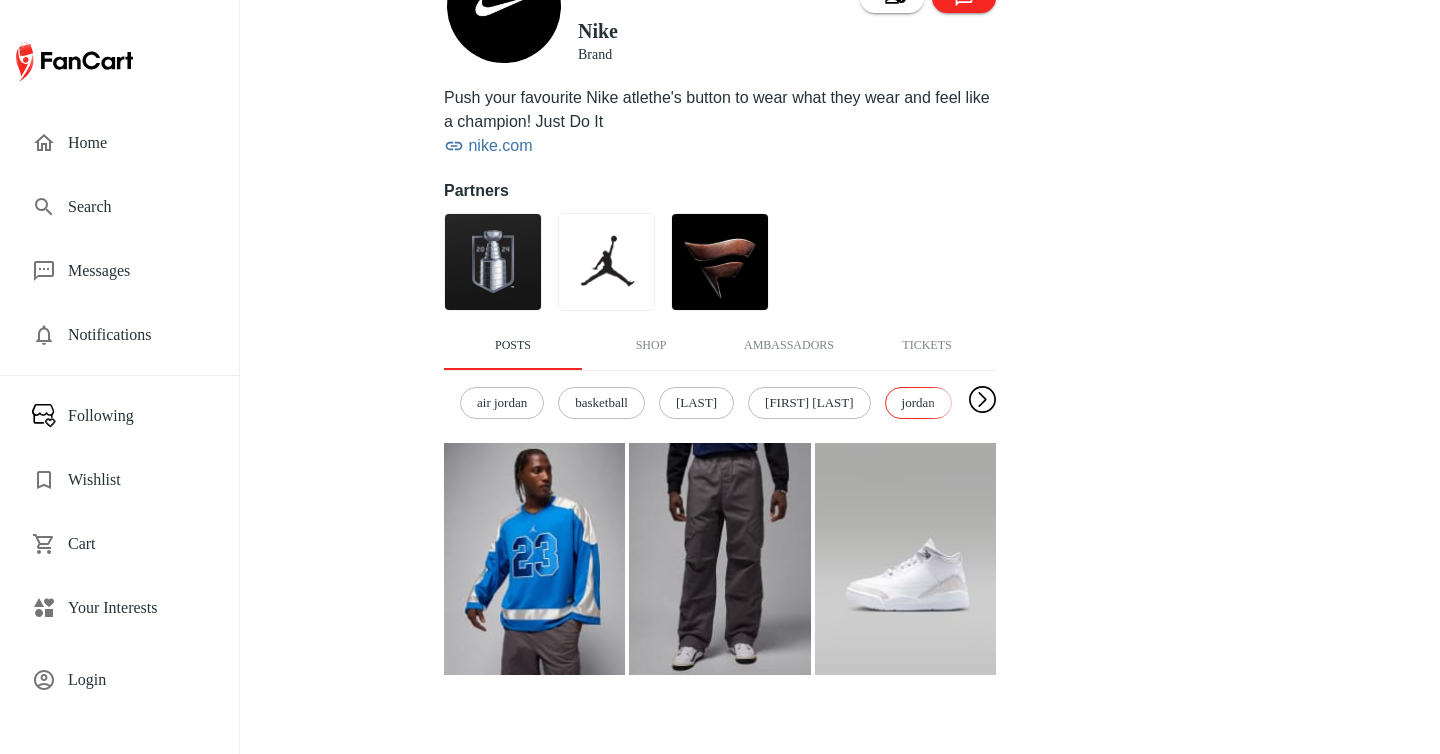 click at bounding box center (982, 400) 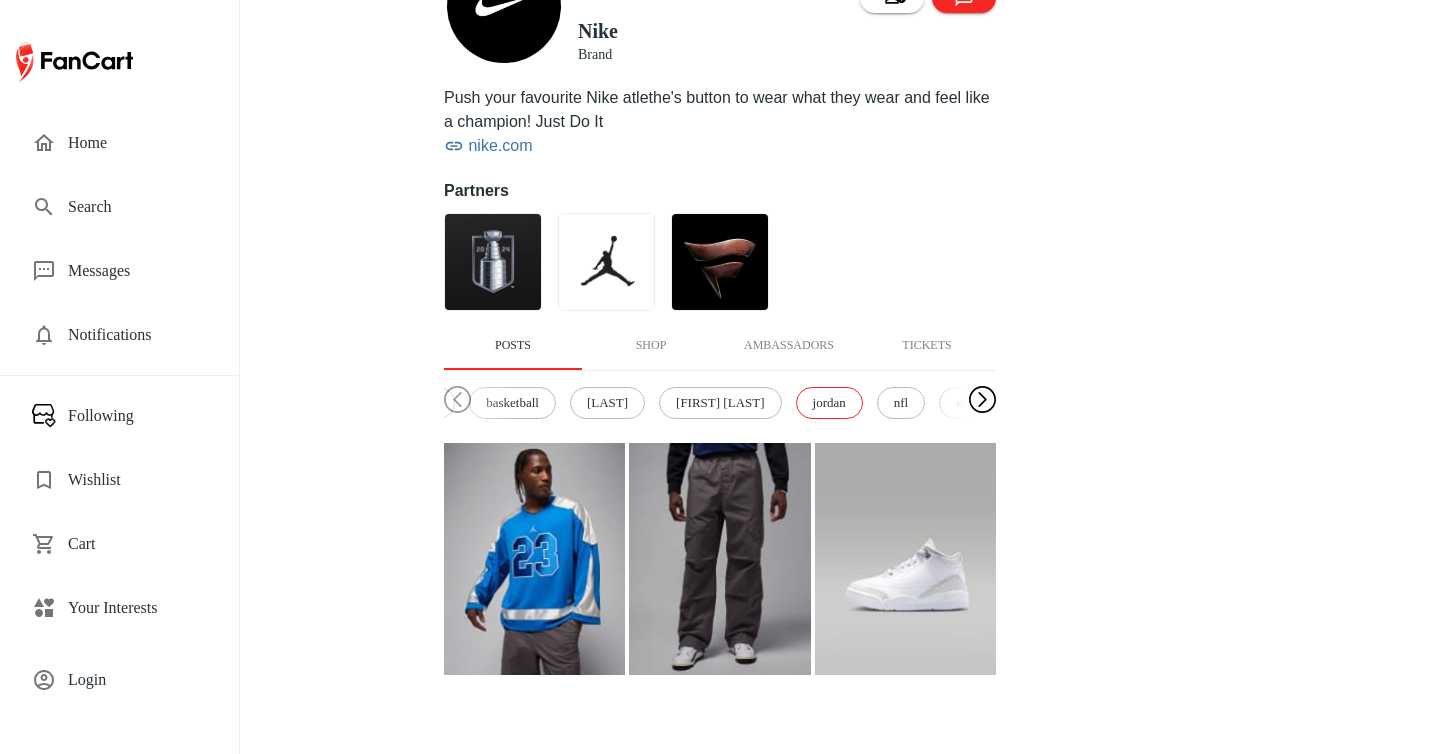 click at bounding box center [982, 400] 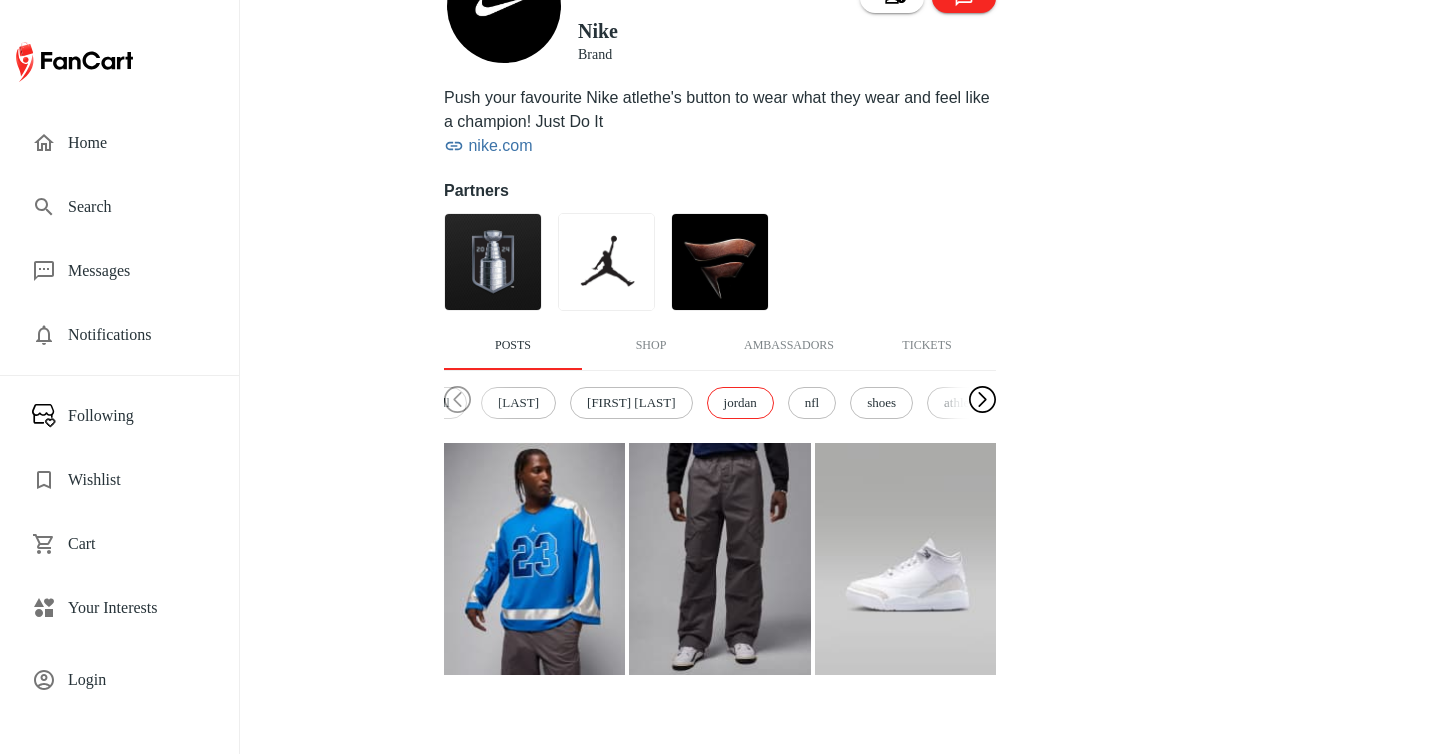 click at bounding box center [982, 400] 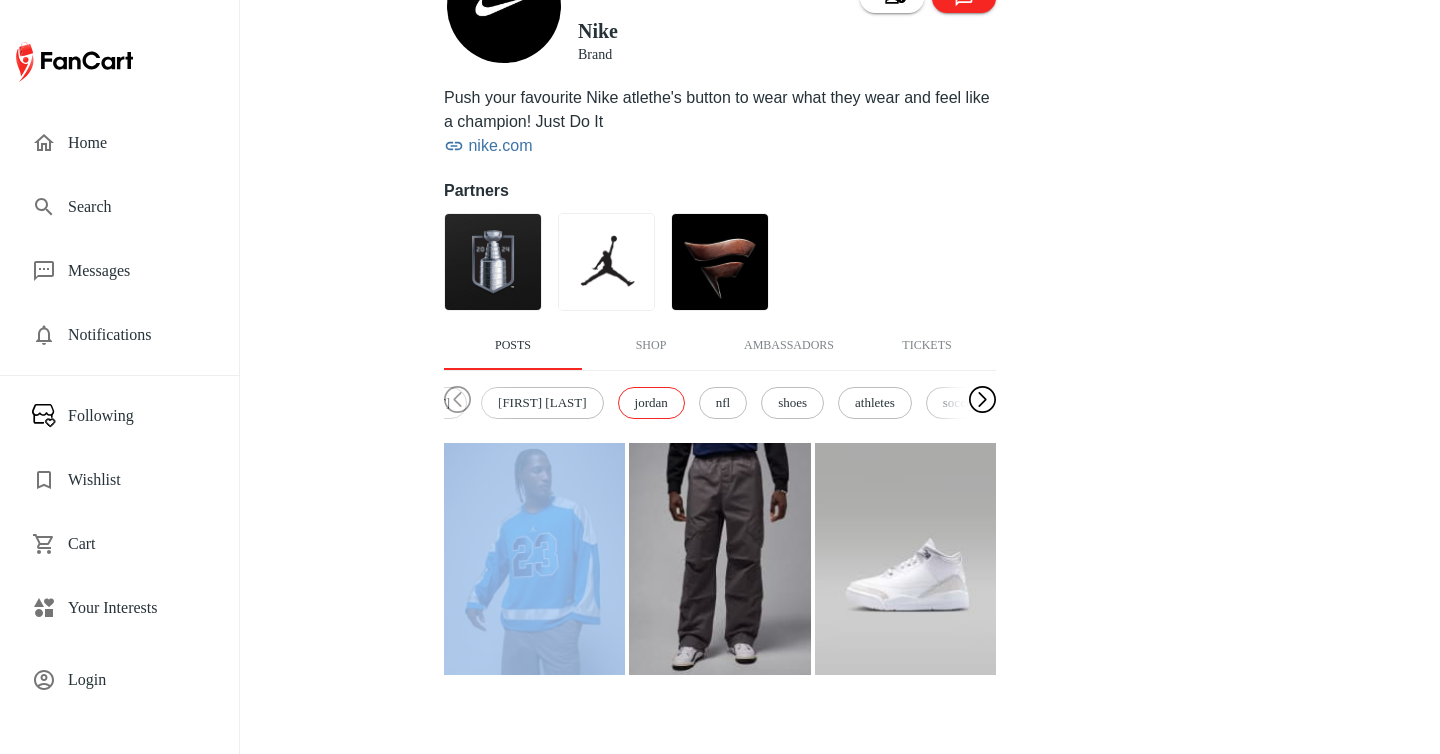 click at bounding box center [982, 400] 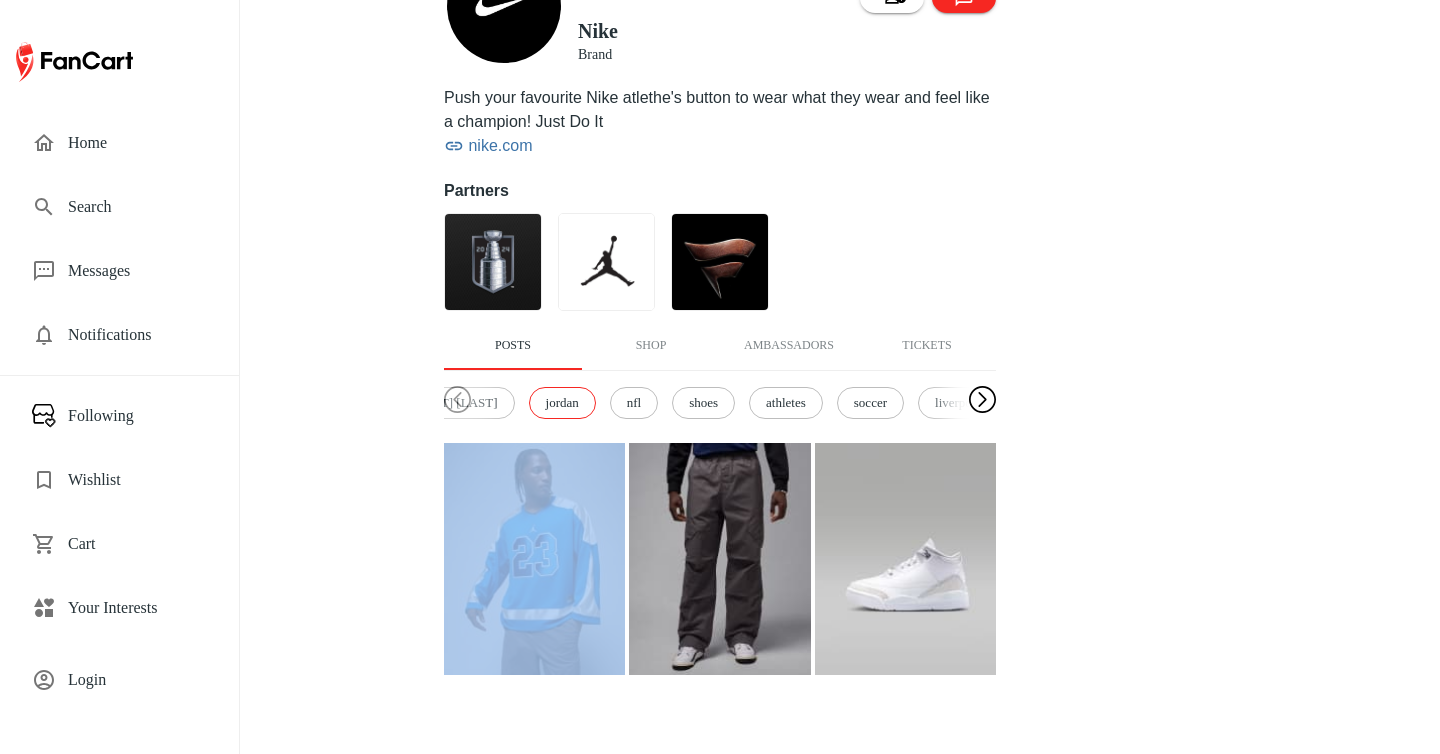 click at bounding box center [982, 400] 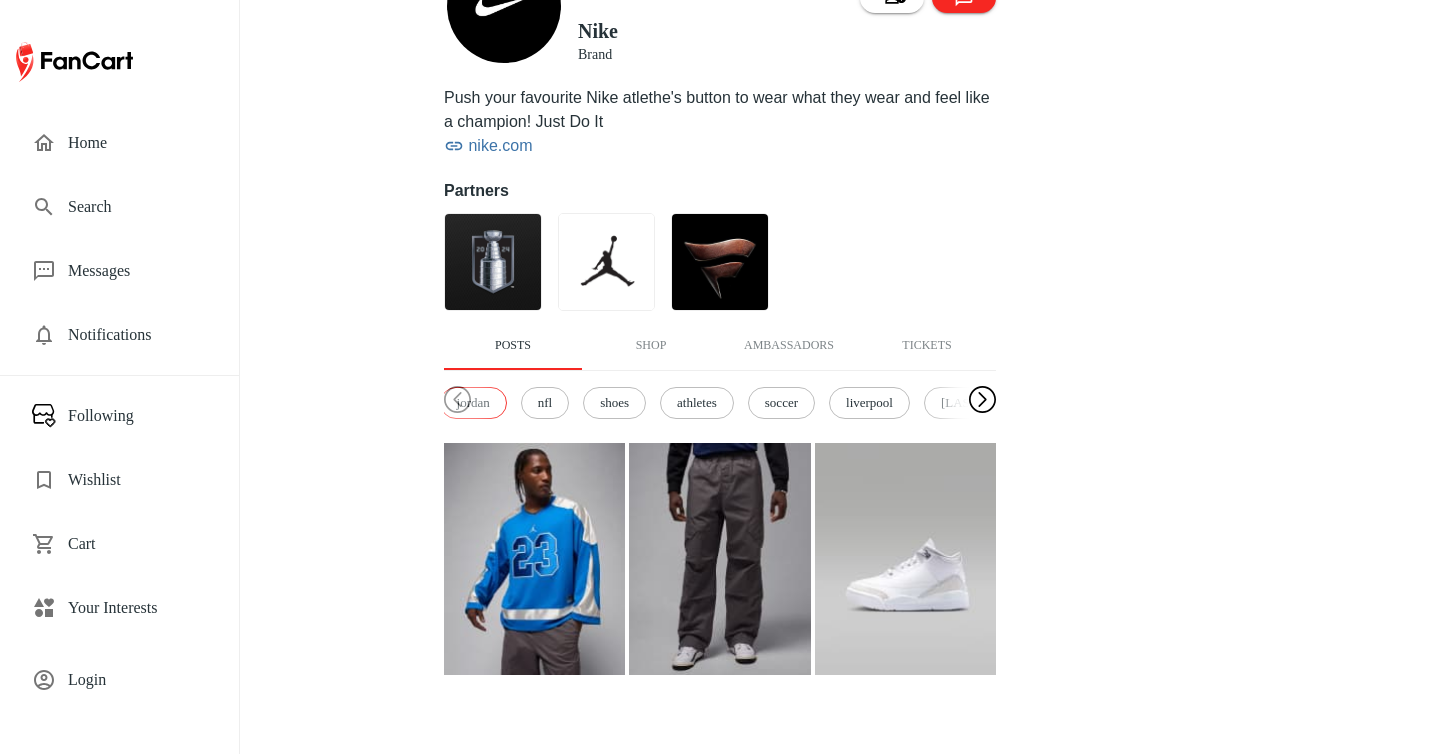 click at bounding box center (982, 400) 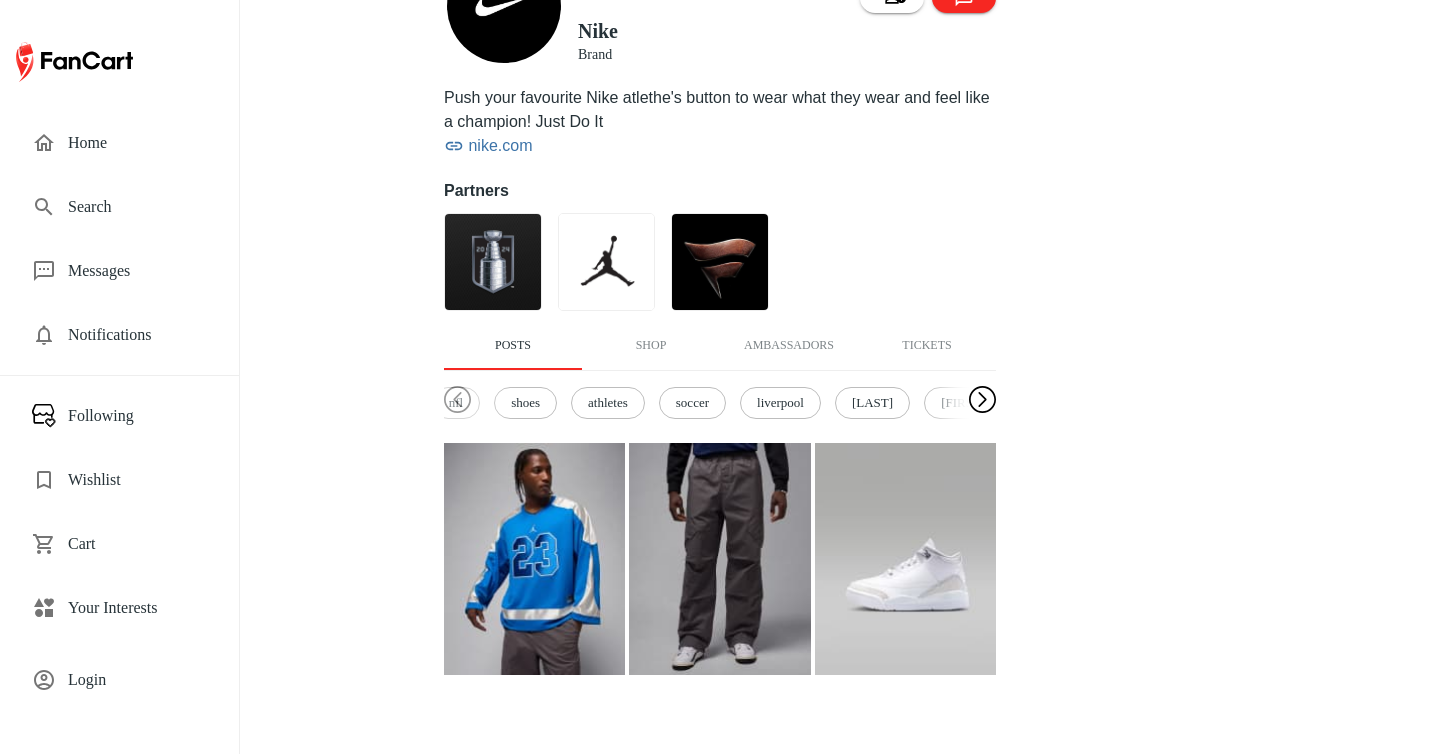 click at bounding box center [982, 400] 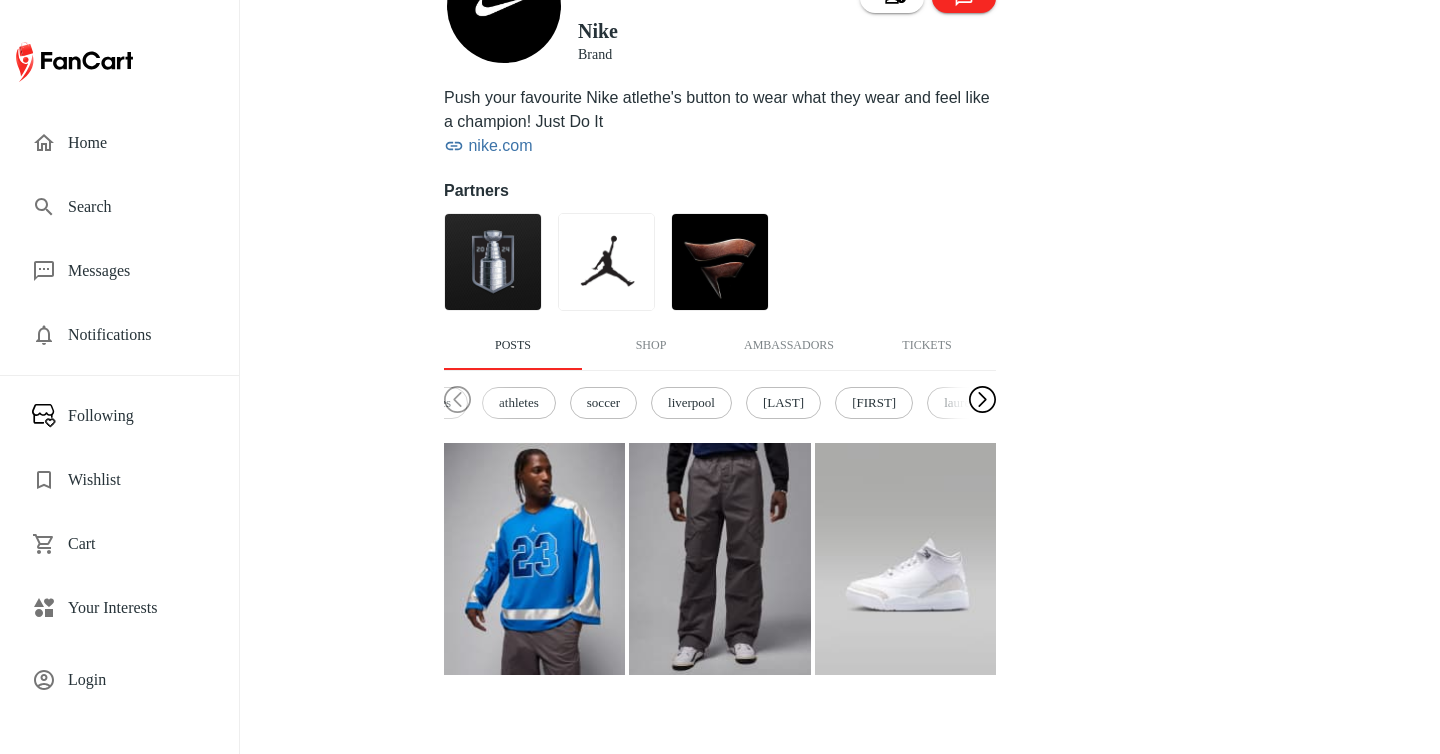 click at bounding box center [982, 400] 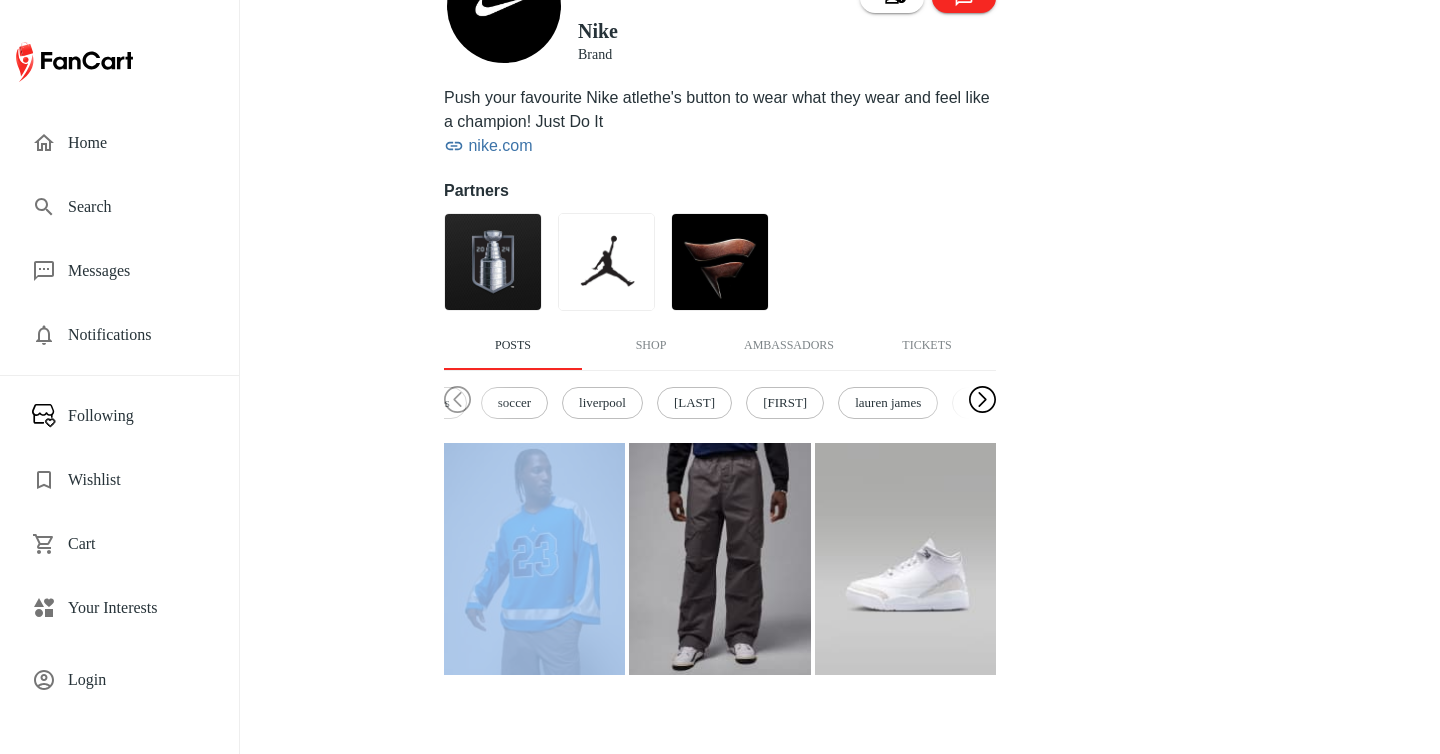 click at bounding box center (982, 400) 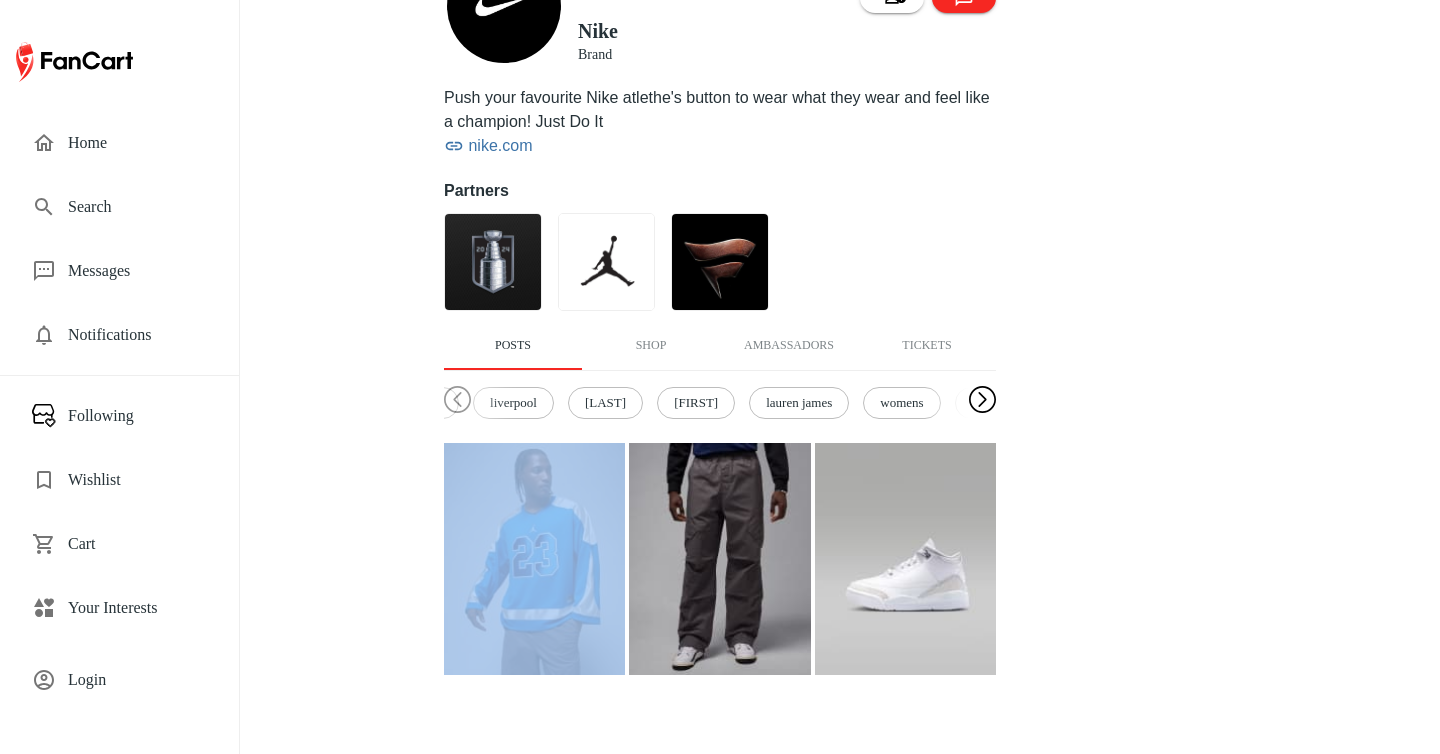 click at bounding box center (982, 400) 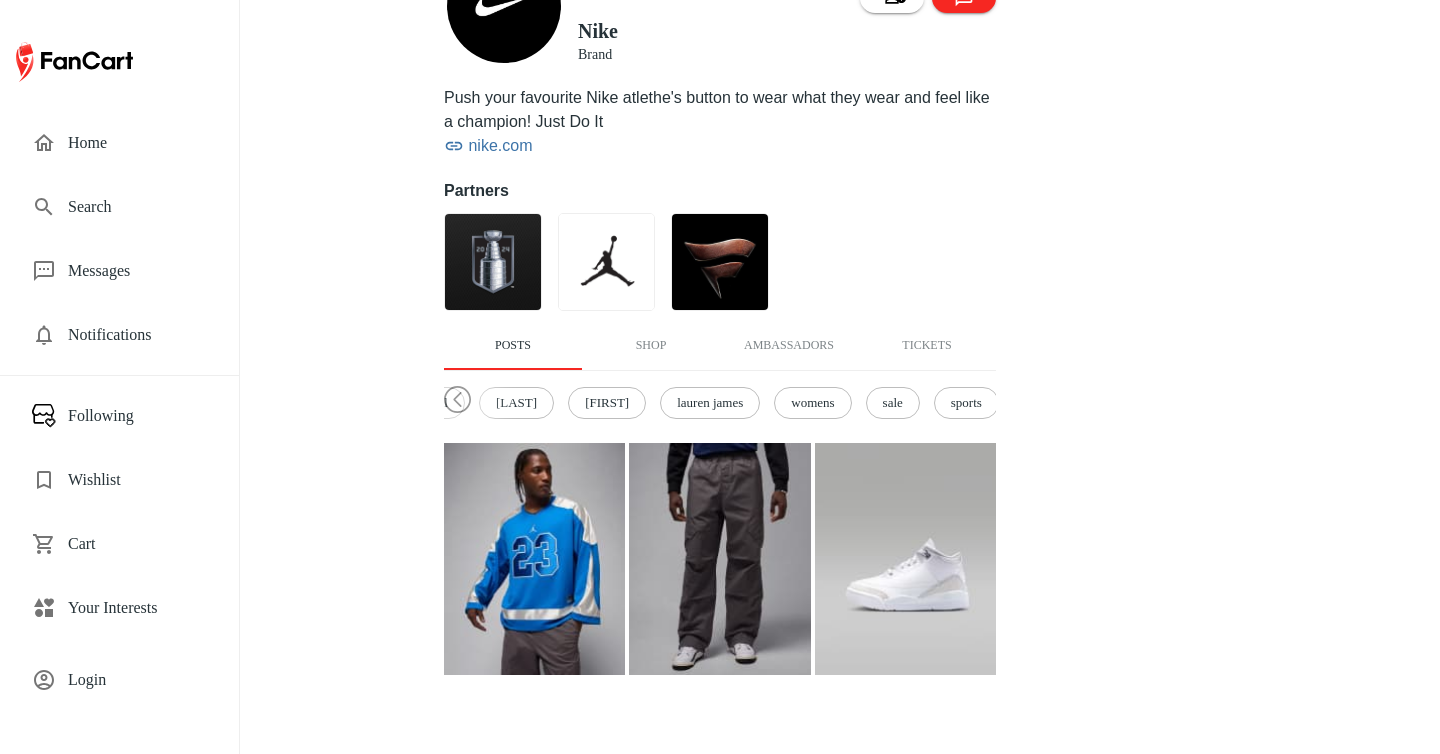 click on "sale" at bounding box center [893, 403] 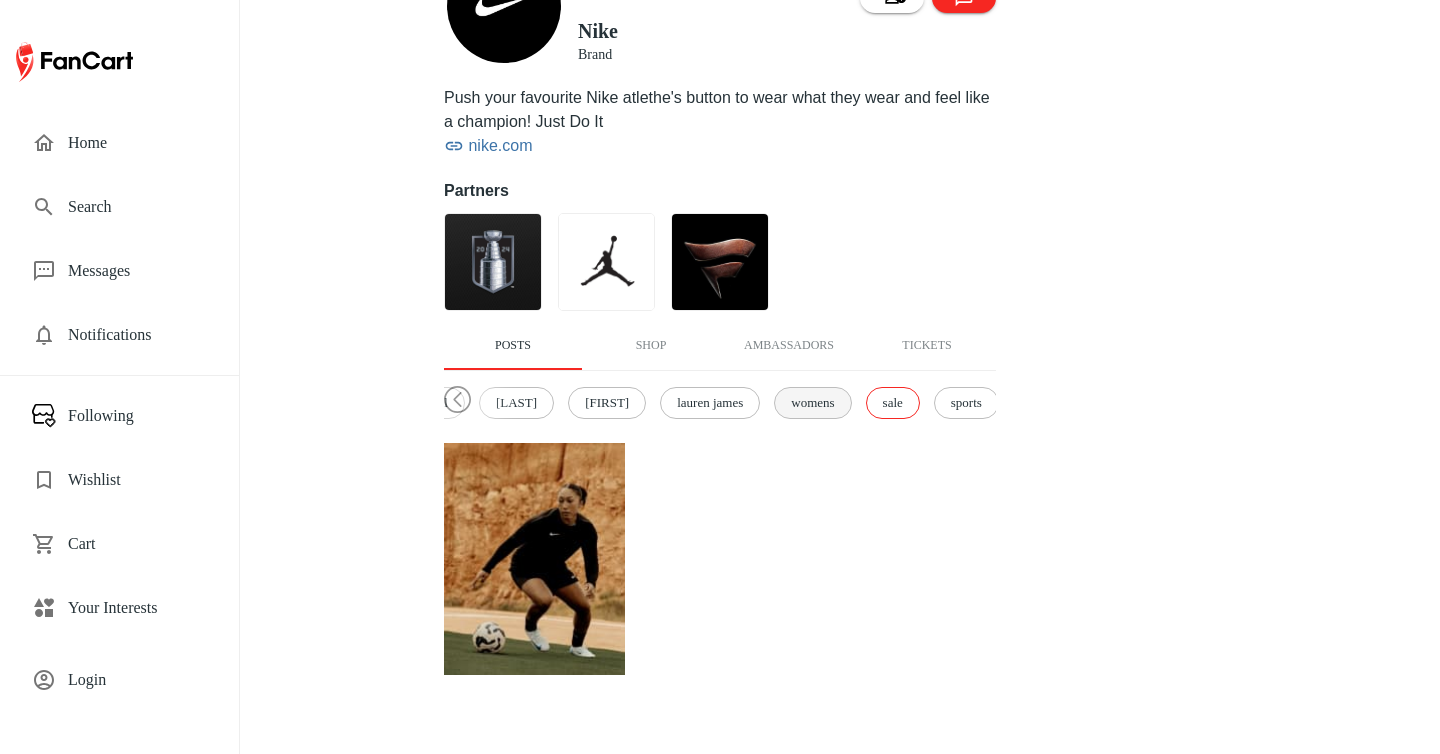 click on "womens" at bounding box center (812, 403) 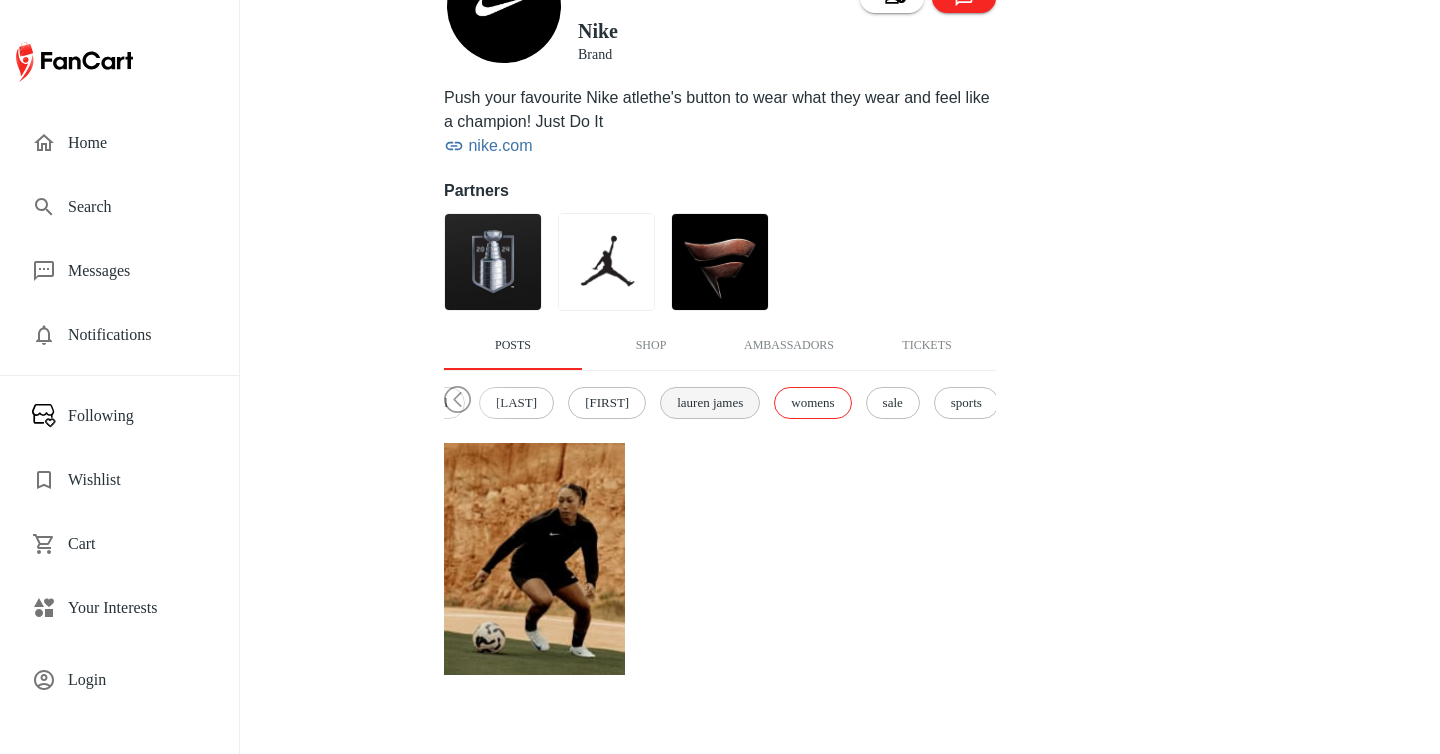 click on "lauren james" at bounding box center [710, 403] 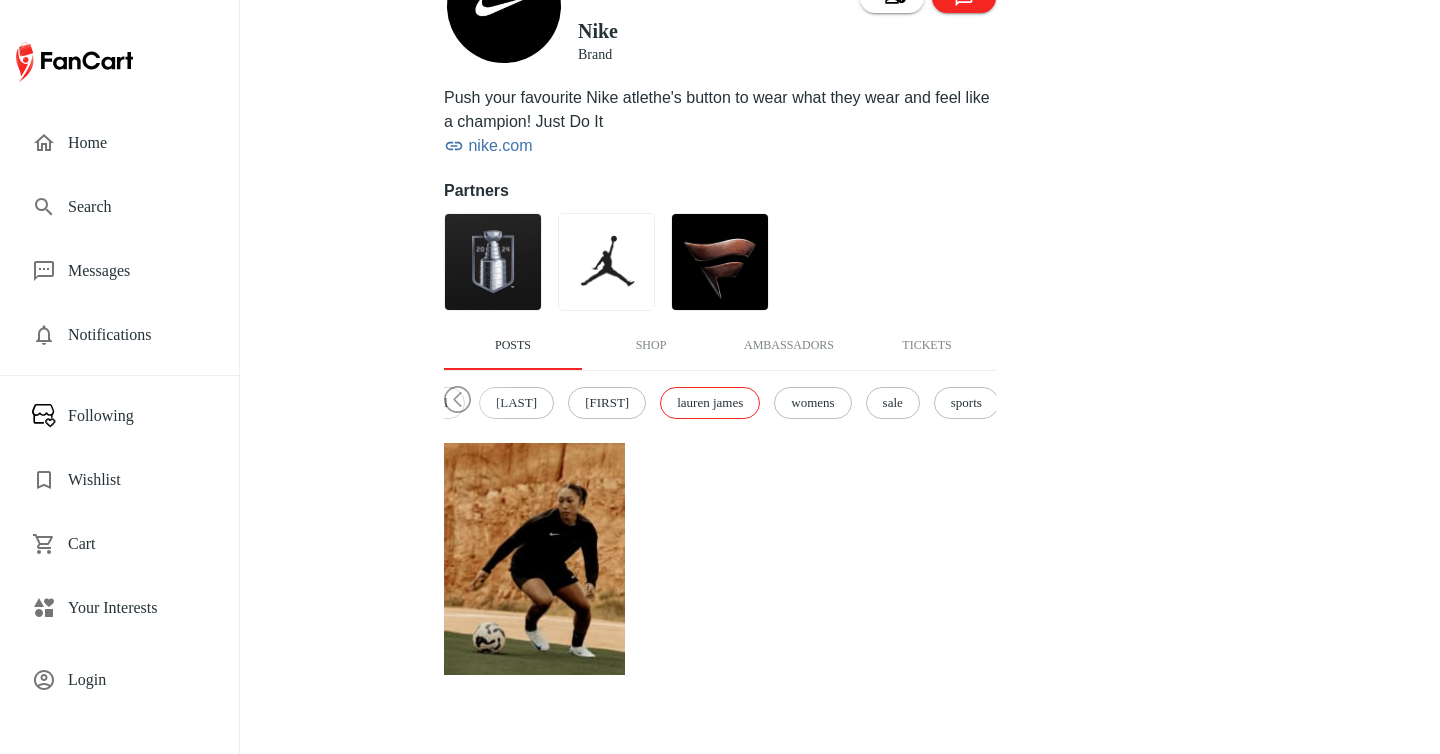 click on "Shop" at bounding box center [651, 346] 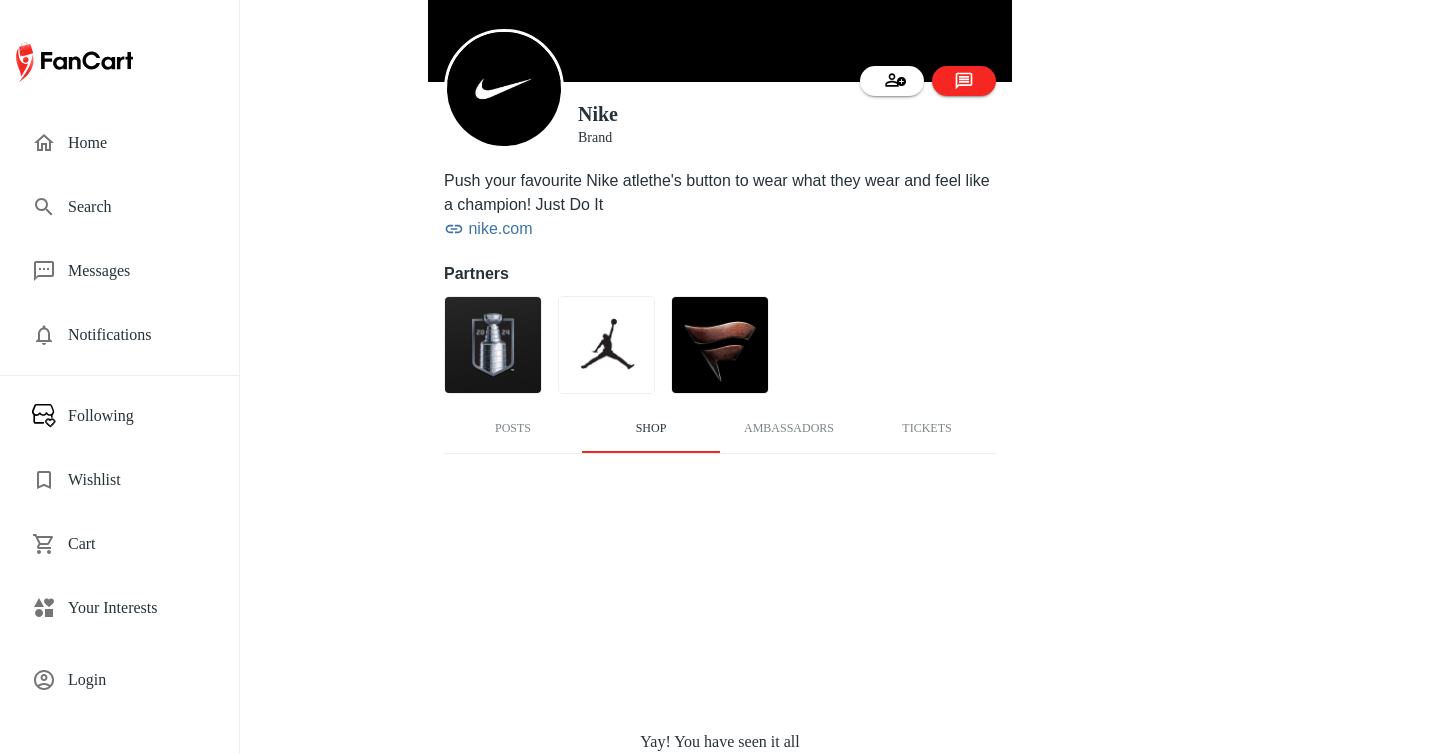 scroll, scrollTop: 245, scrollLeft: 0, axis: vertical 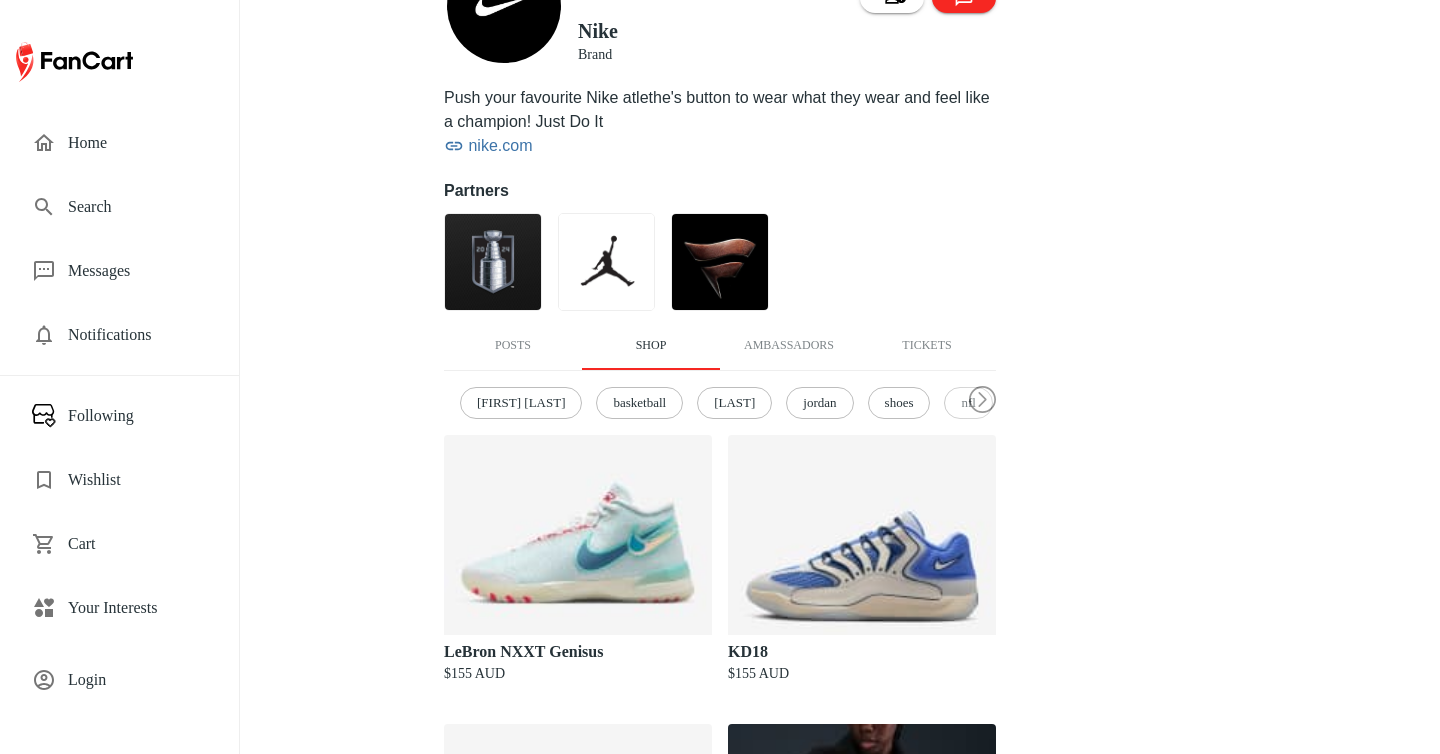 click on "Ambassadors" at bounding box center [789, 346] 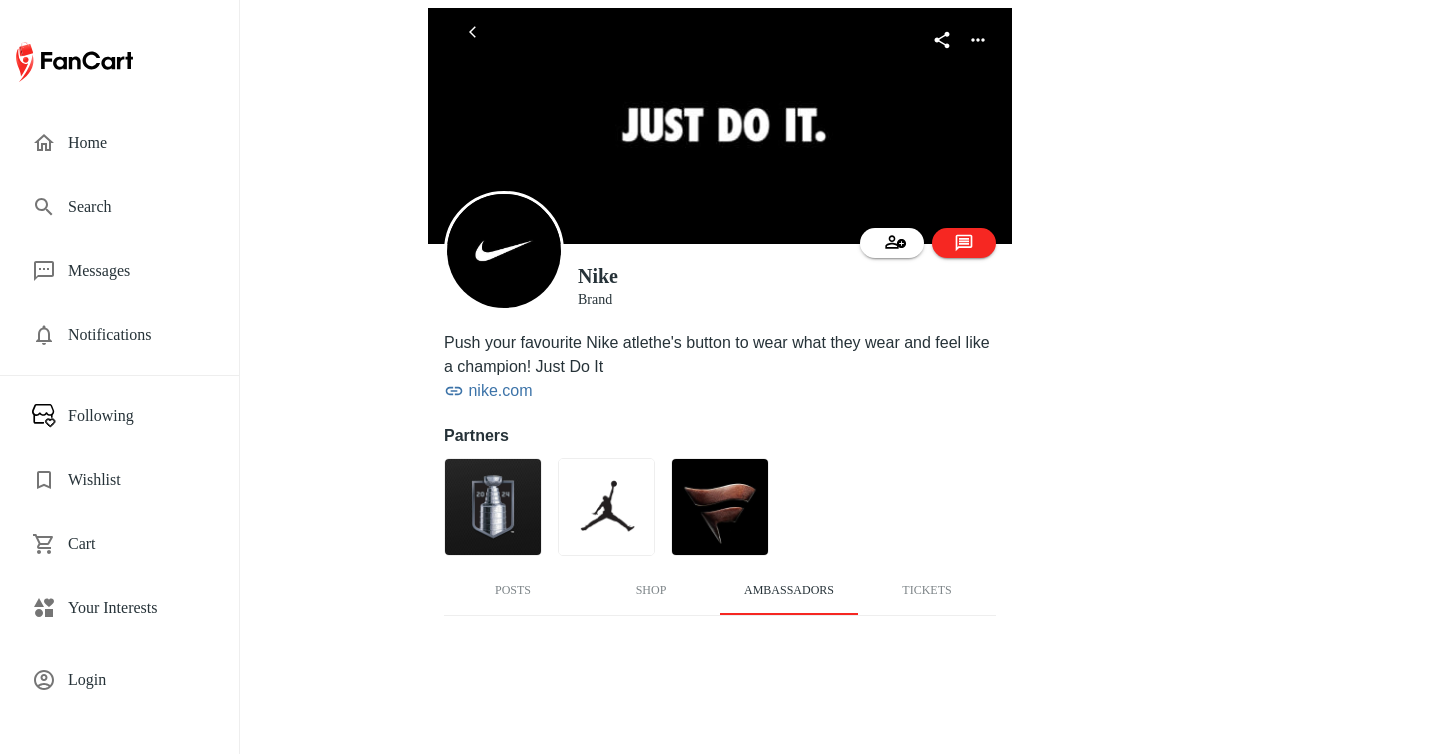 click on "Home" at bounding box center (137, 143) 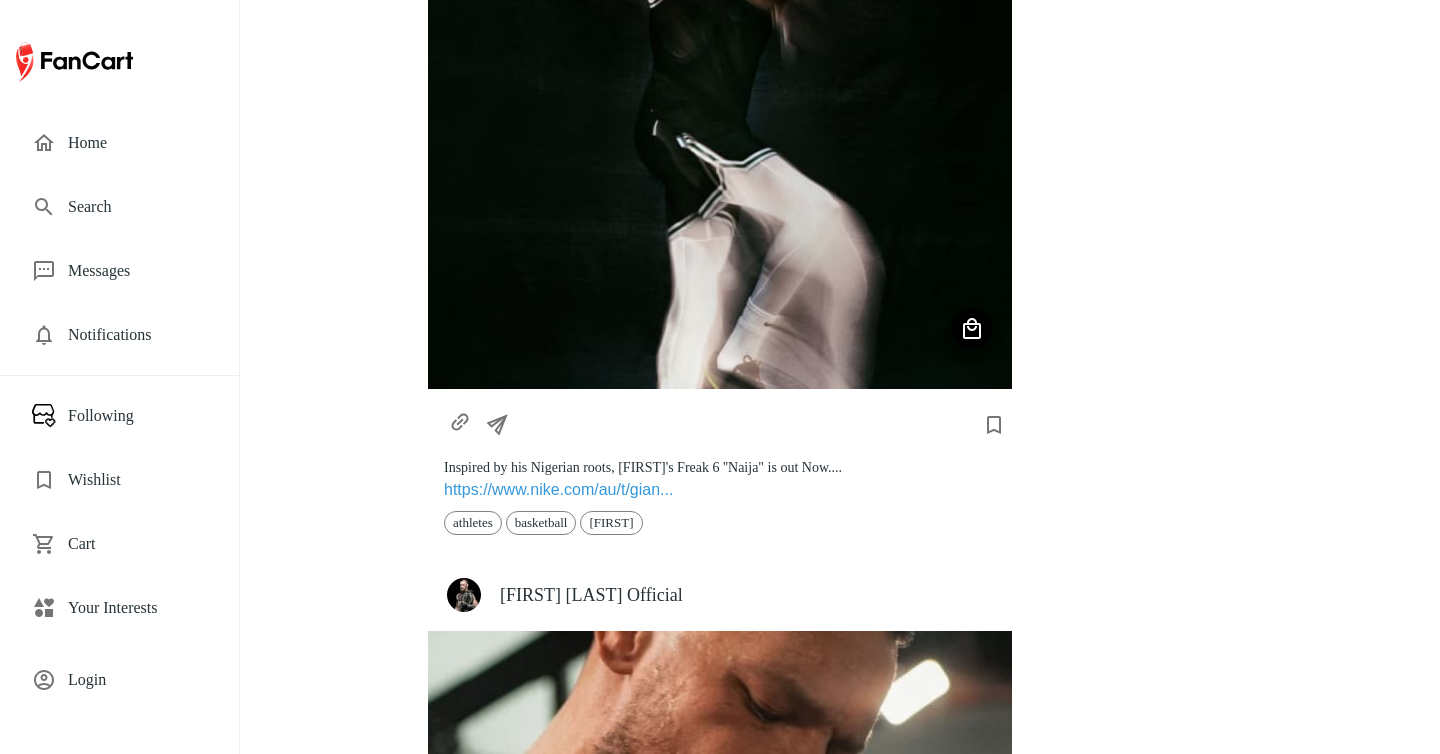 scroll, scrollTop: 0, scrollLeft: 0, axis: both 